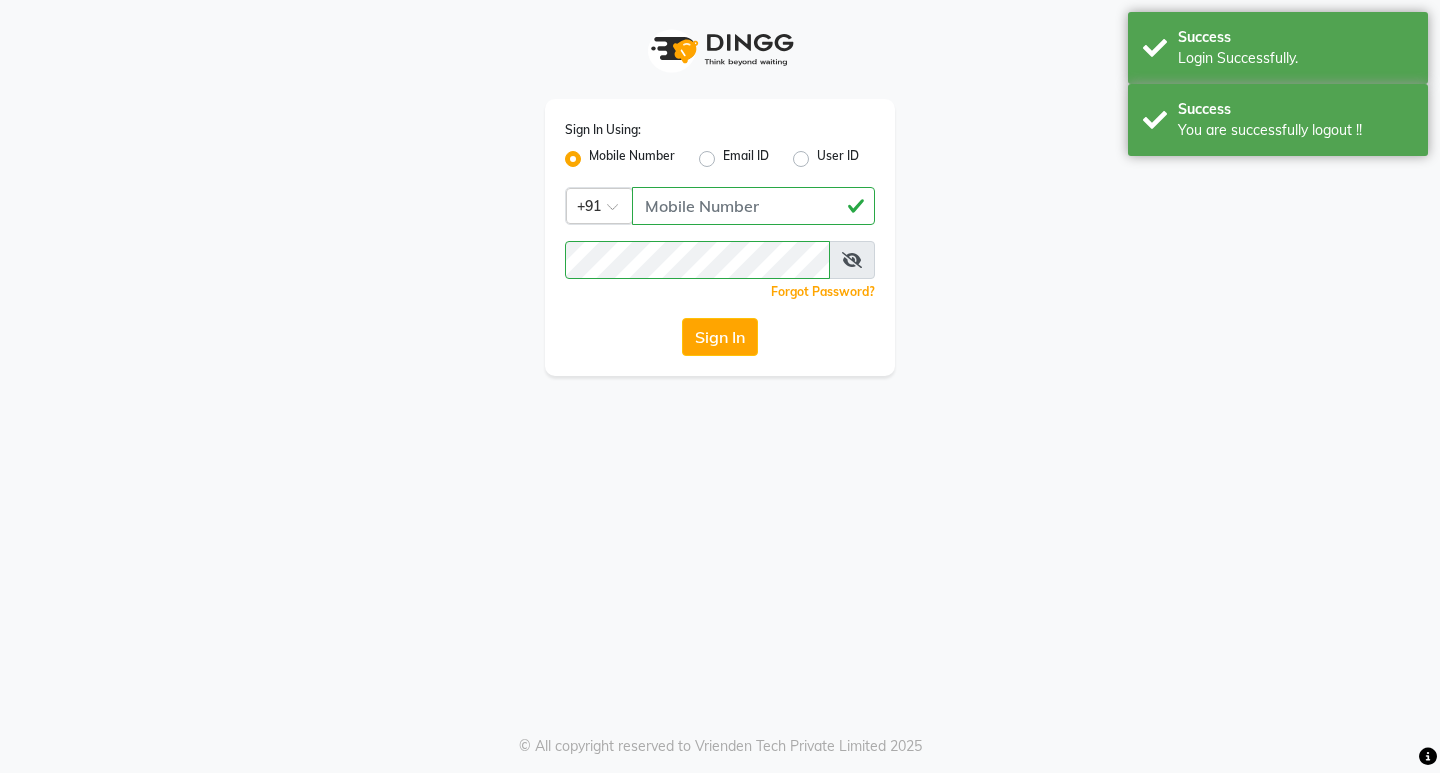 scroll, scrollTop: 0, scrollLeft: 0, axis: both 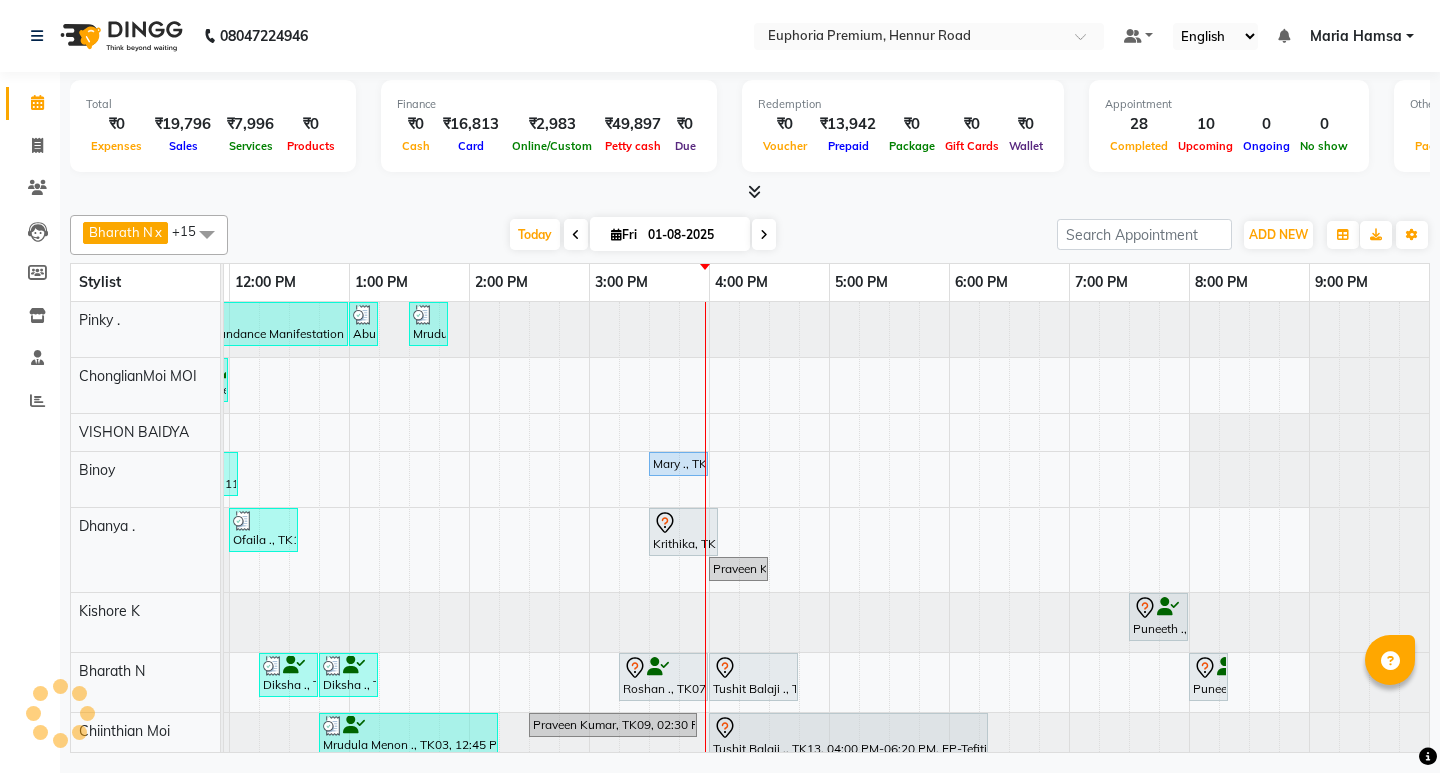 click at bounding box center (764, 235) 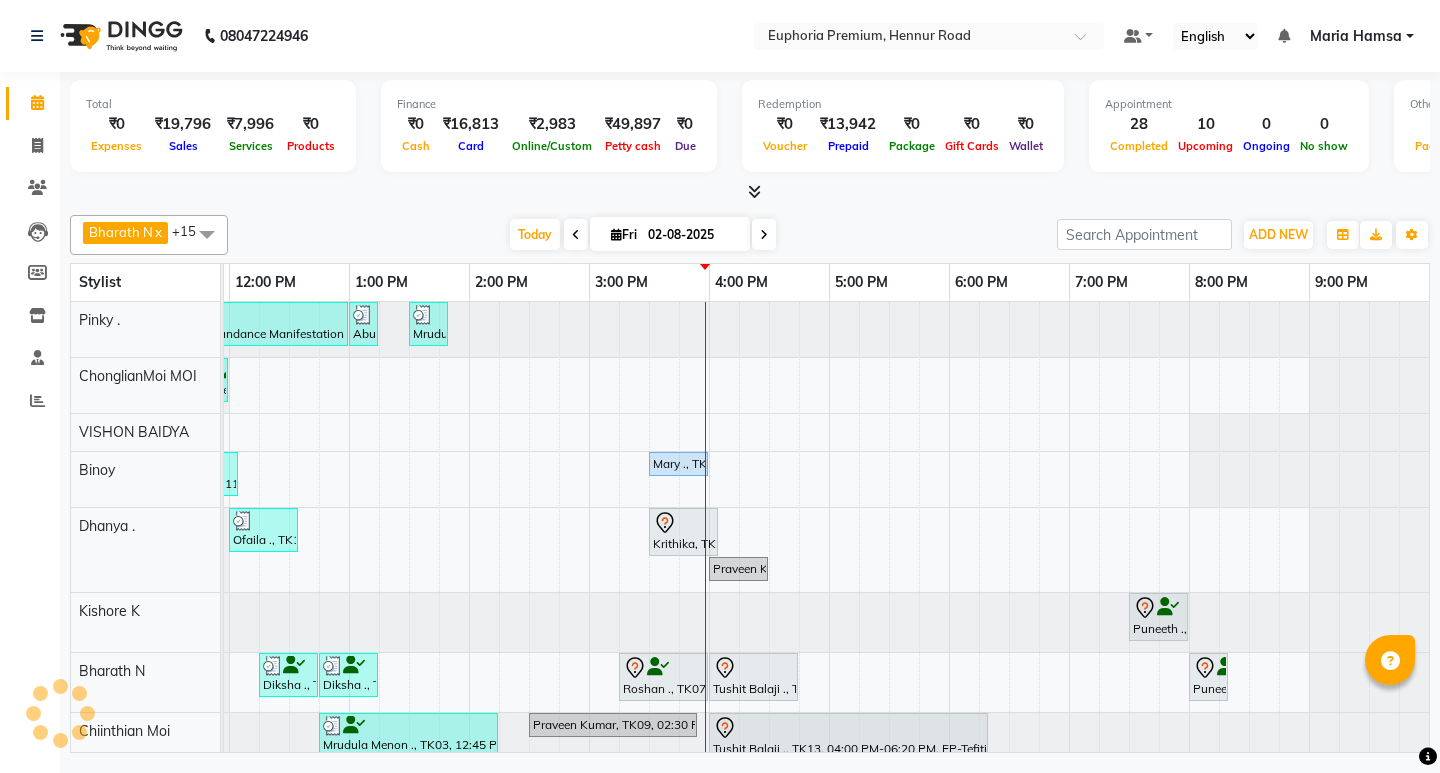 scroll, scrollTop: 0, scrollLeft: 0, axis: both 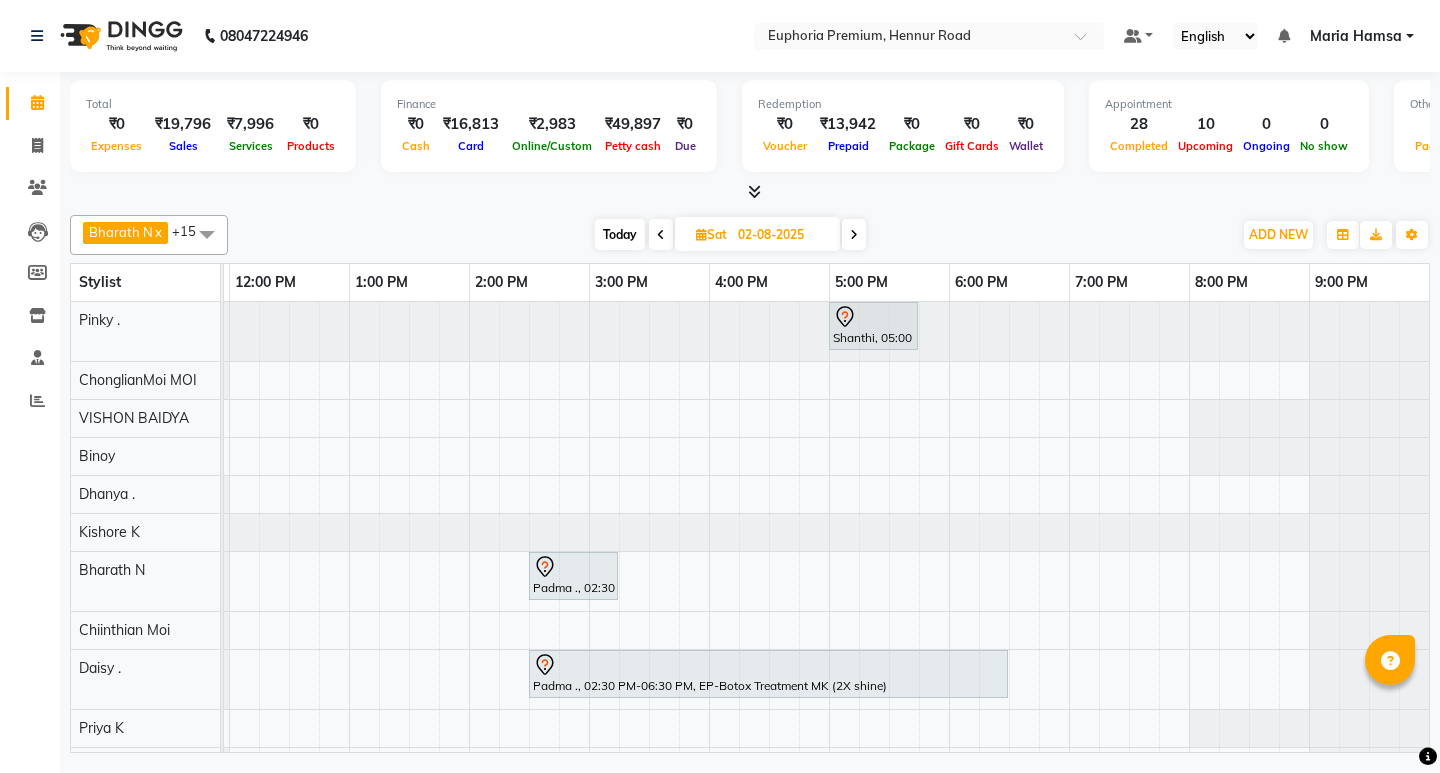 click at bounding box center [854, 234] 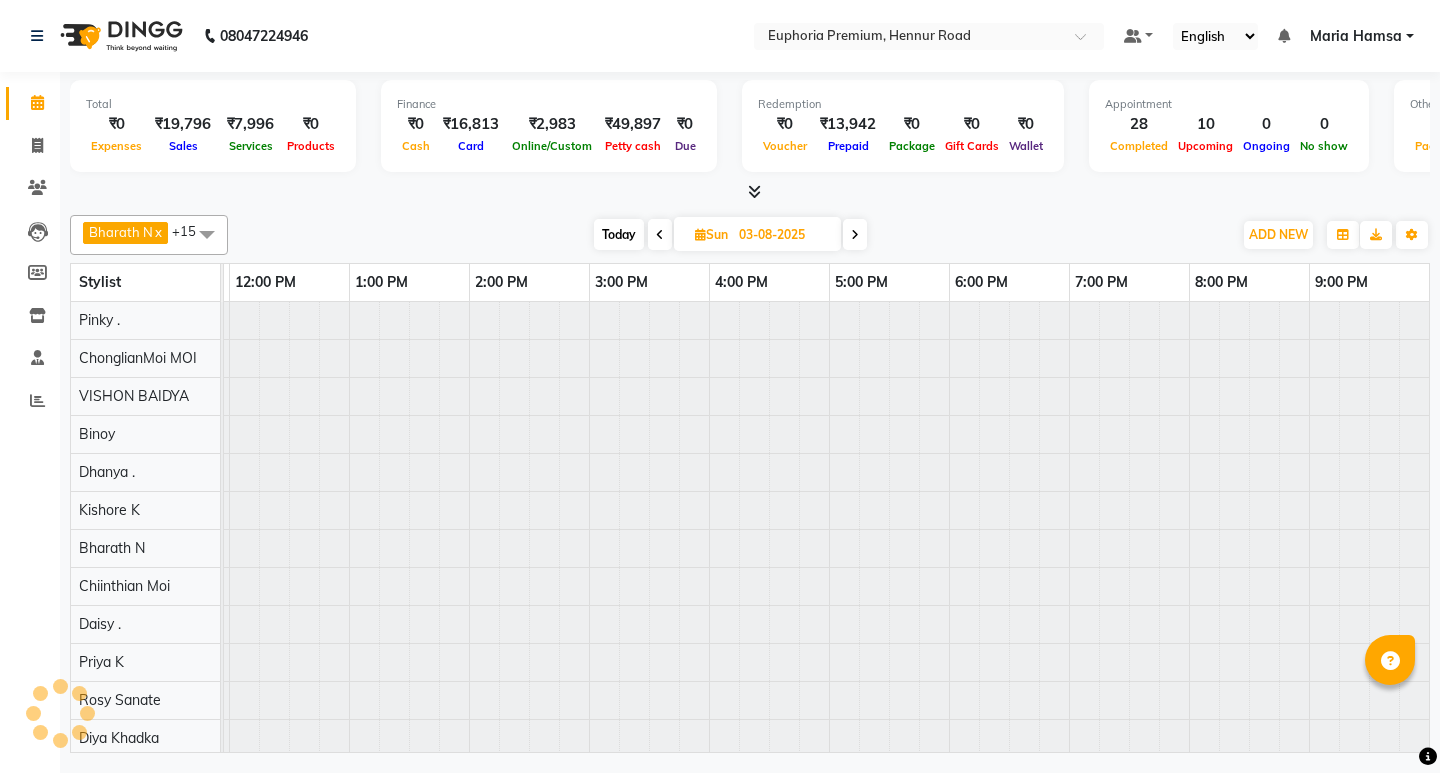 scroll, scrollTop: 0, scrollLeft: 0, axis: both 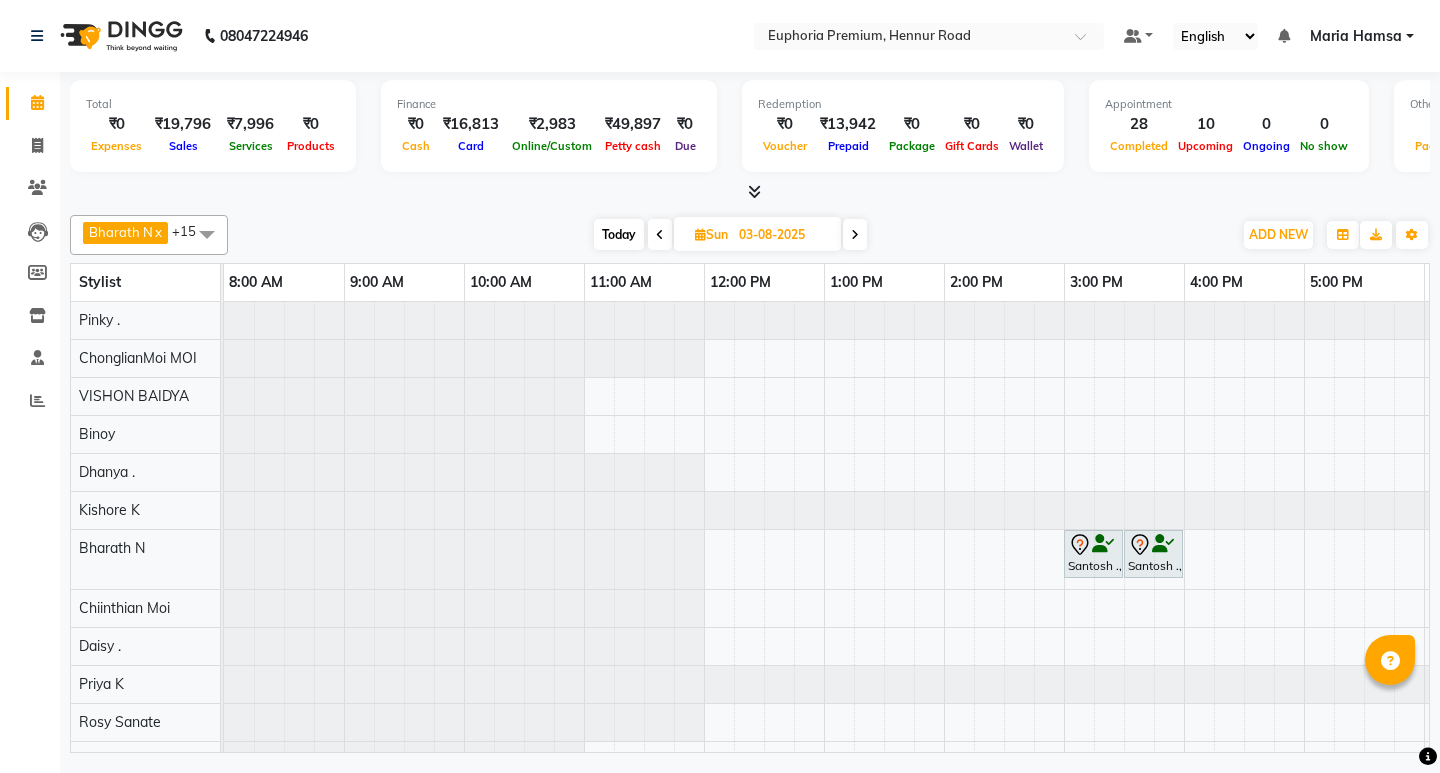 click on "Today" at bounding box center [619, 234] 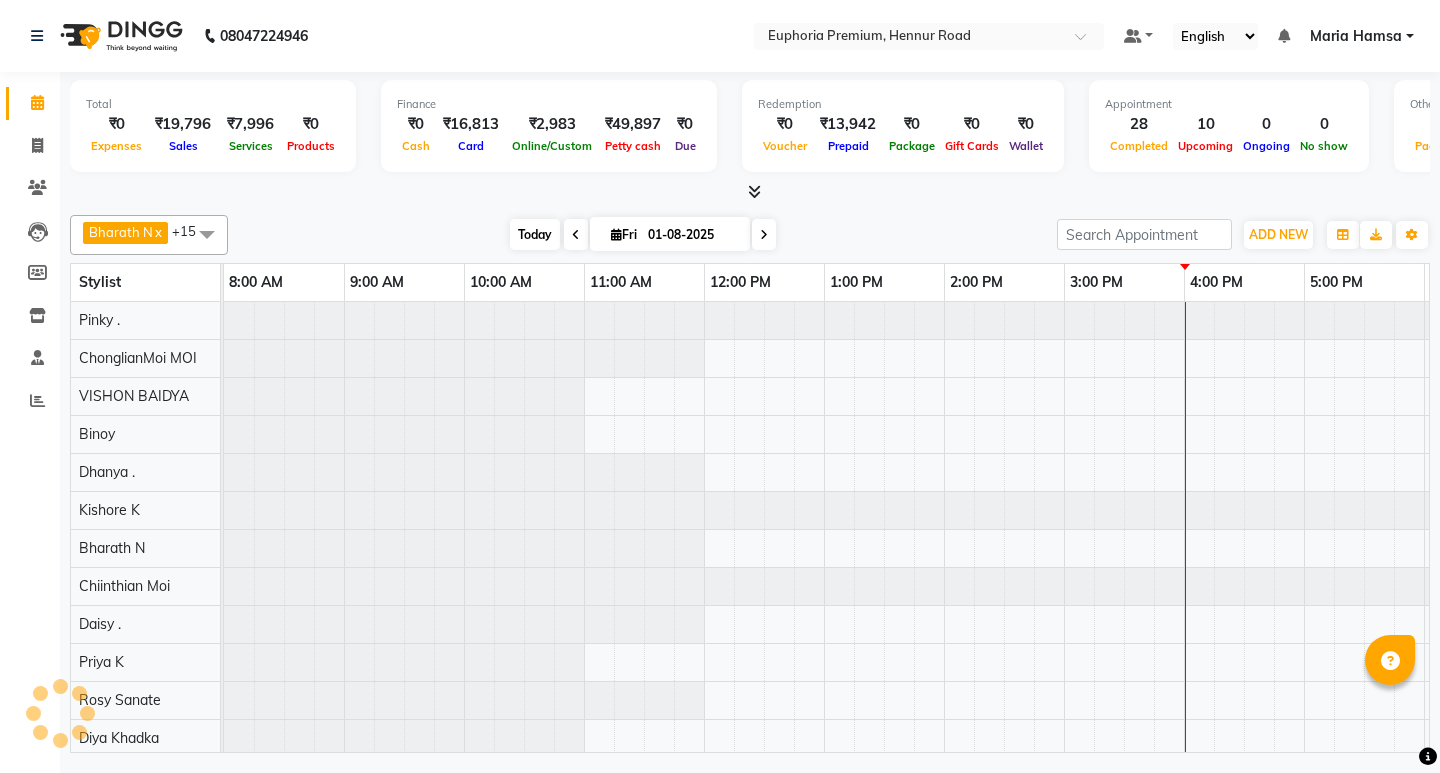 scroll, scrollTop: 0, scrollLeft: 475, axis: horizontal 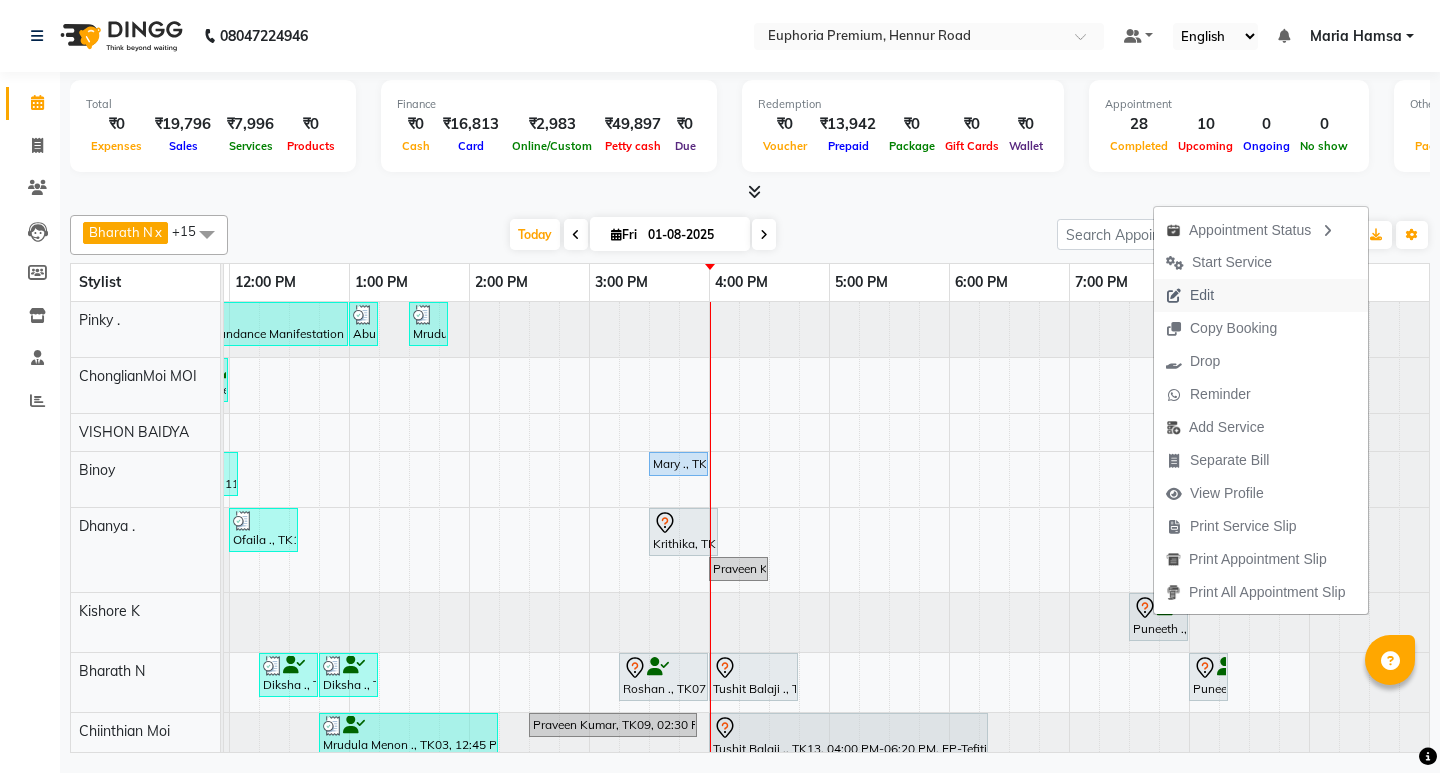 click on "Edit" at bounding box center (1261, 295) 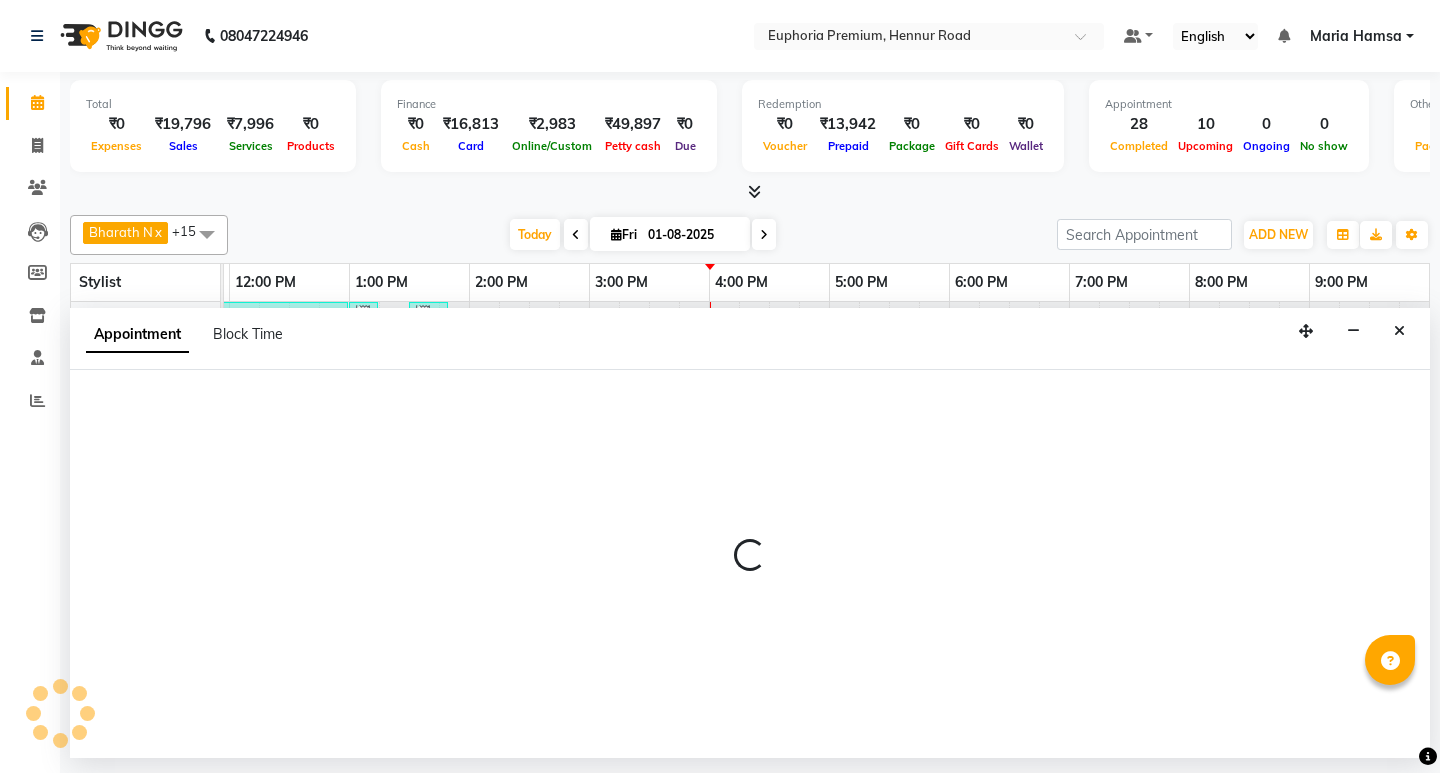 select on "tentative" 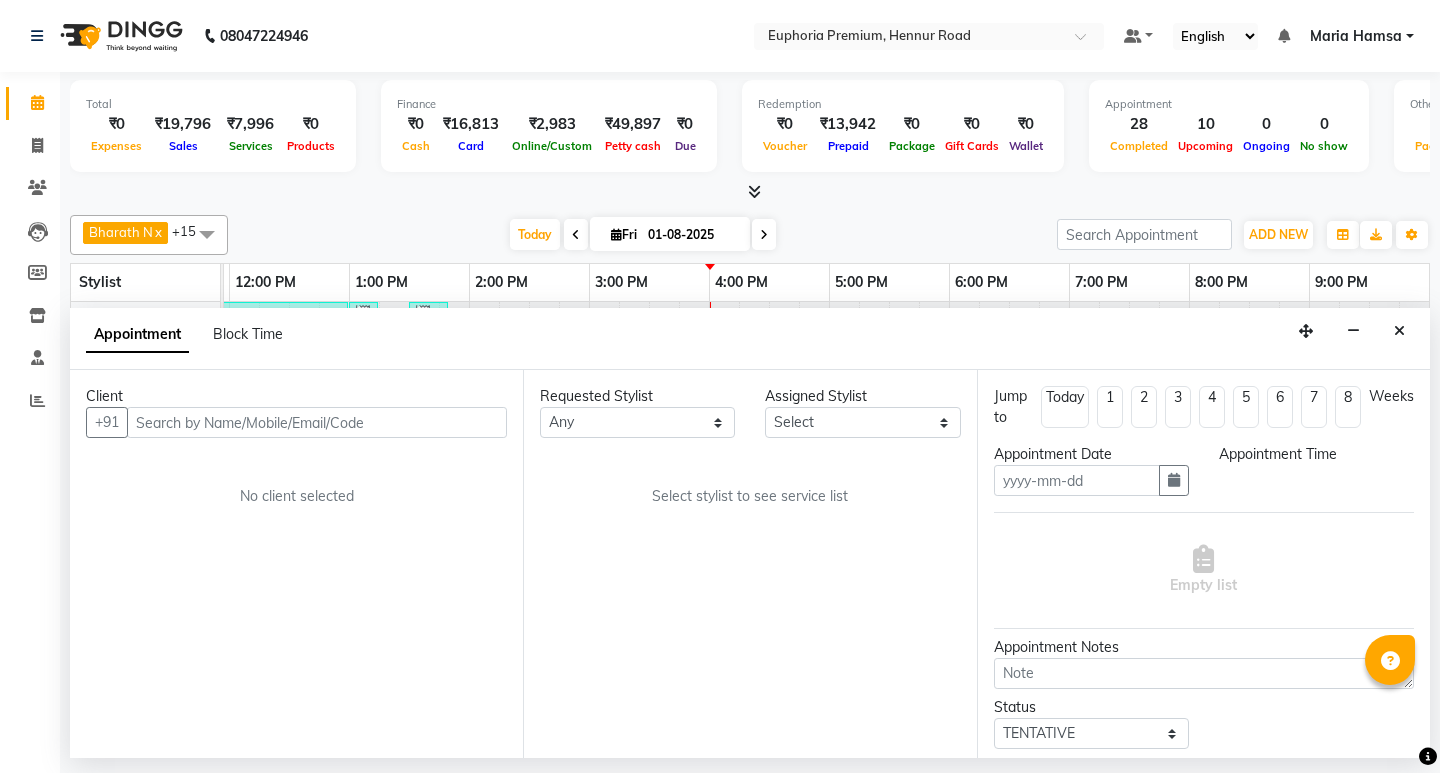 type on "01-08-2025" 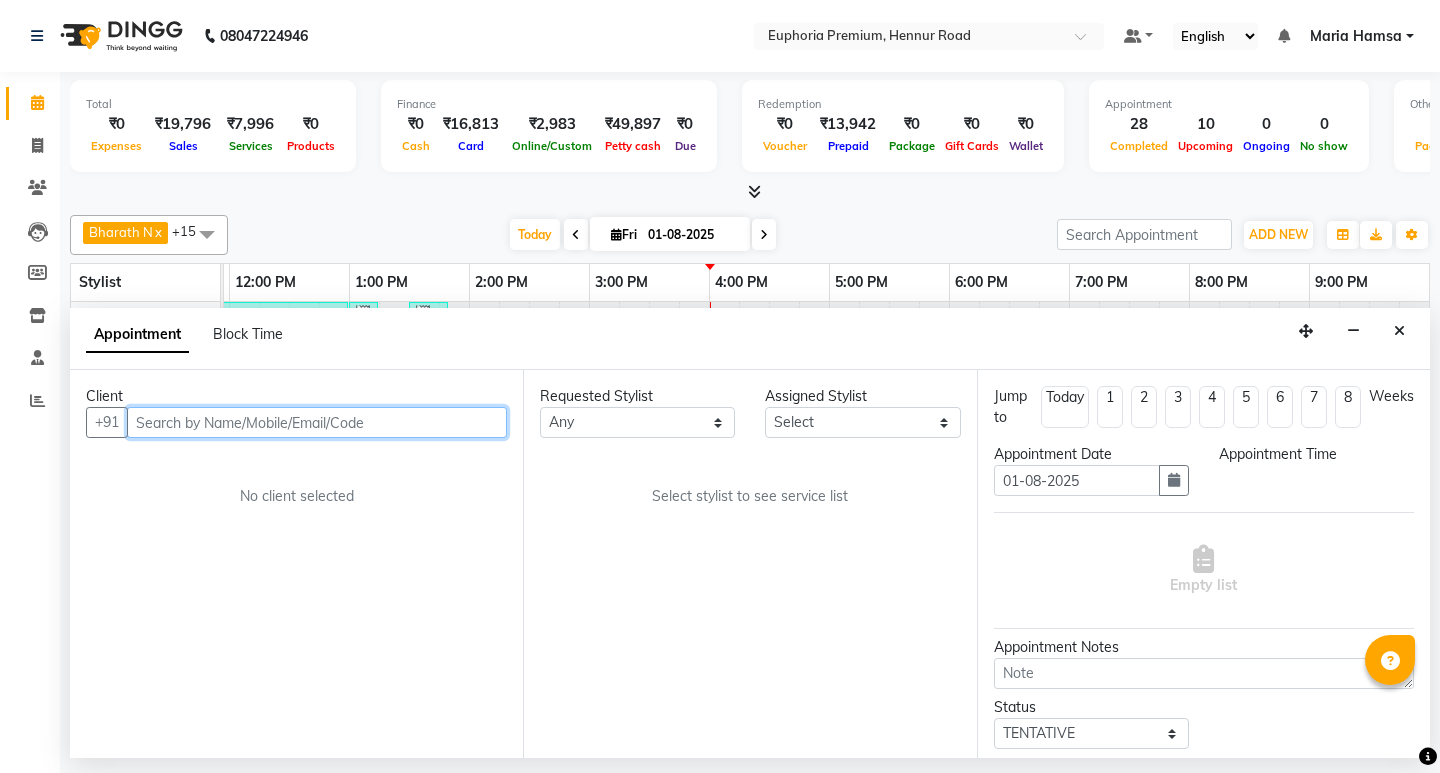 select on "1170" 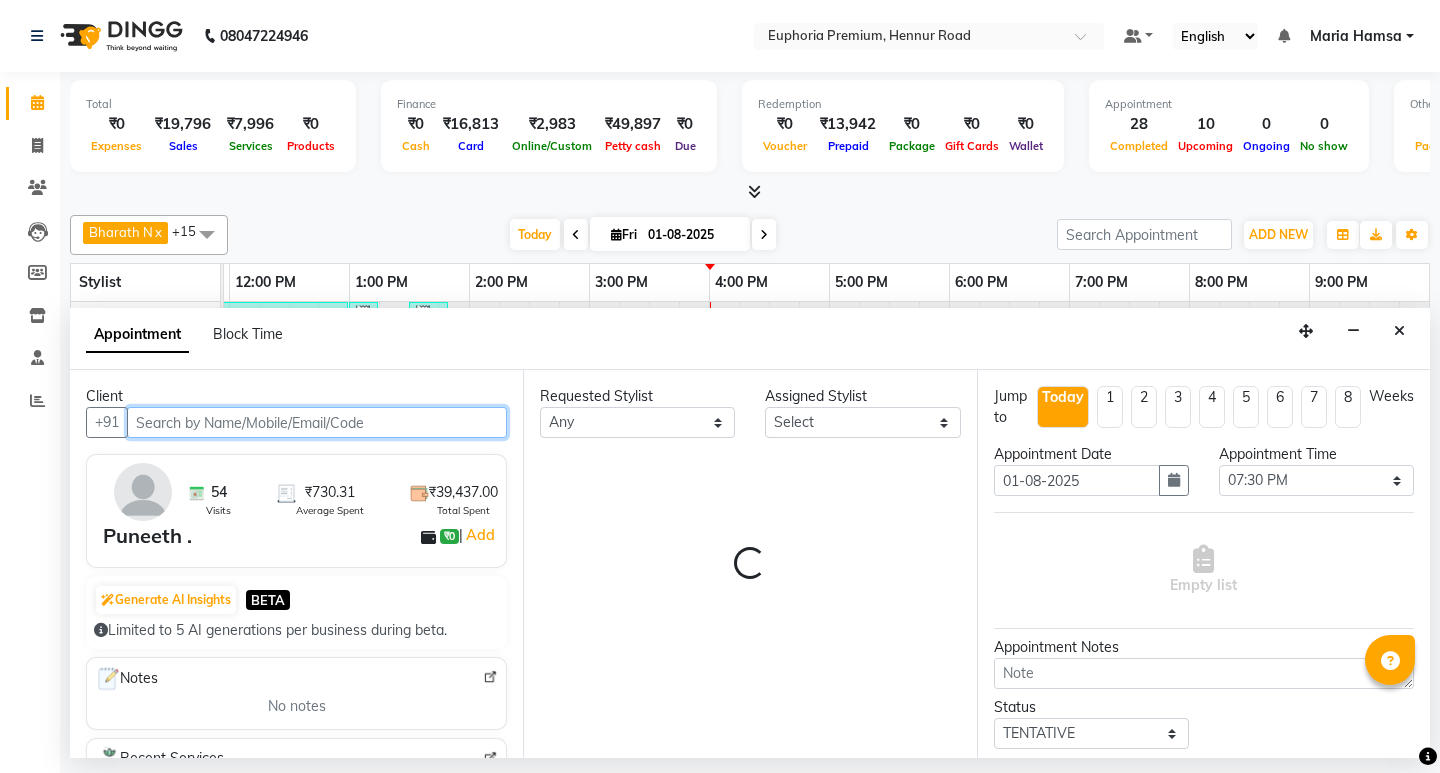 select on "71614" 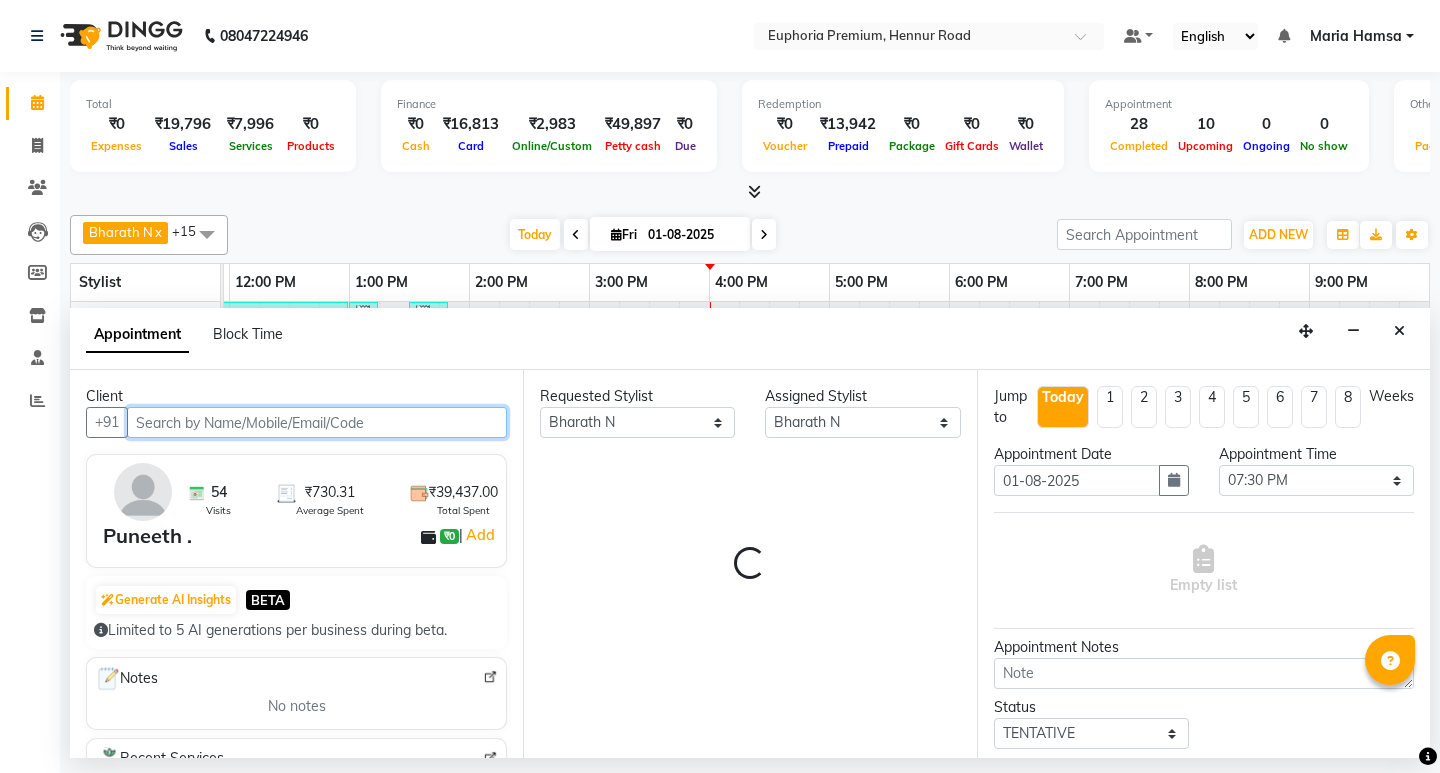 scroll, scrollTop: 0, scrollLeft: 475, axis: horizontal 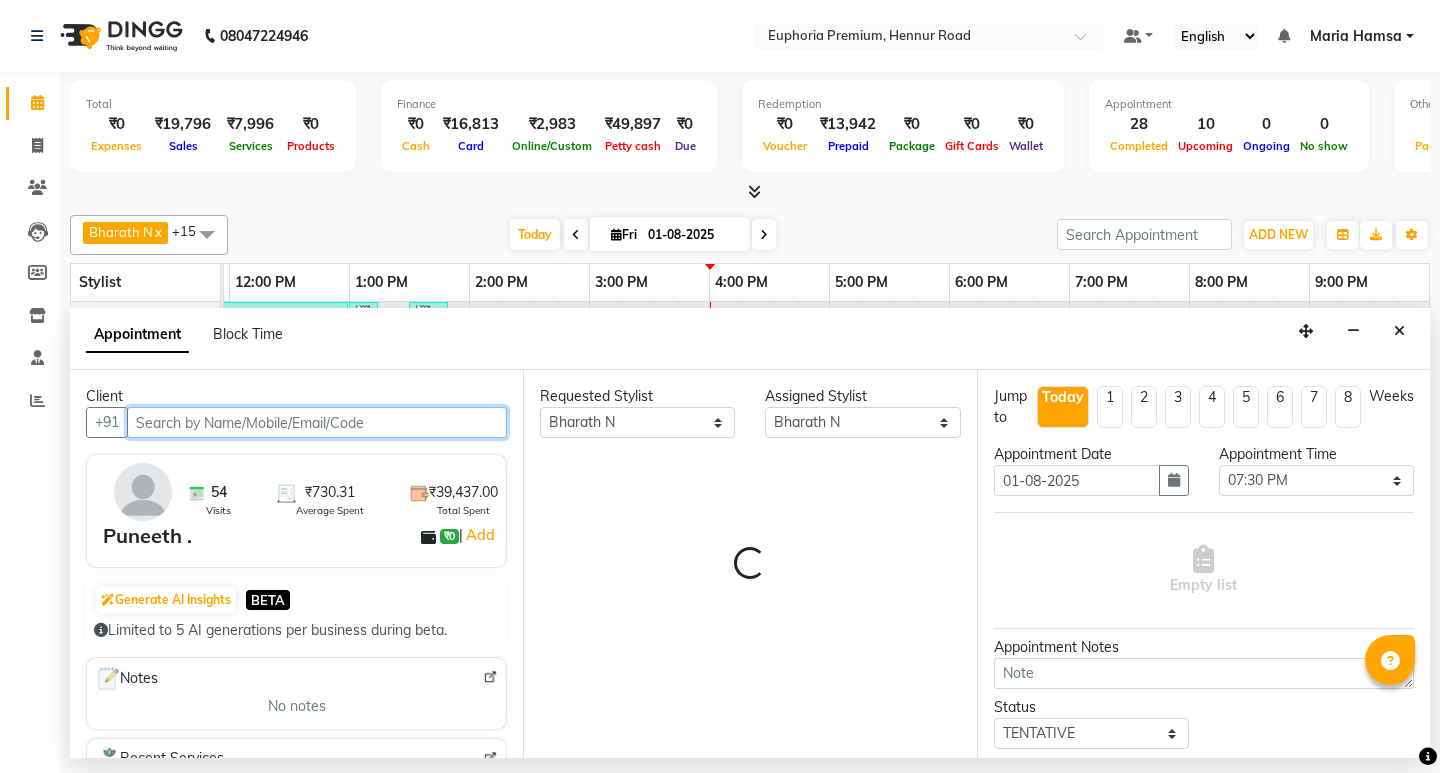 select on "4006" 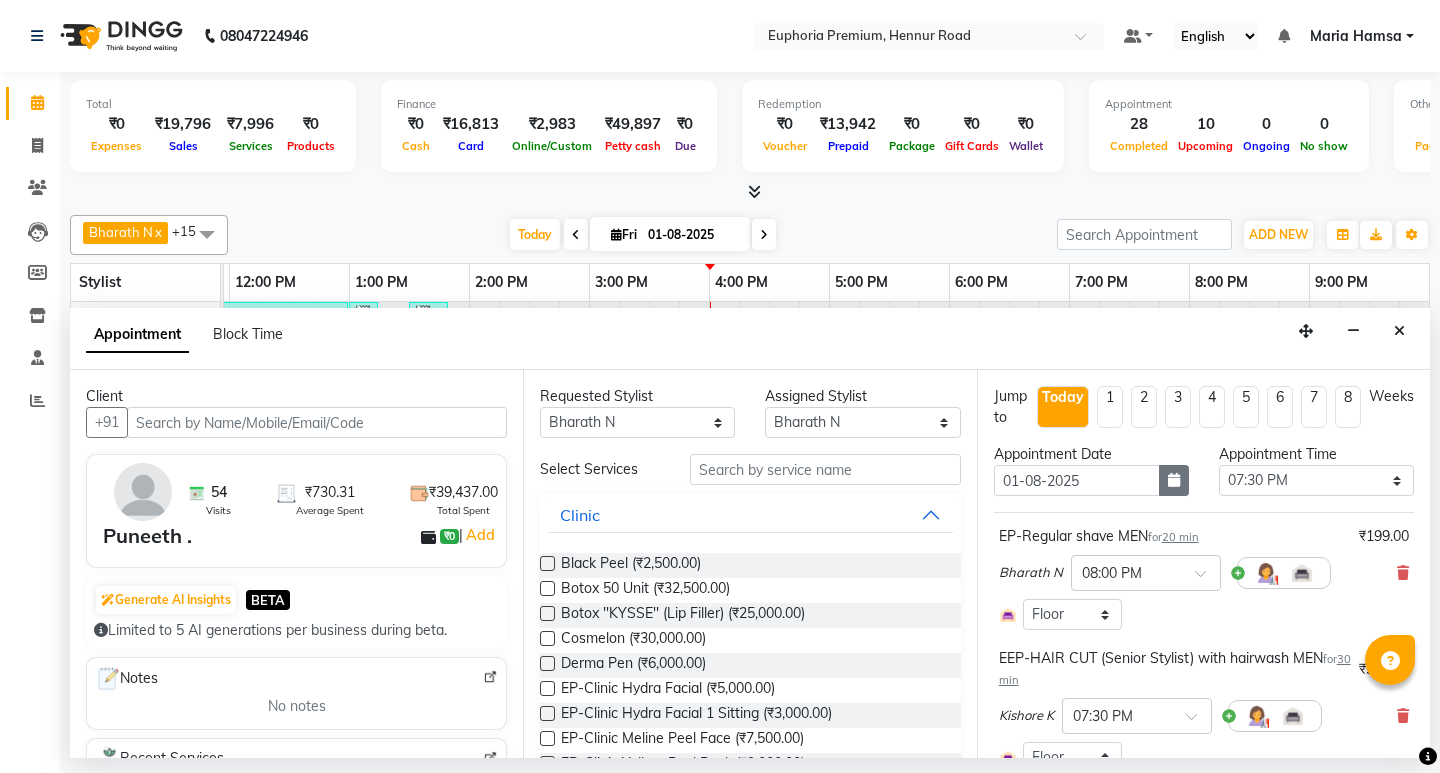 click at bounding box center [1174, 480] 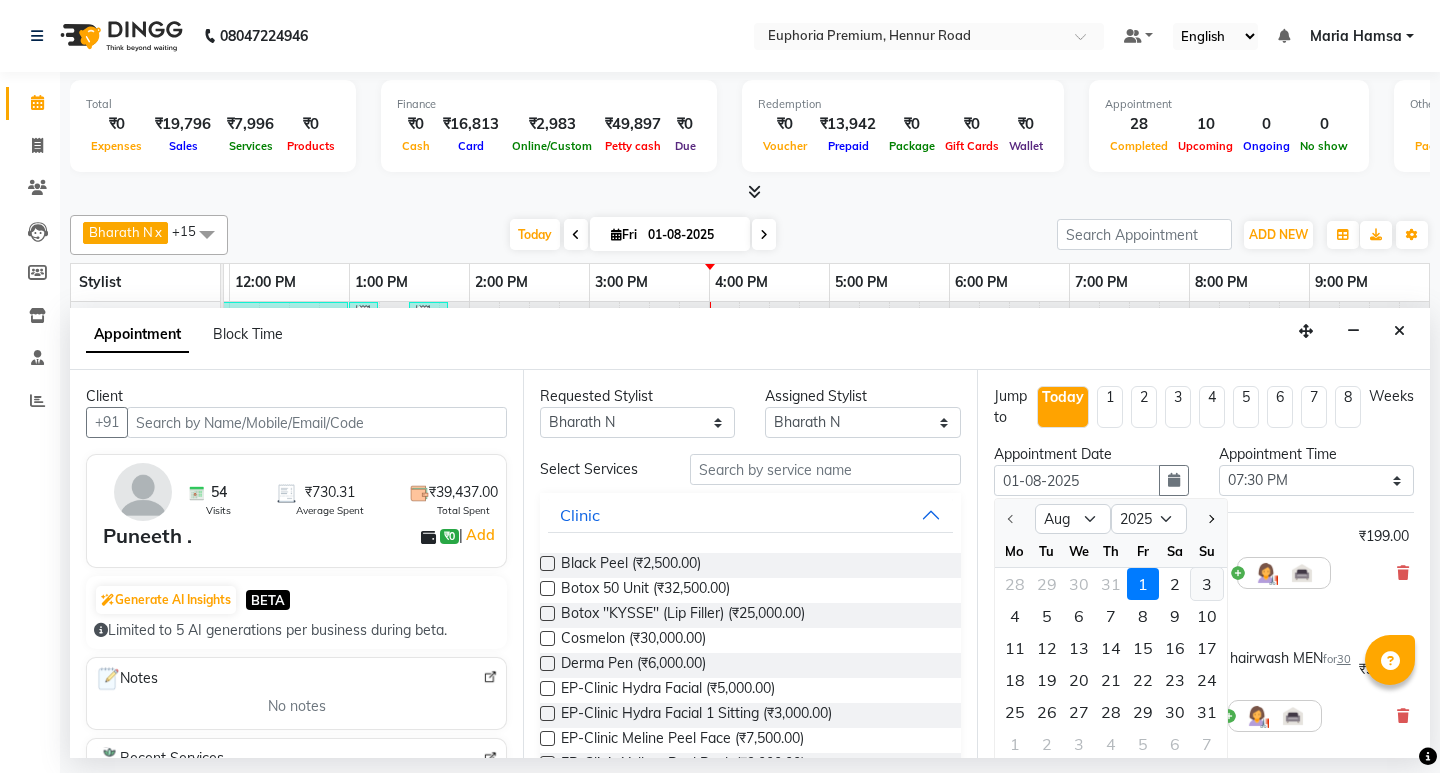 click on "3" at bounding box center (1207, 584) 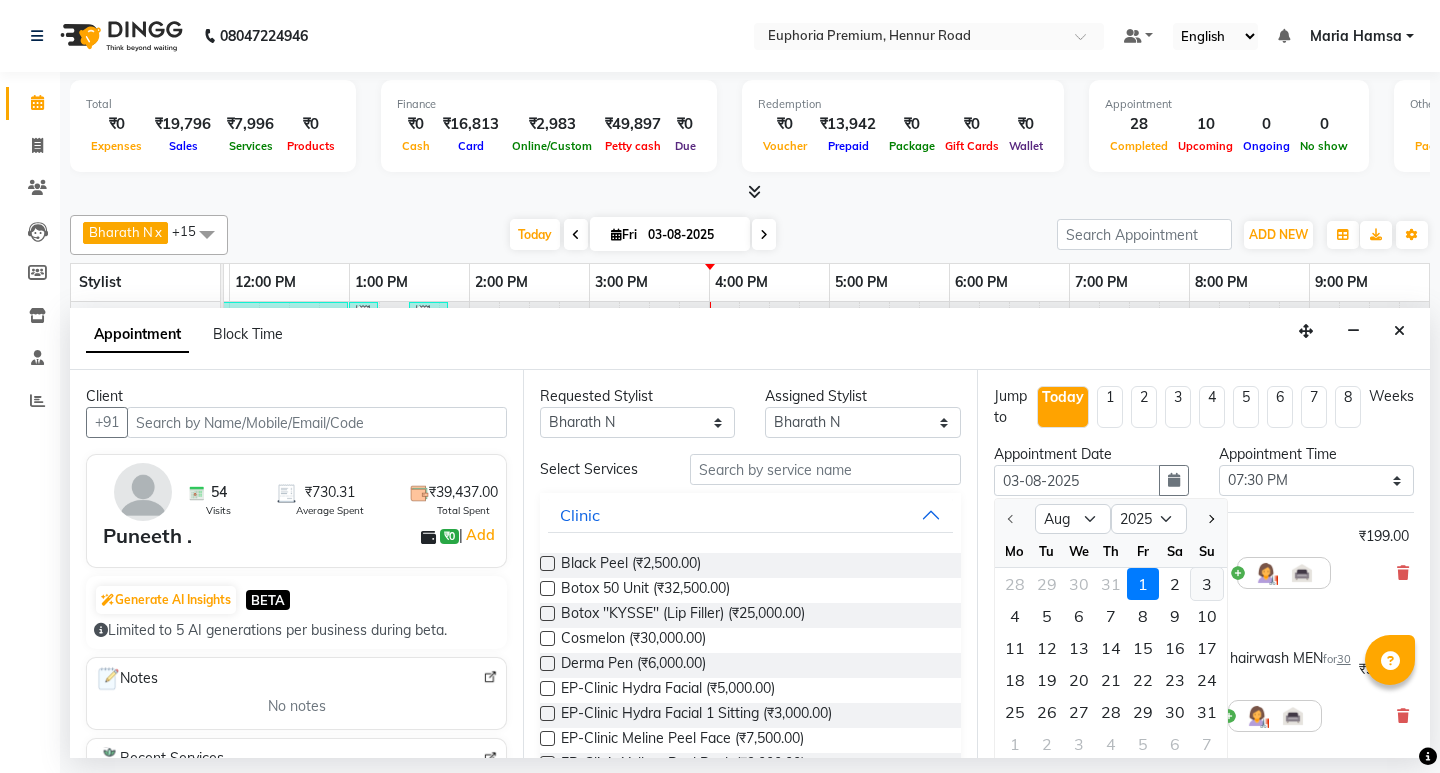 select on "1170" 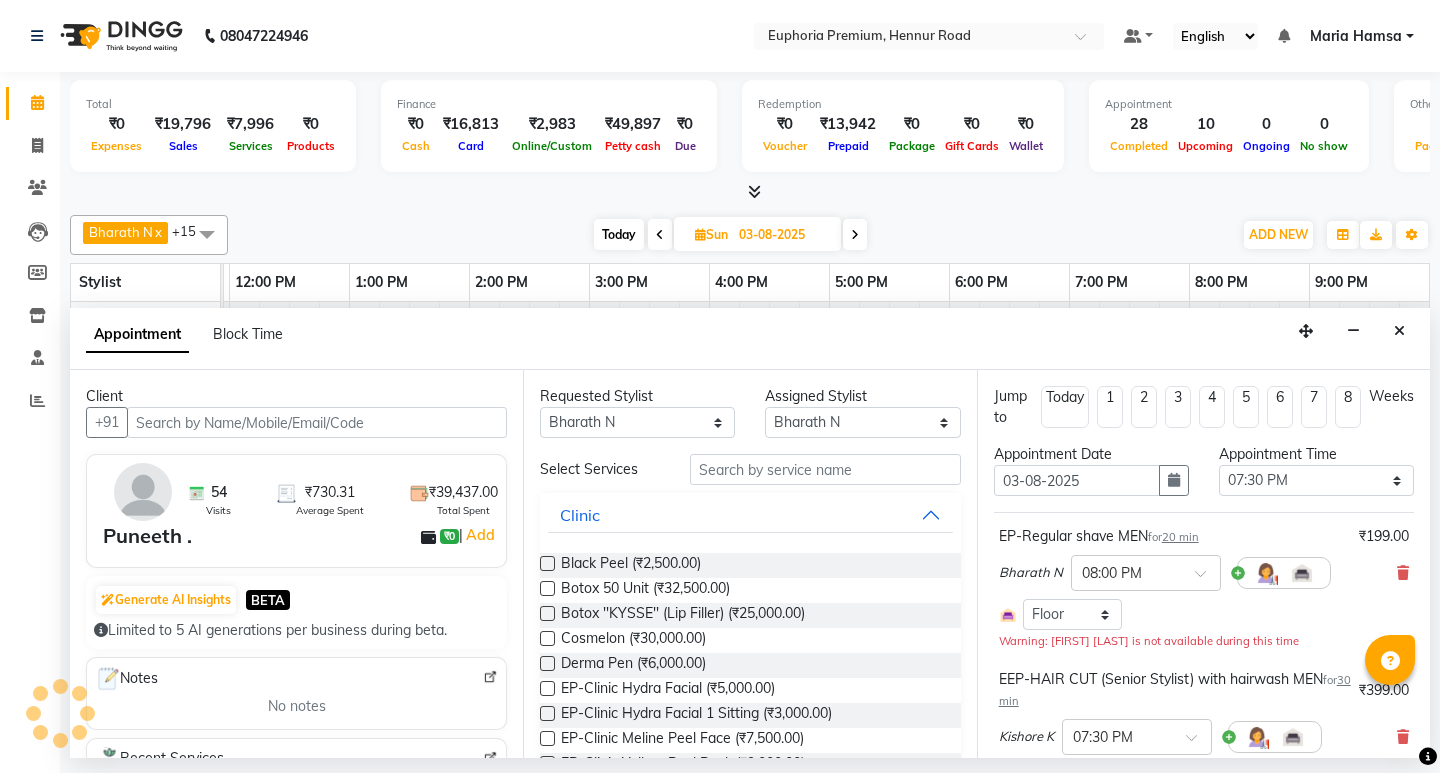 scroll, scrollTop: 0, scrollLeft: 475, axis: horizontal 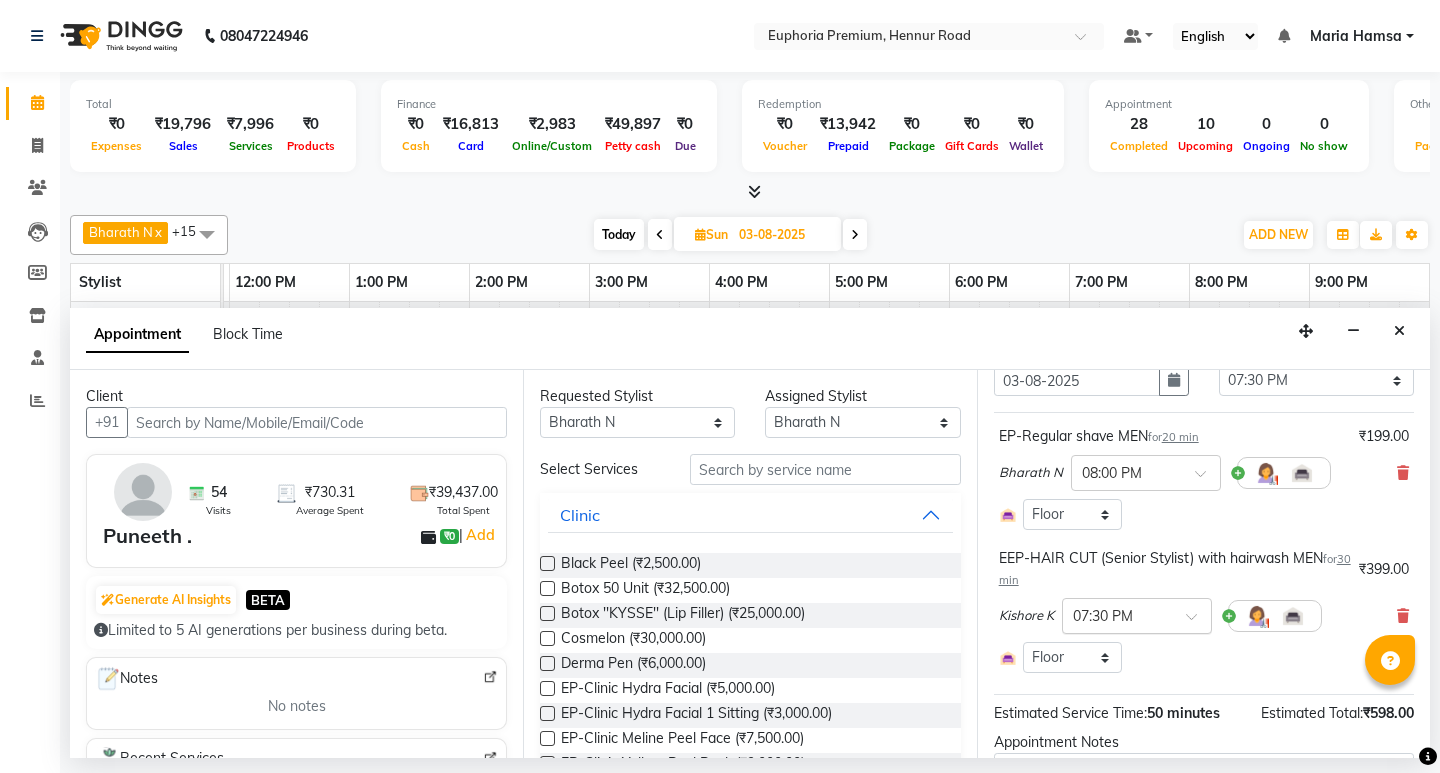 click at bounding box center [1198, 622] 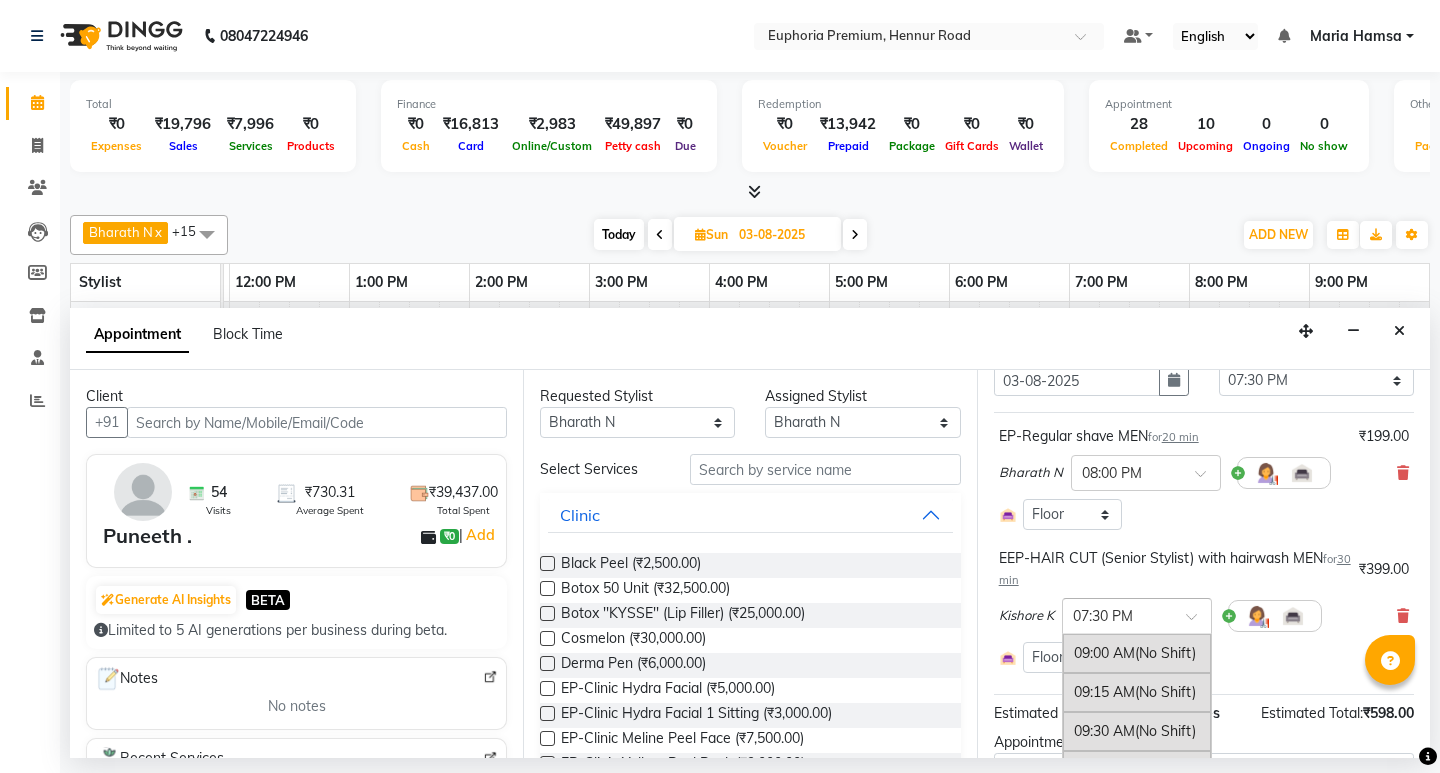scroll, scrollTop: 1638, scrollLeft: 0, axis: vertical 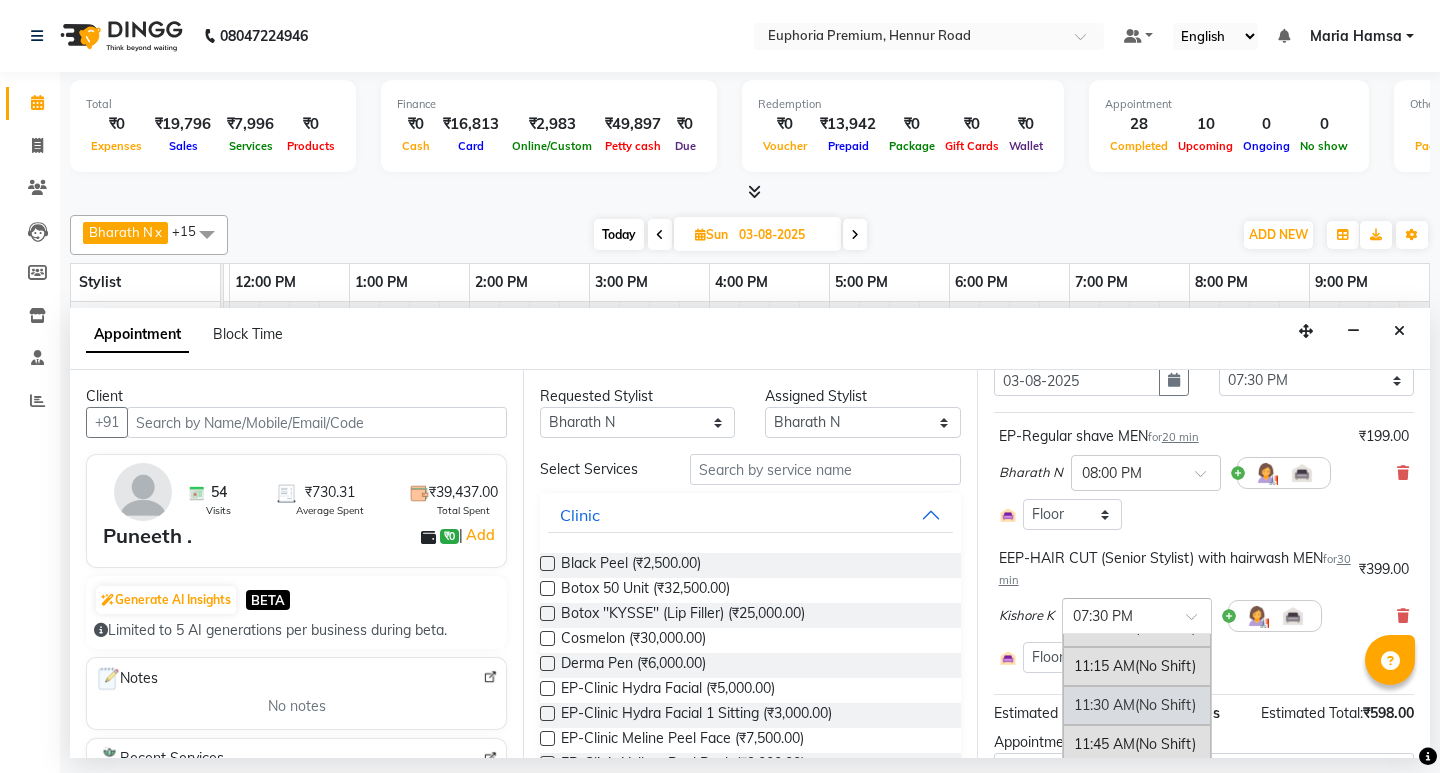 click on "11:30 AM   (No Shift)" at bounding box center [1137, 705] 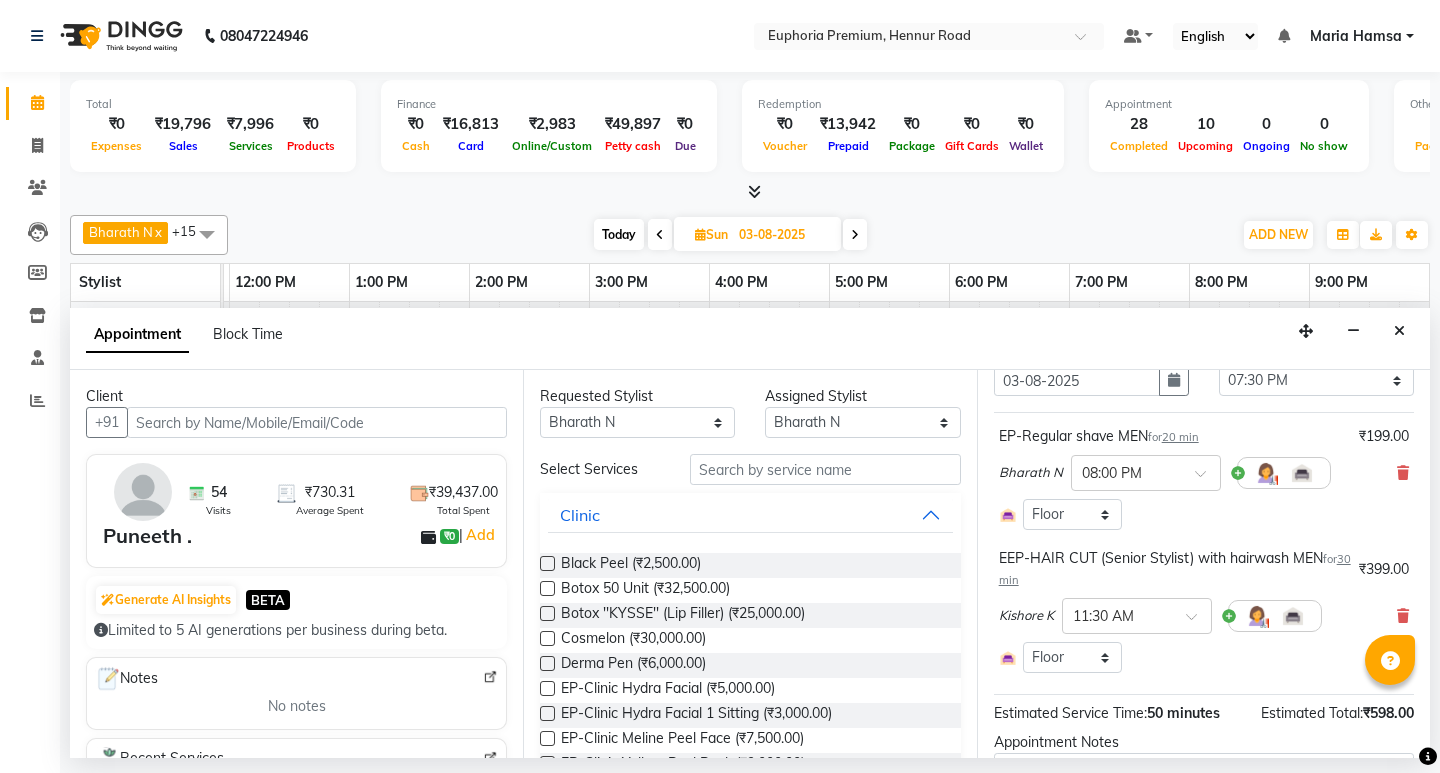 click on "EEP-HAIR CUT (Senior Stylist) with hairwash MEN   for  30 min" at bounding box center (1175, 569) 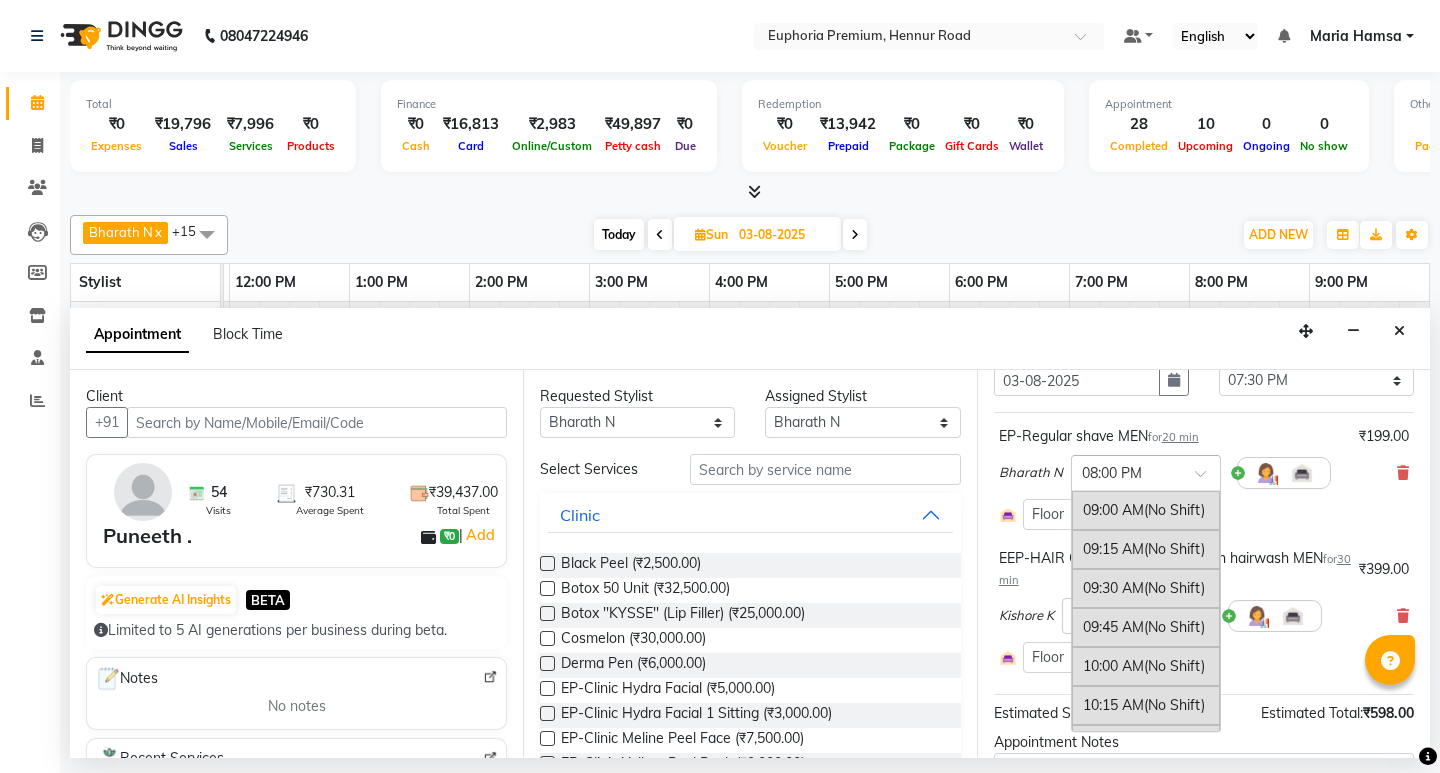 click at bounding box center (1207, 479) 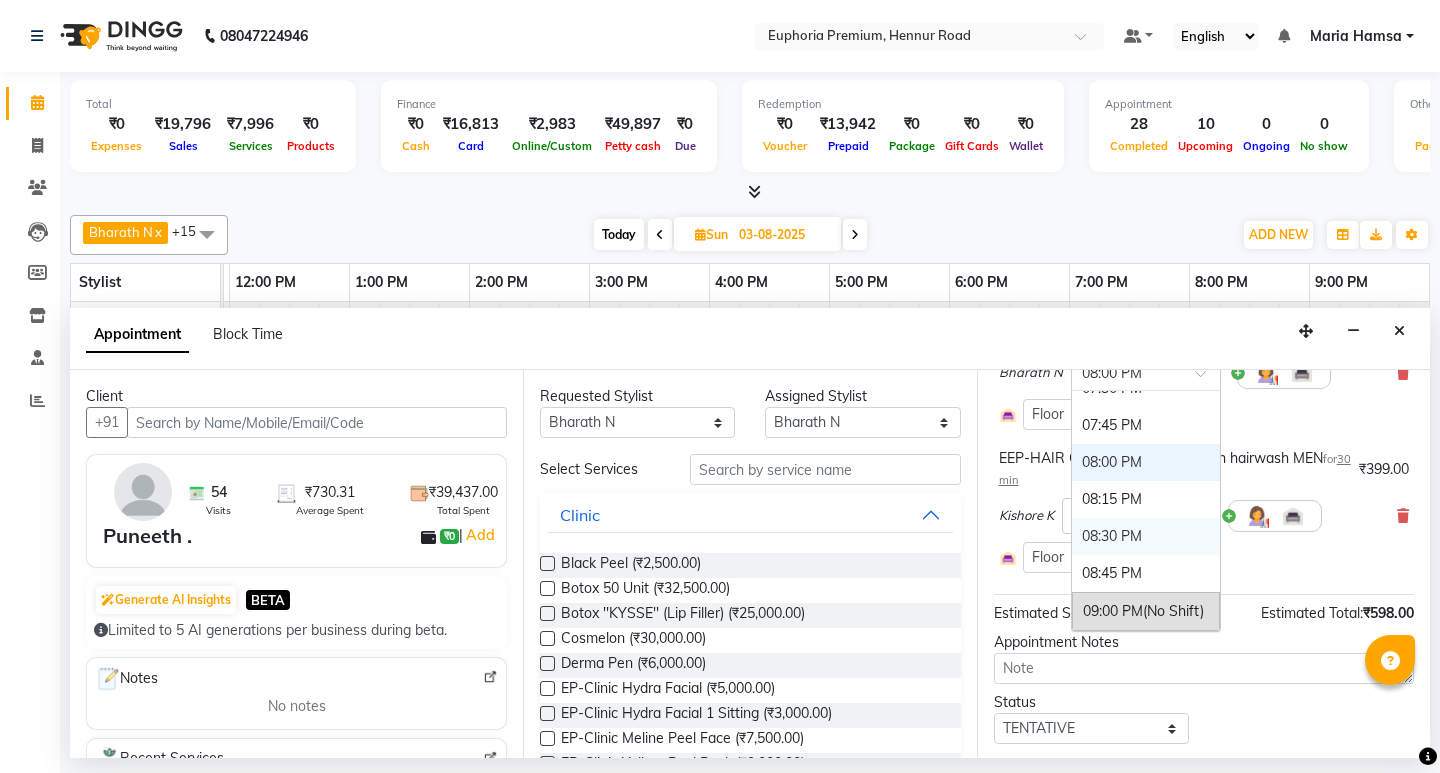scroll, scrollTop: 254, scrollLeft: 0, axis: vertical 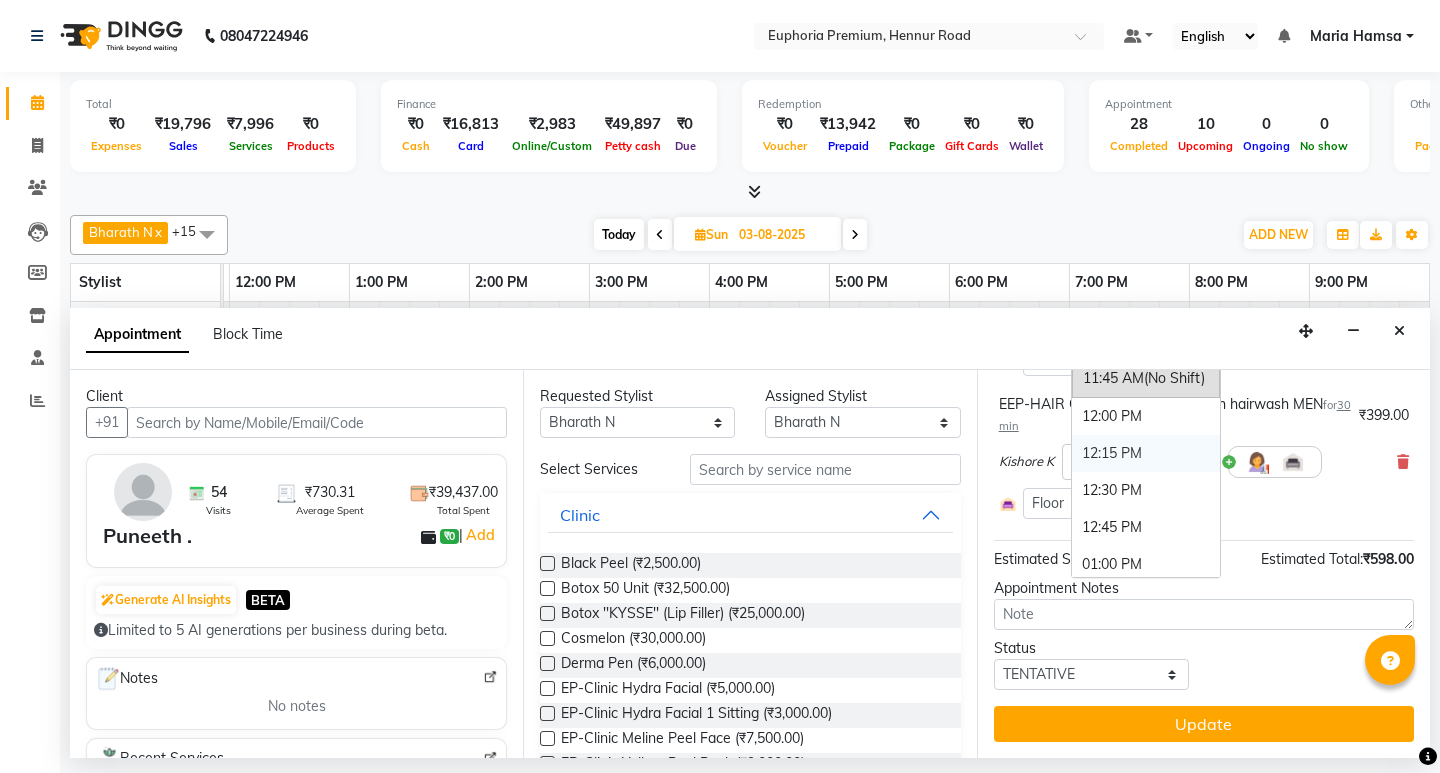 click on "12:15 PM" at bounding box center (1146, 453) 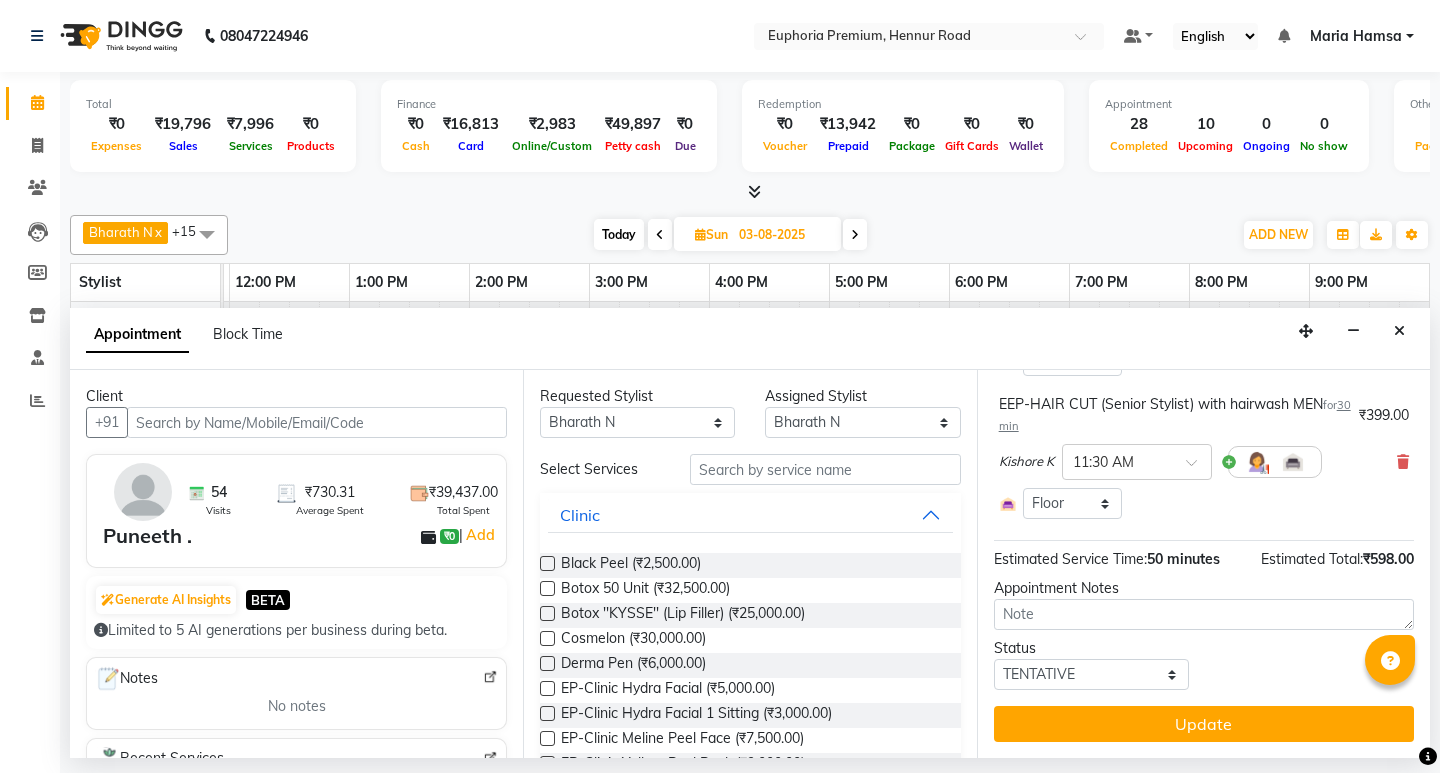 click on "Select Room Floor" at bounding box center [1204, 503] 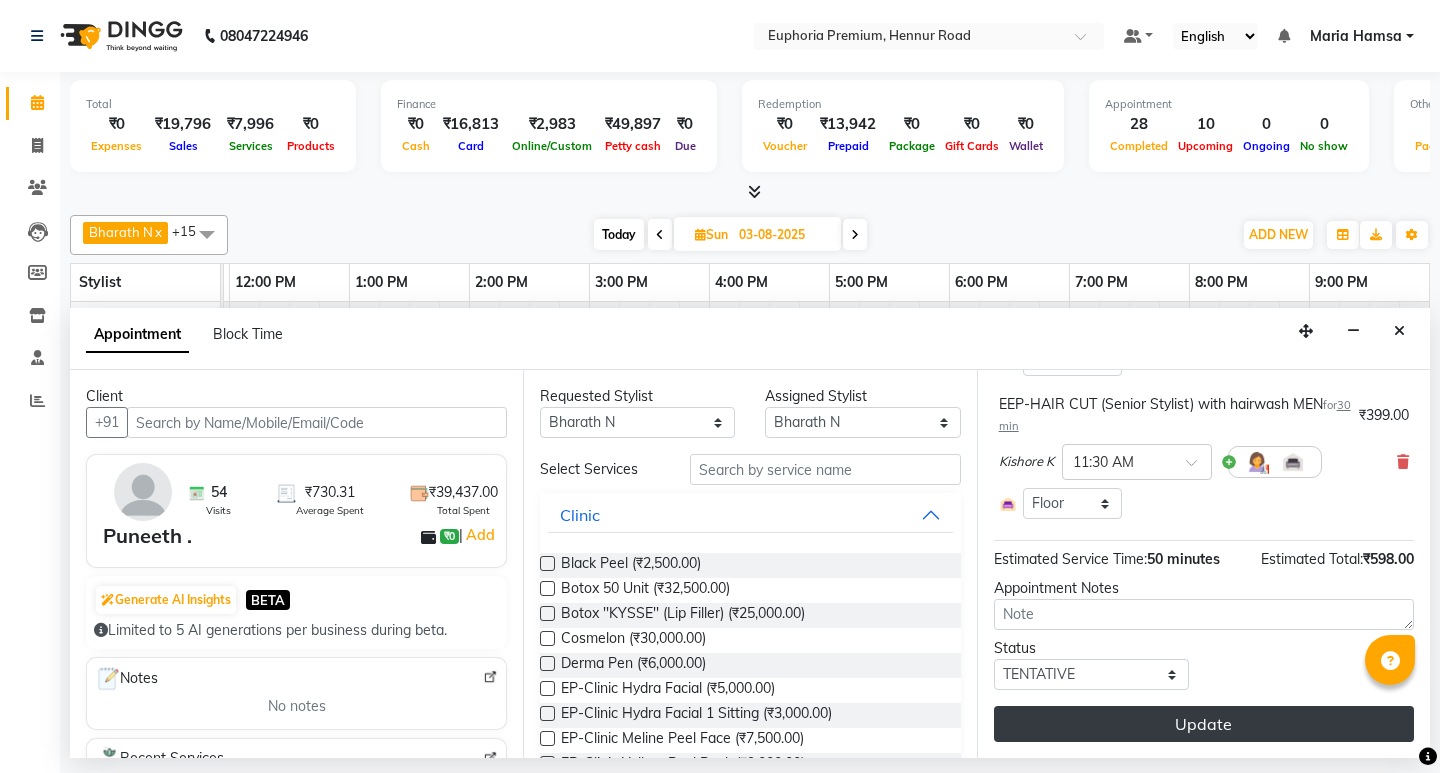 click on "Update" at bounding box center (1204, 724) 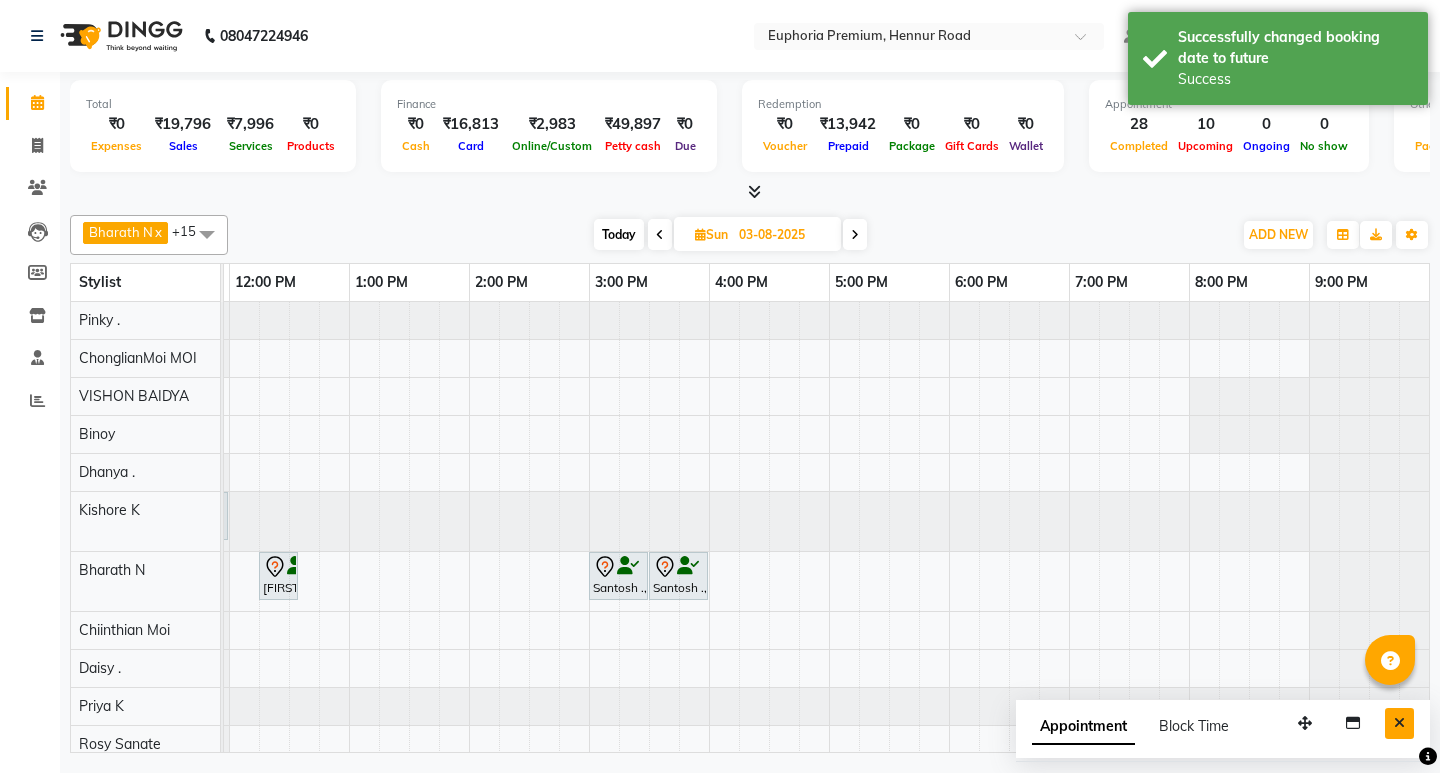 click at bounding box center [1399, 723] 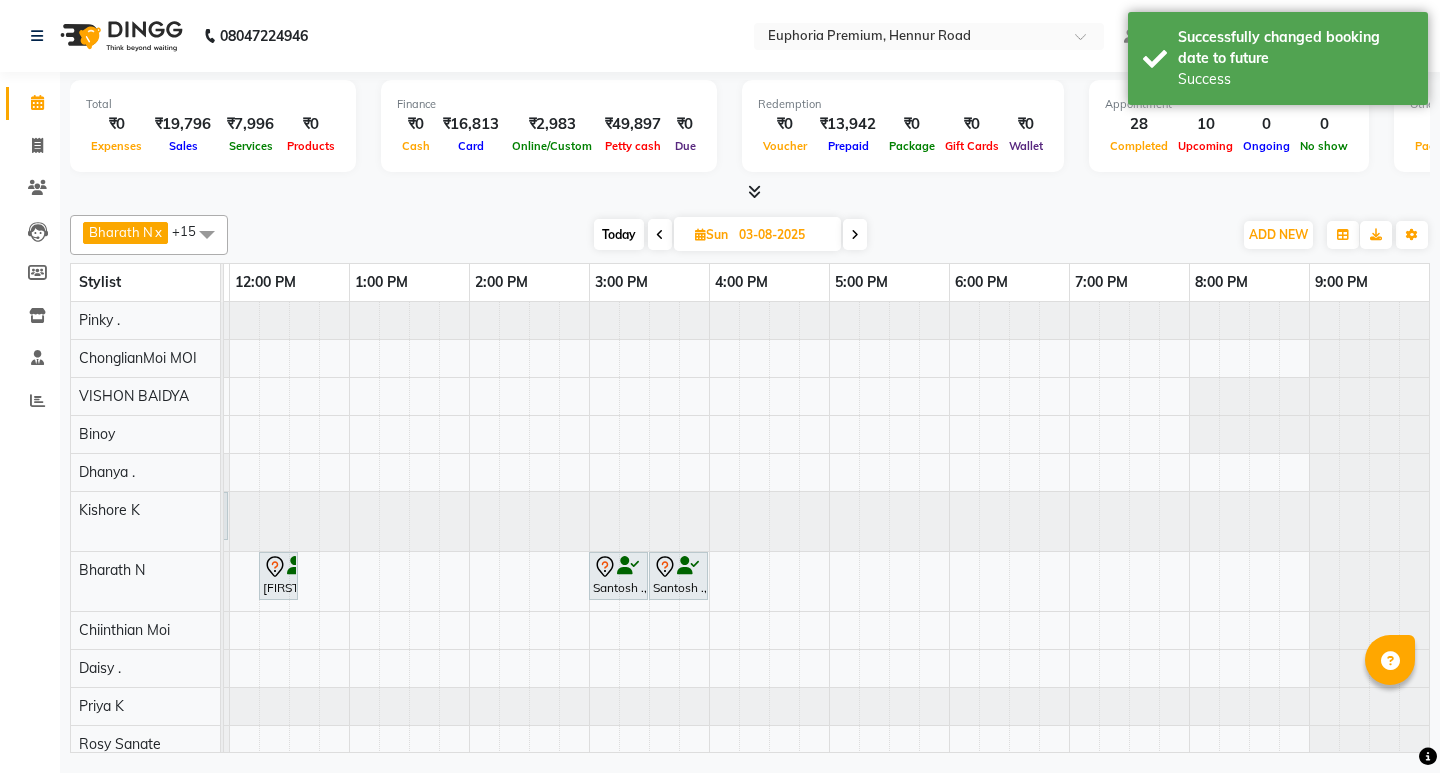 scroll, scrollTop: 0, scrollLeft: 347, axis: horizontal 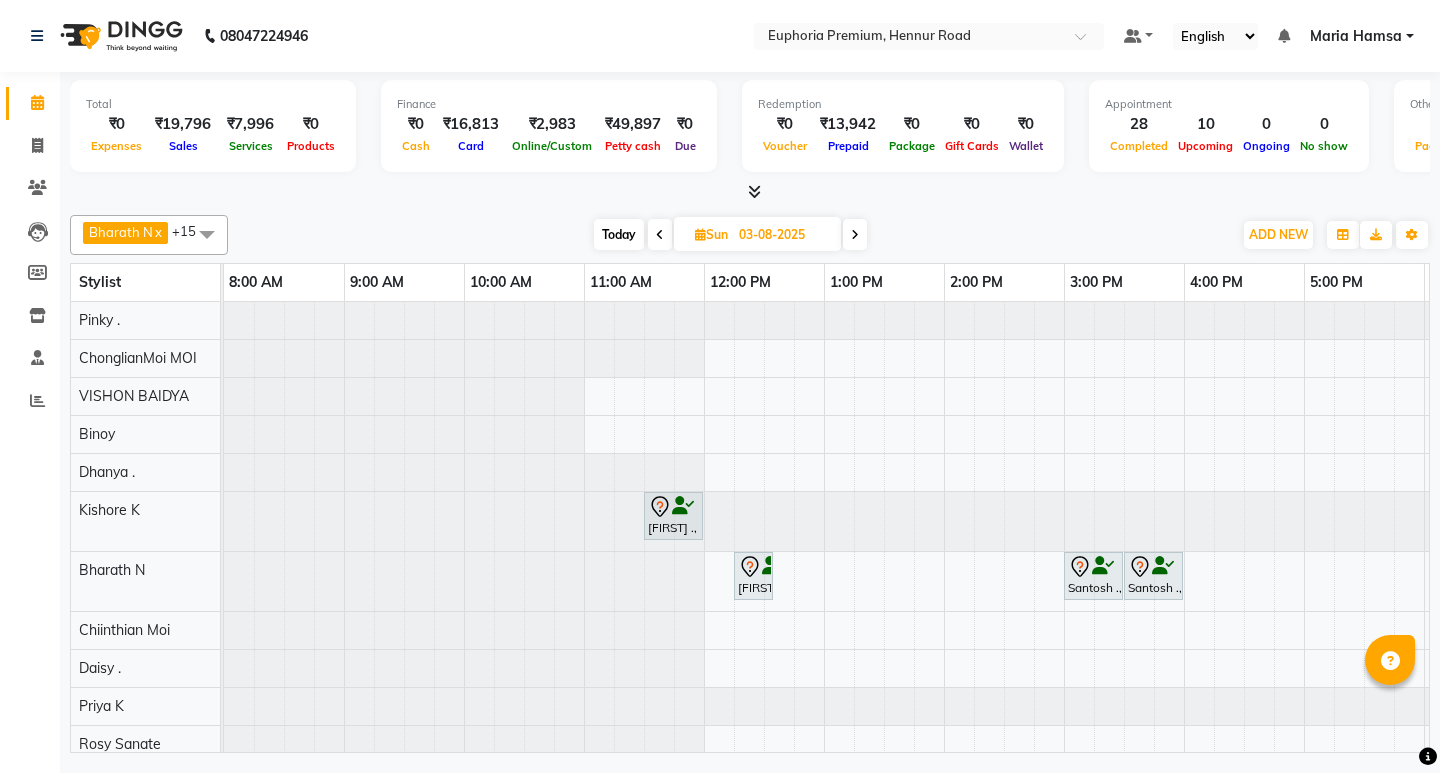 click on "Today" at bounding box center [619, 234] 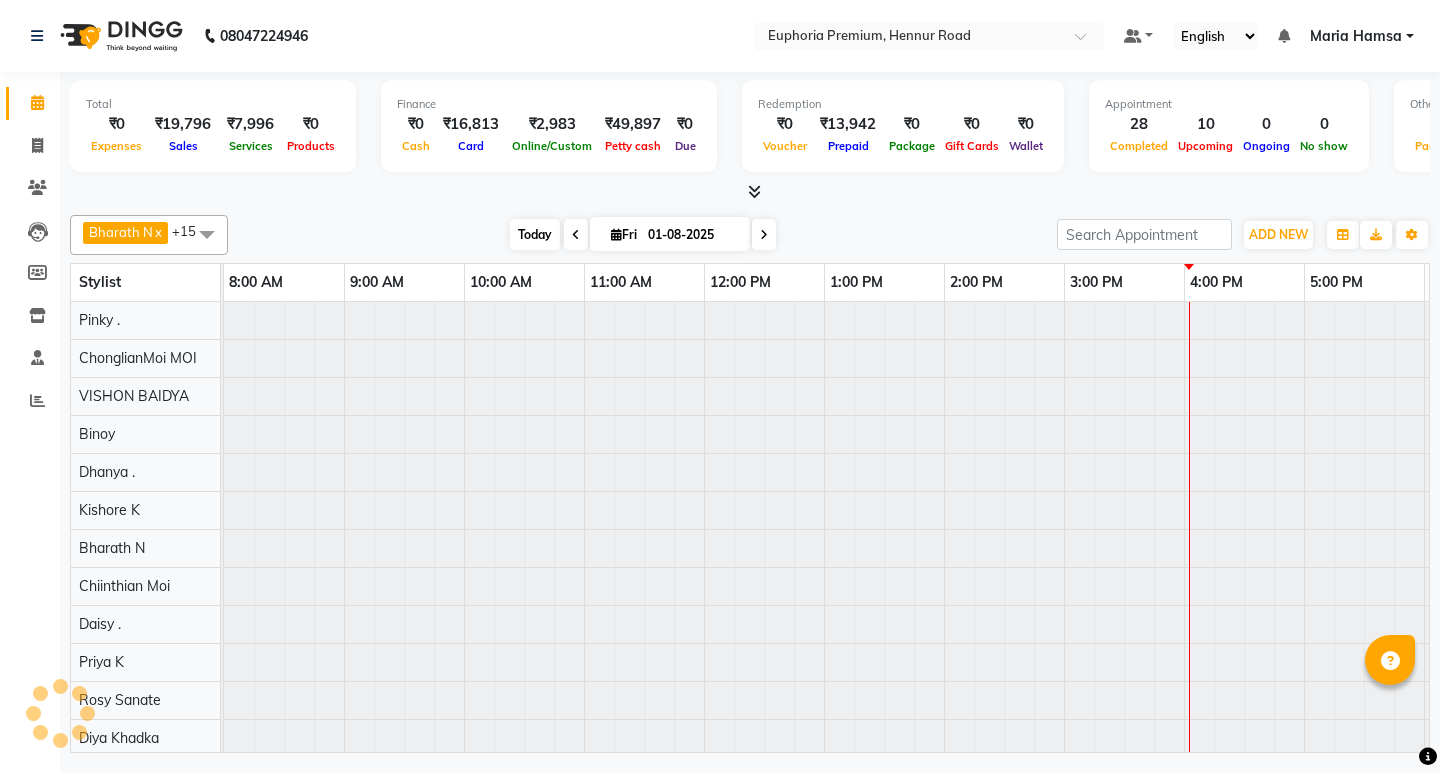 scroll, scrollTop: 0, scrollLeft: 475, axis: horizontal 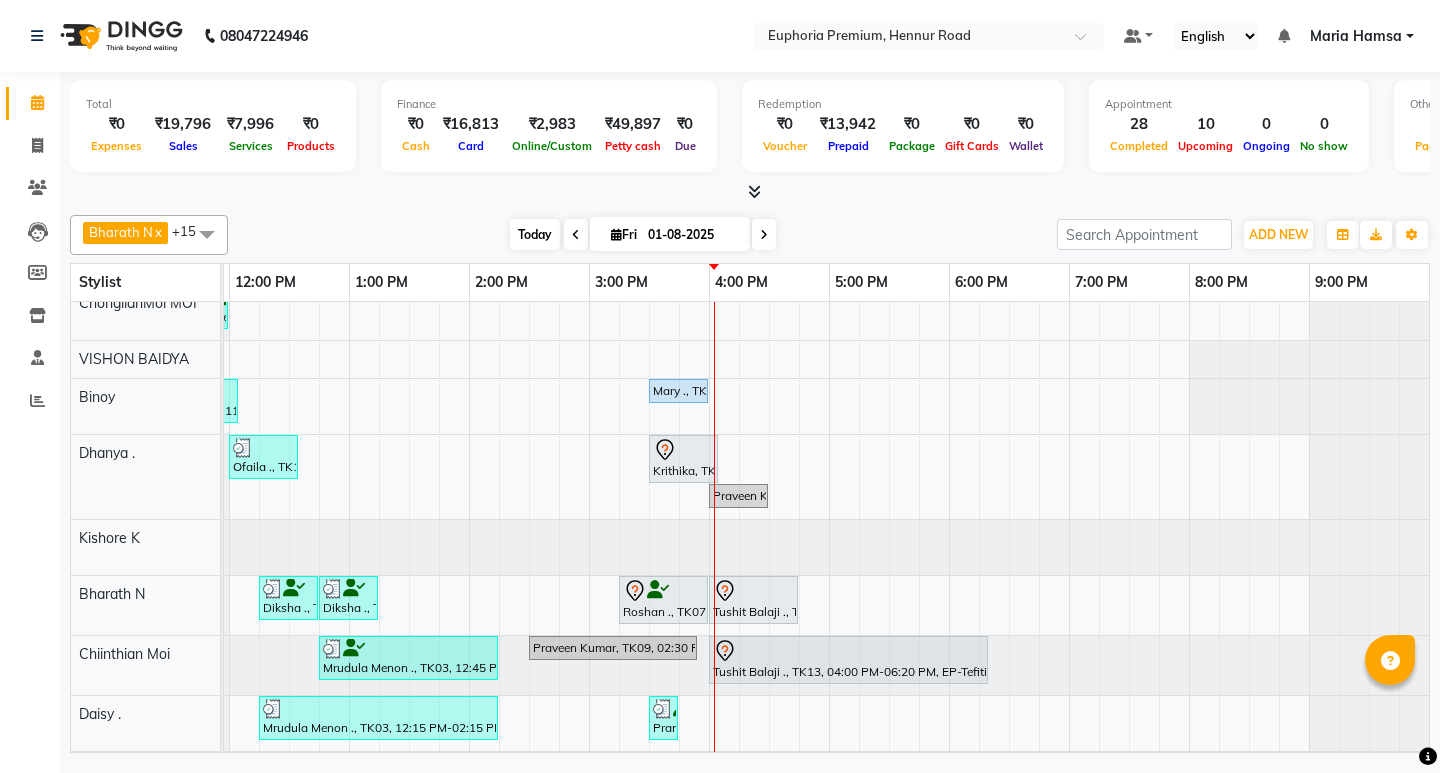 click on "Today" at bounding box center [535, 234] 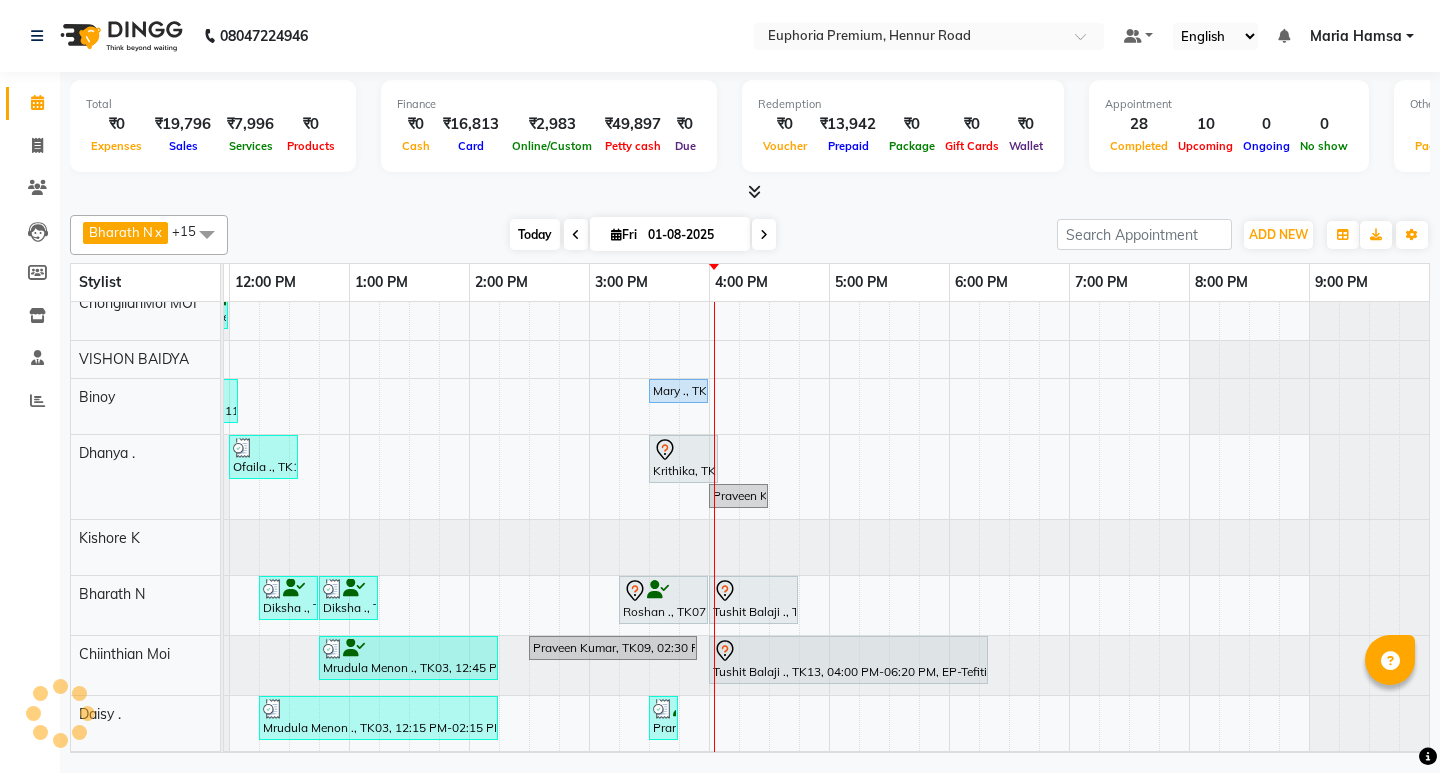 scroll, scrollTop: 0, scrollLeft: 475, axis: horizontal 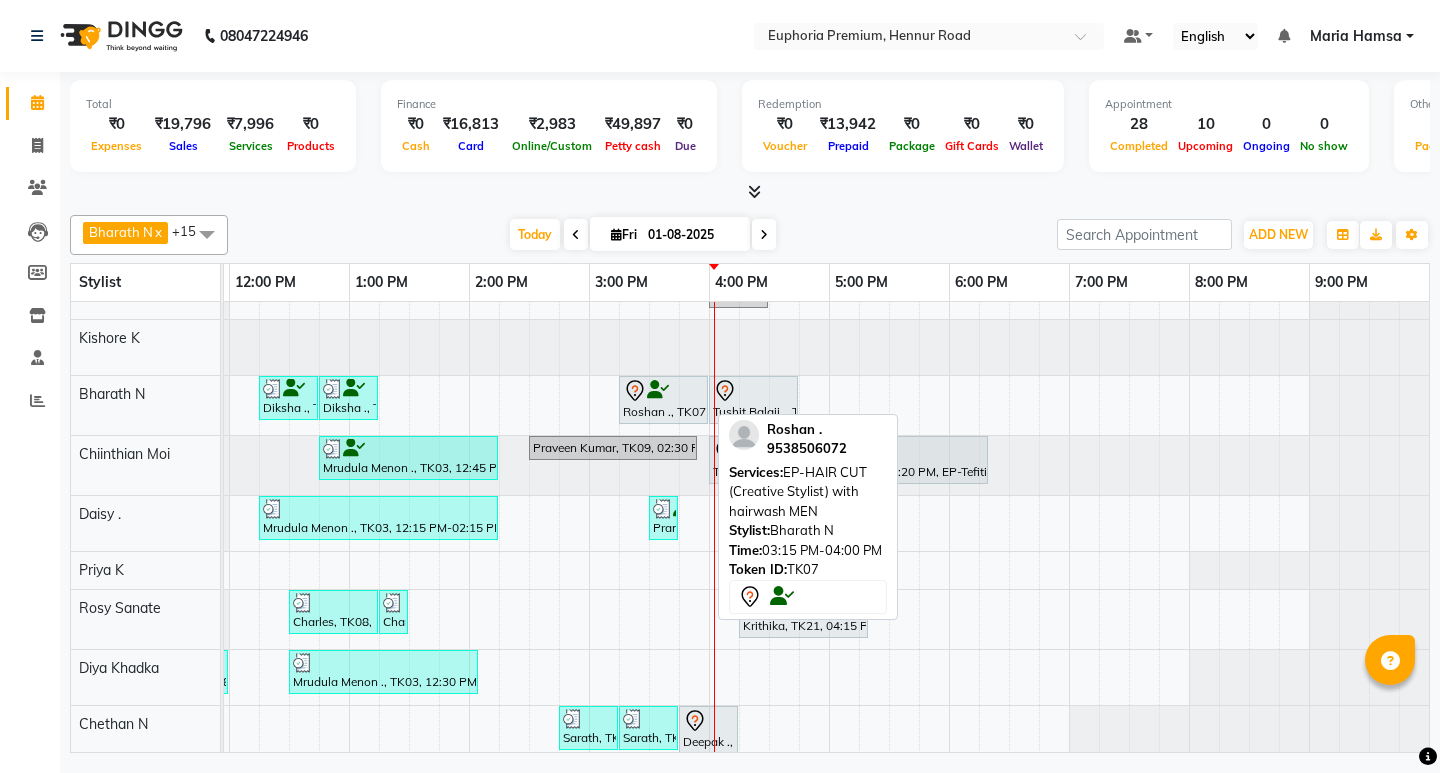 click on "Roshan ., TK07, 03:15 PM-04:00 PM, EP-HAIR CUT (Creative Stylist) with hairwash MEN" at bounding box center [663, 400] 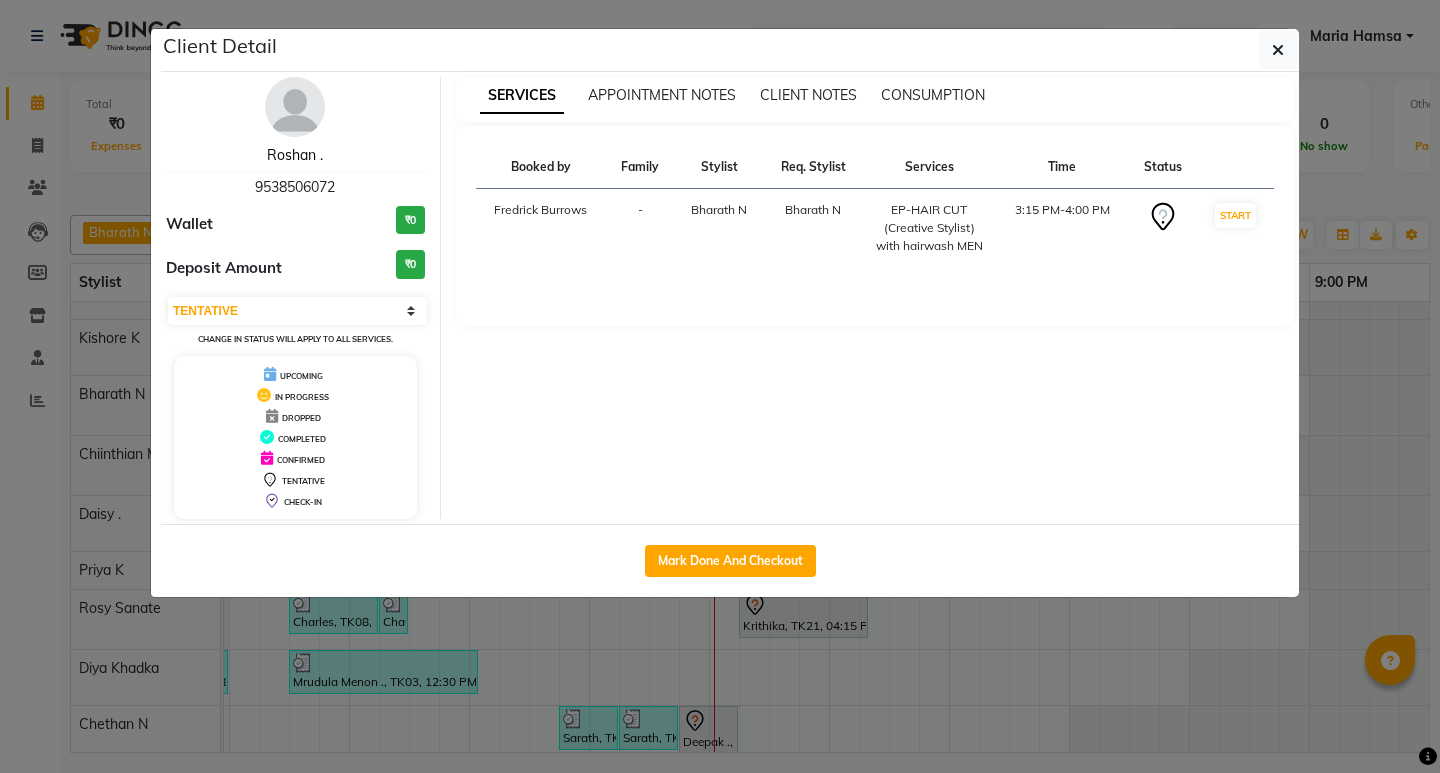 click on "Roshan ." at bounding box center [295, 155] 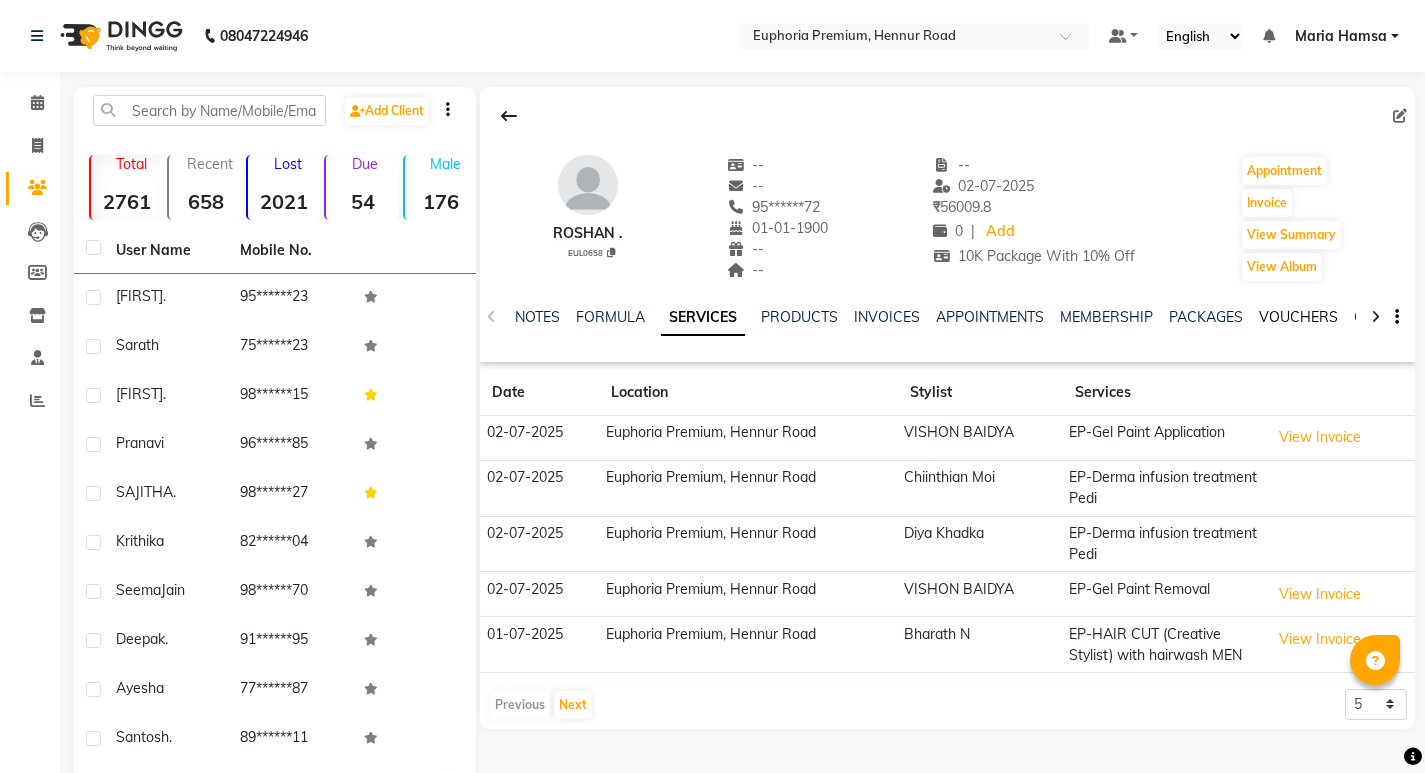 click on "VOUCHERS" 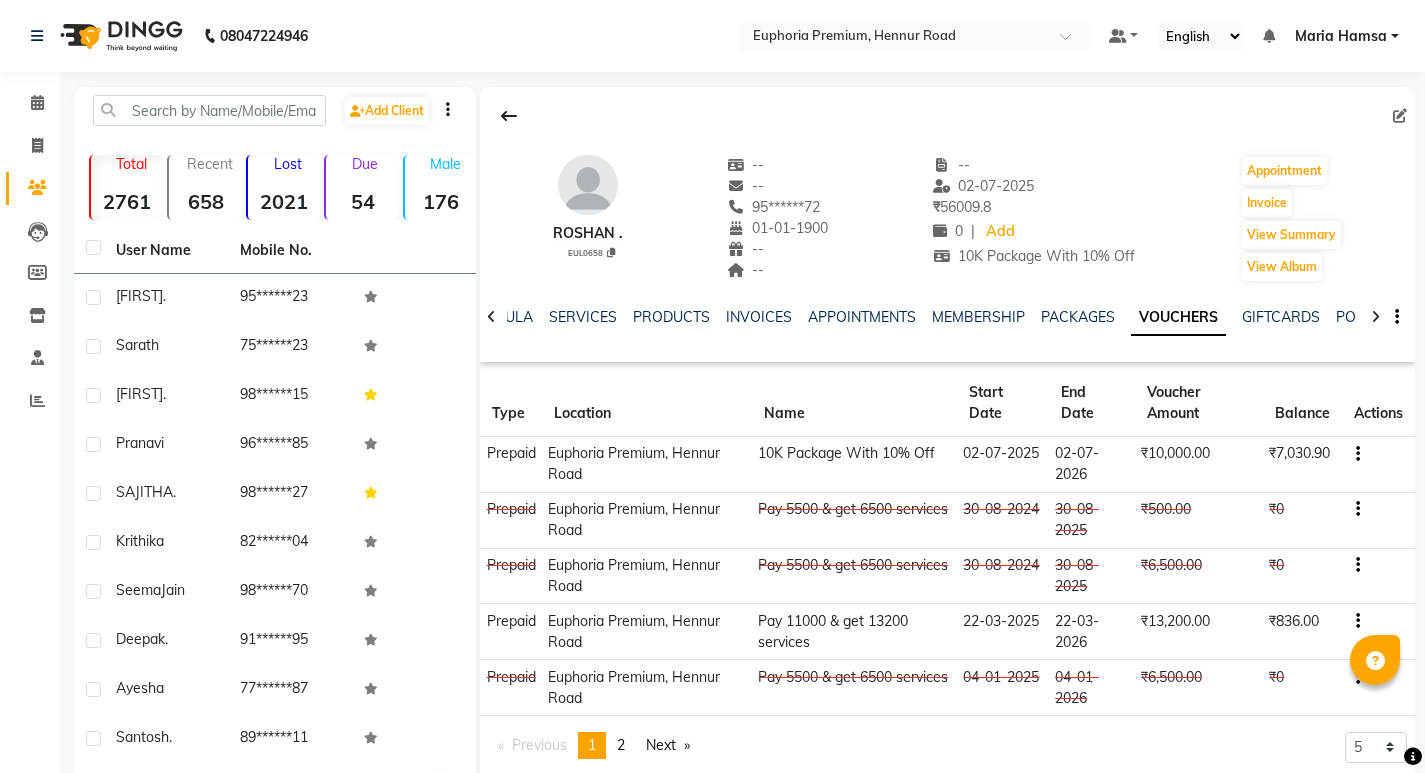 scroll, scrollTop: 77, scrollLeft: 0, axis: vertical 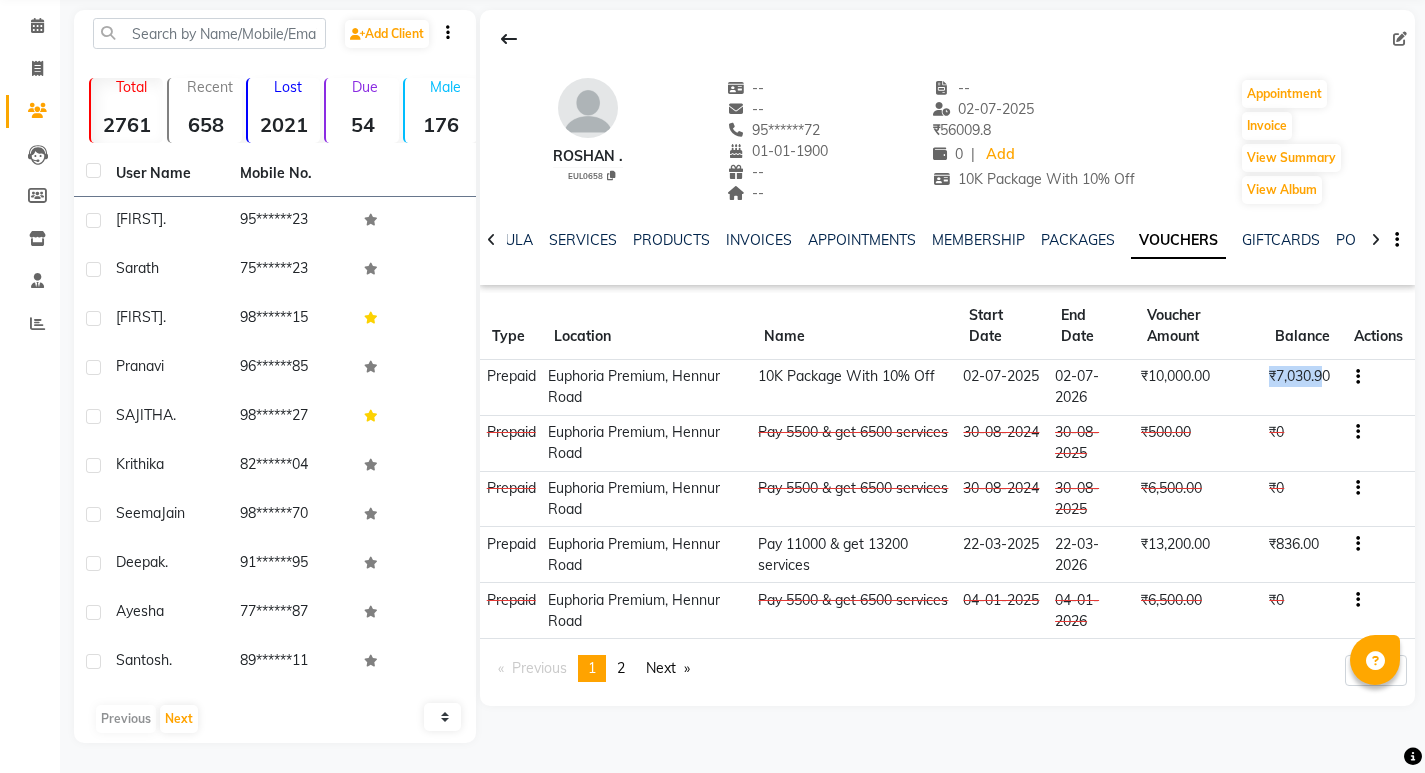 drag, startPoint x: 1270, startPoint y: 379, endPoint x: 1326, endPoint y: 375, distance: 56.142673 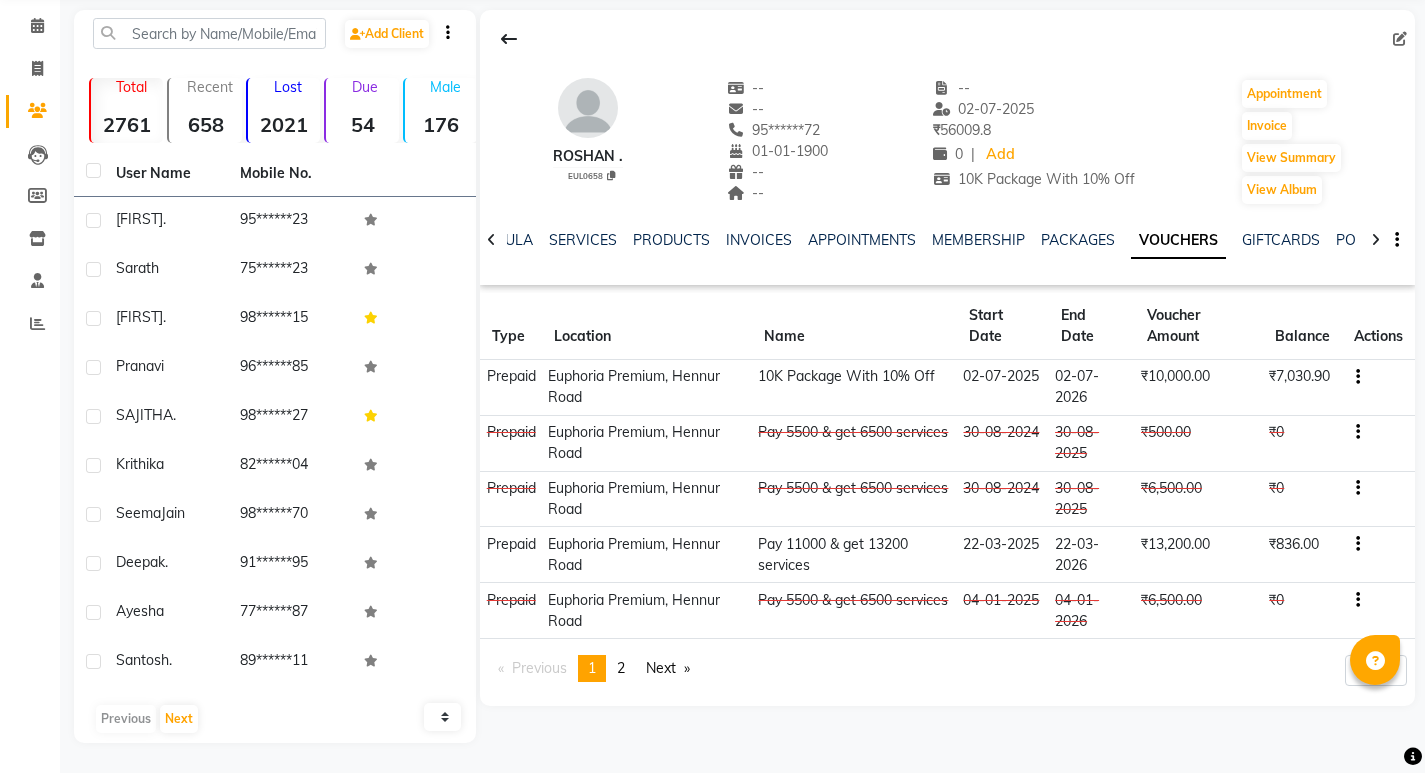 click on "₹10,000.00" 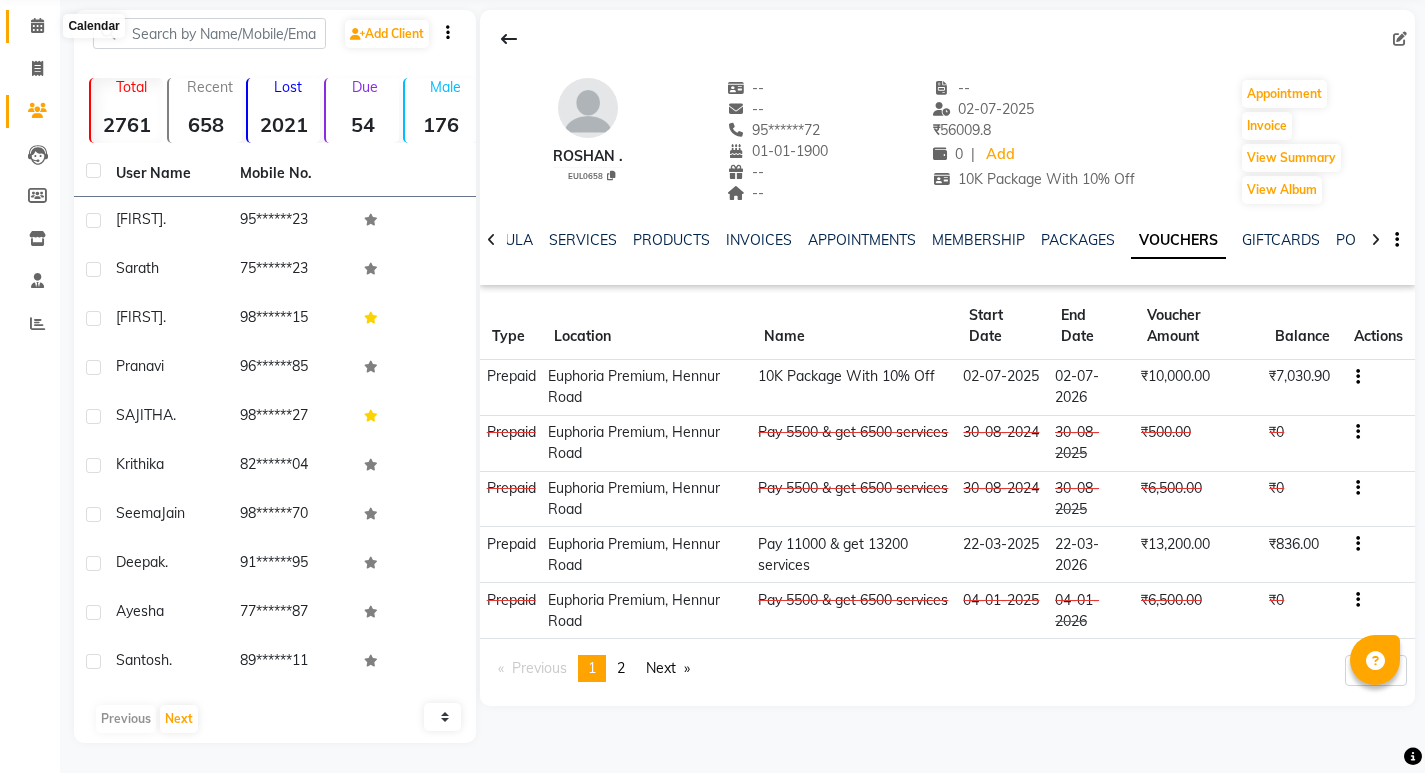 click 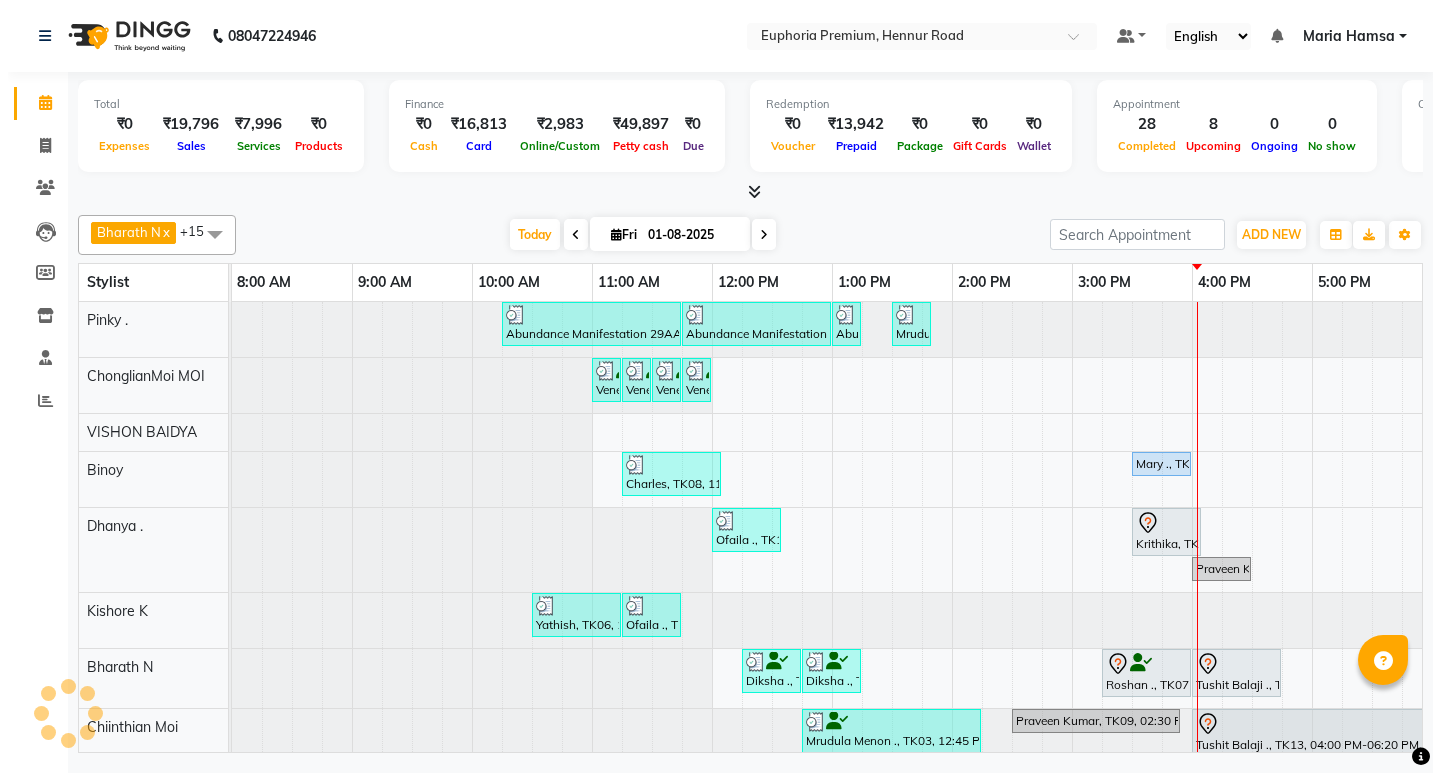 scroll, scrollTop: 0, scrollLeft: 0, axis: both 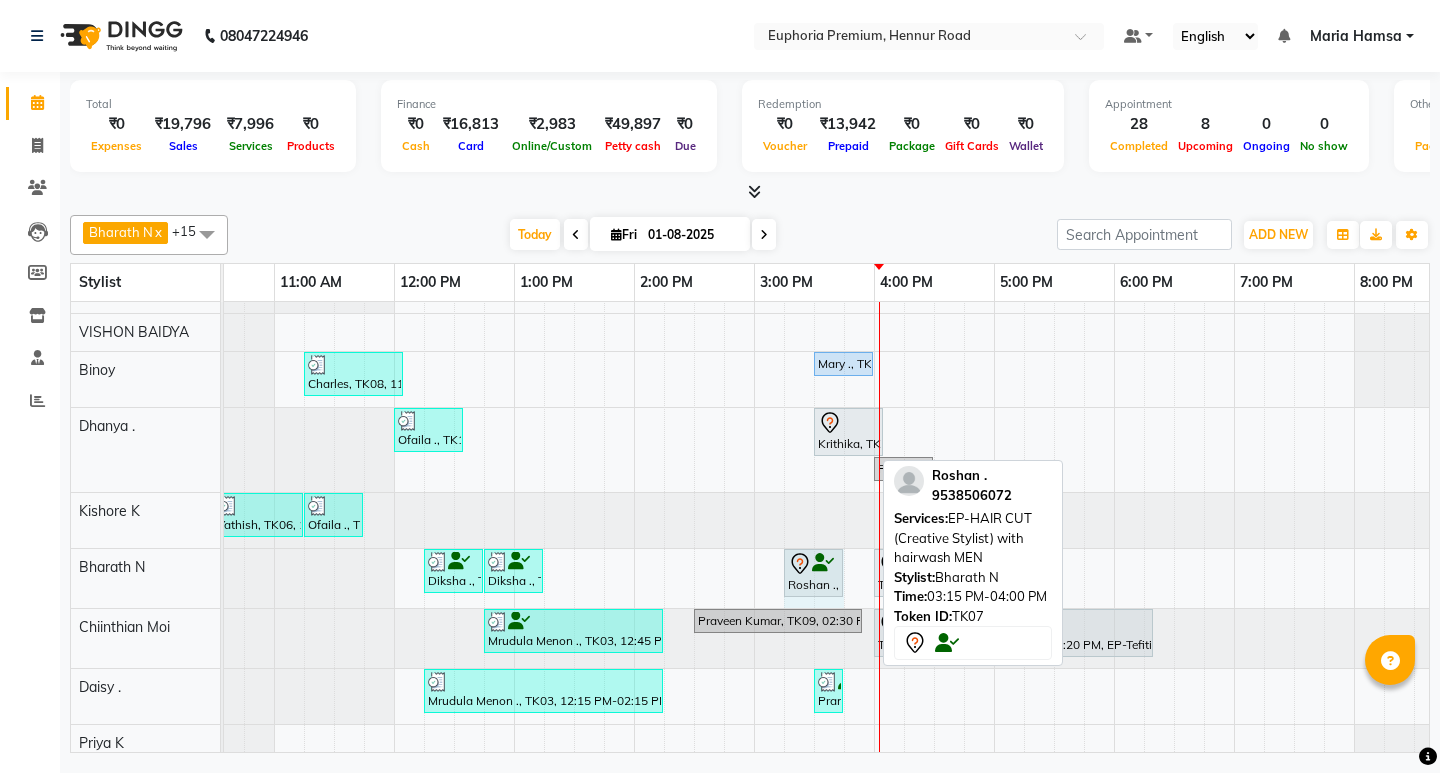 drag, startPoint x: 868, startPoint y: 566, endPoint x: 814, endPoint y: 581, distance: 56.044624 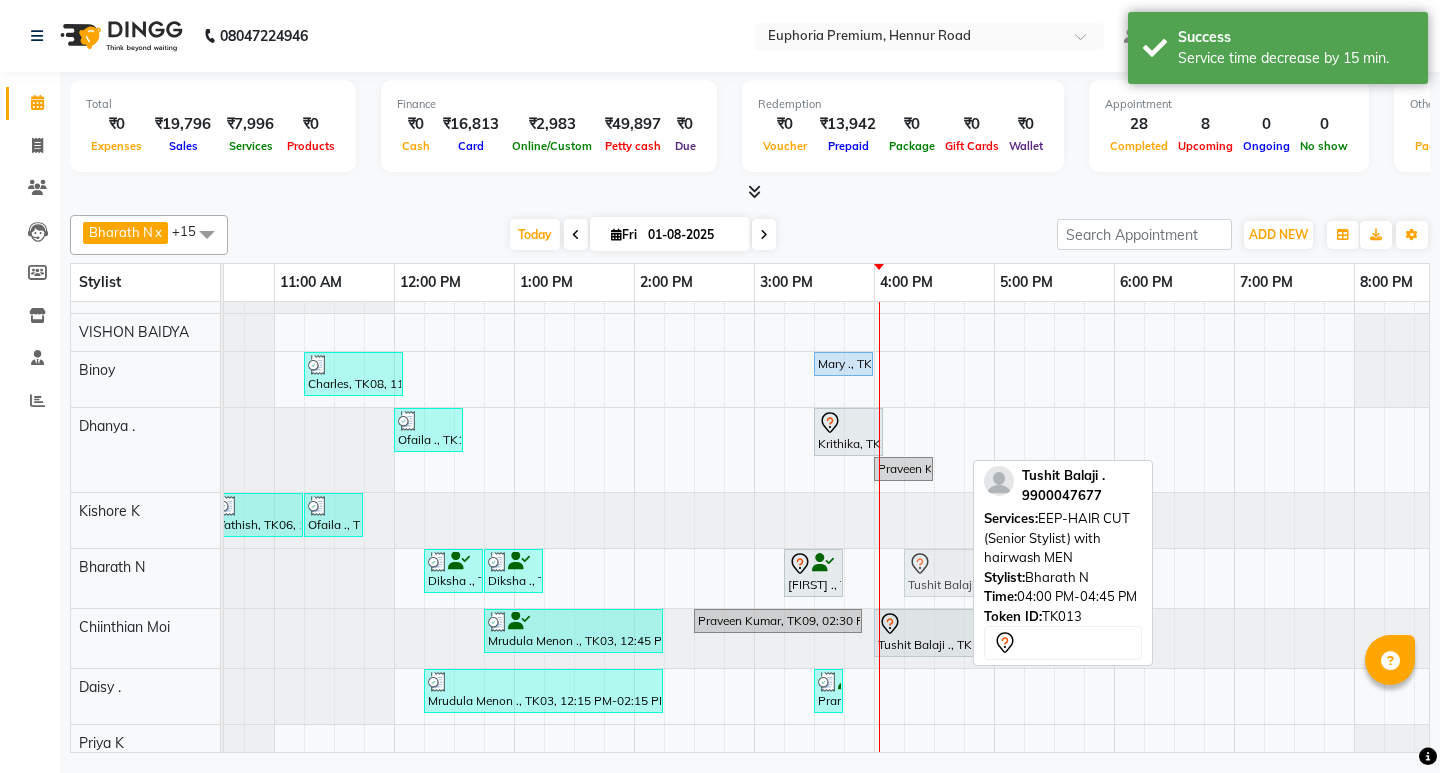 click on "[FIRST] ., TK05, [TIME]-[TIME], EP-Beard Trim/Design MEN     [FIRST] ., TK05, [TIME]-[TIME], EEP-HAIR CUT (Senior Stylist) with hairwash MEN             [FIRST] ., TK07, [TIME]-[TIME], EP-HAIR CUT (Creative Stylist) with hairwash MEN             [FIRST] [LAST] ., TK13, [TIME]-[TIME], EEP-HAIR CUT (Senior Stylist) with hairwash MEN             [FIRST] [LAST] ., TK13, [TIME]-[TIME], EEP-HAIR CUT (Senior Stylist) with hairwash MEN" at bounding box center (-86, 578) 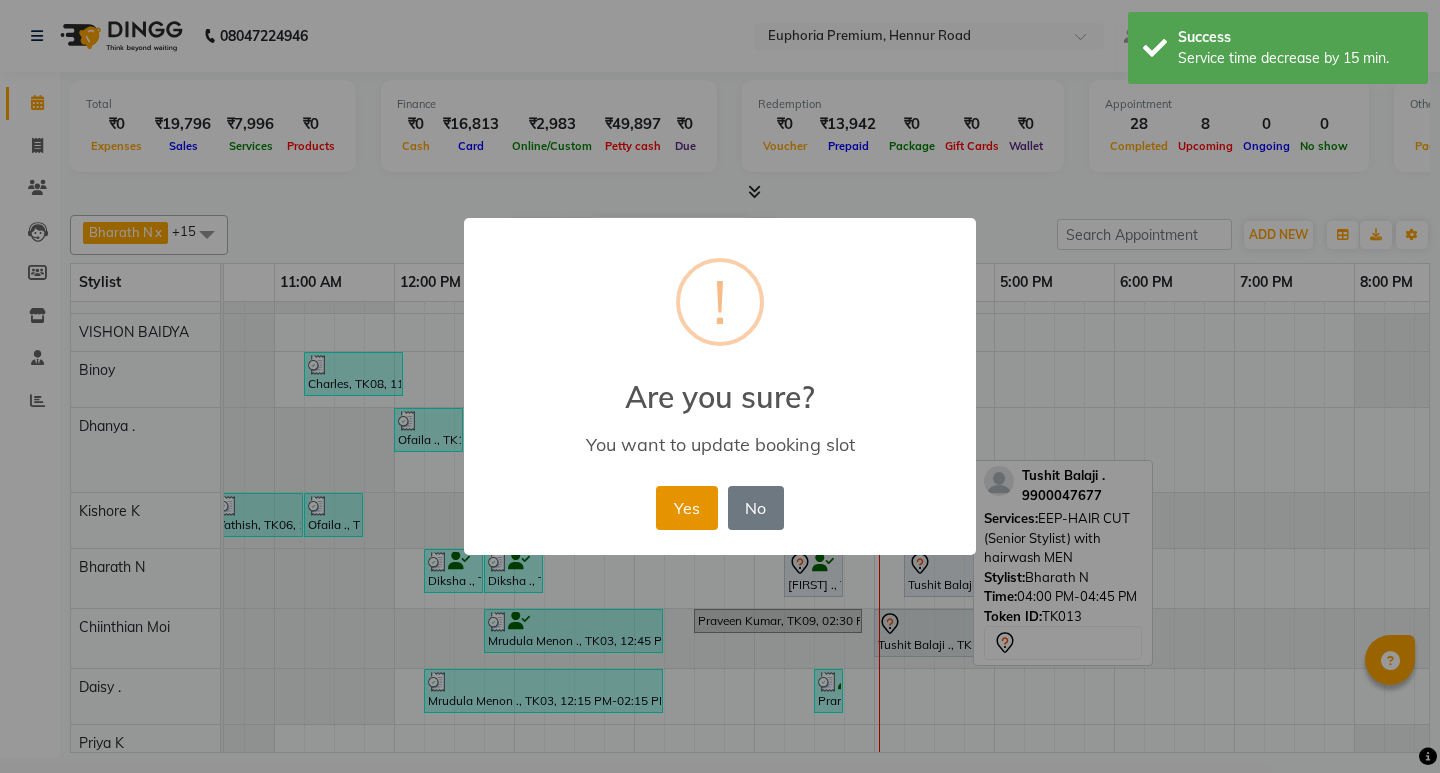 click on "Yes" at bounding box center [686, 508] 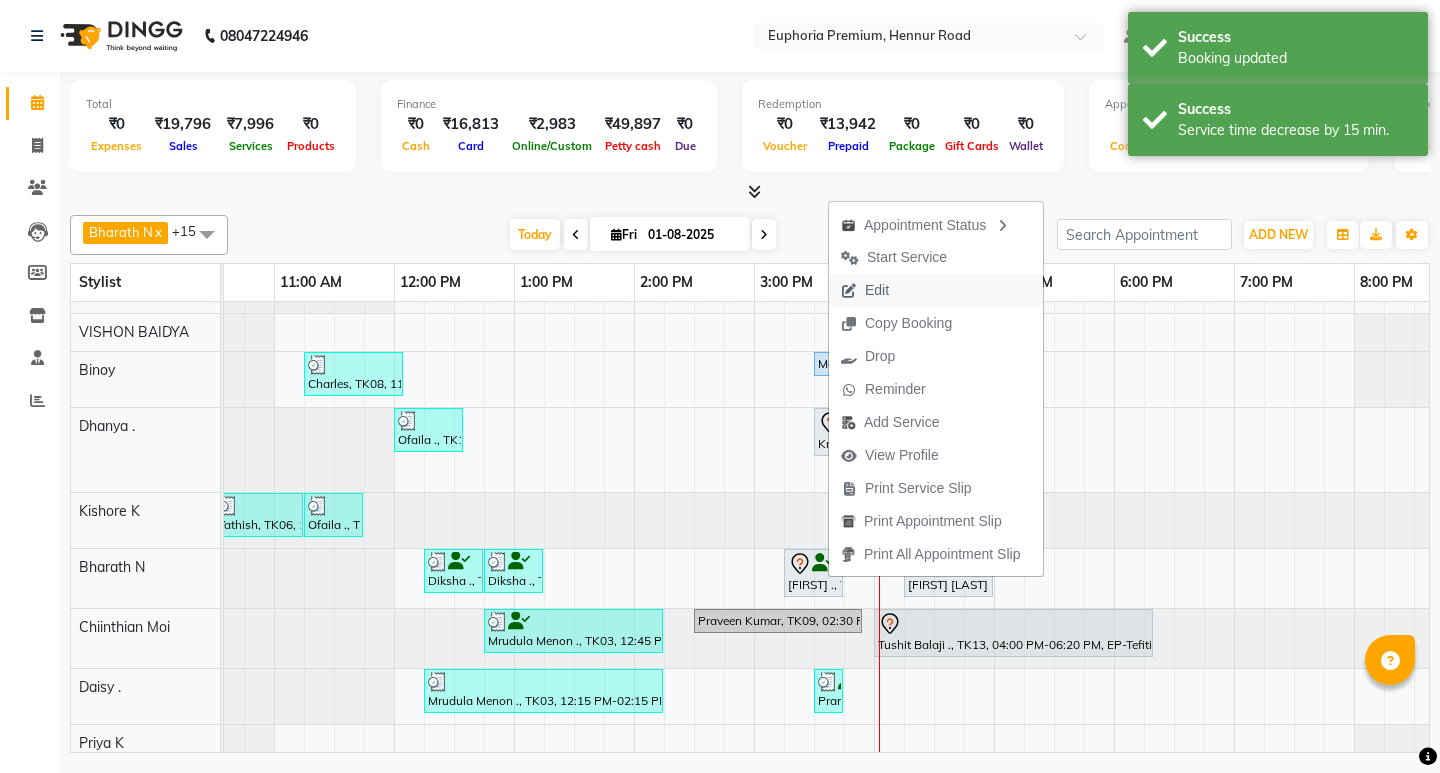 click on "Edit" at bounding box center [936, 290] 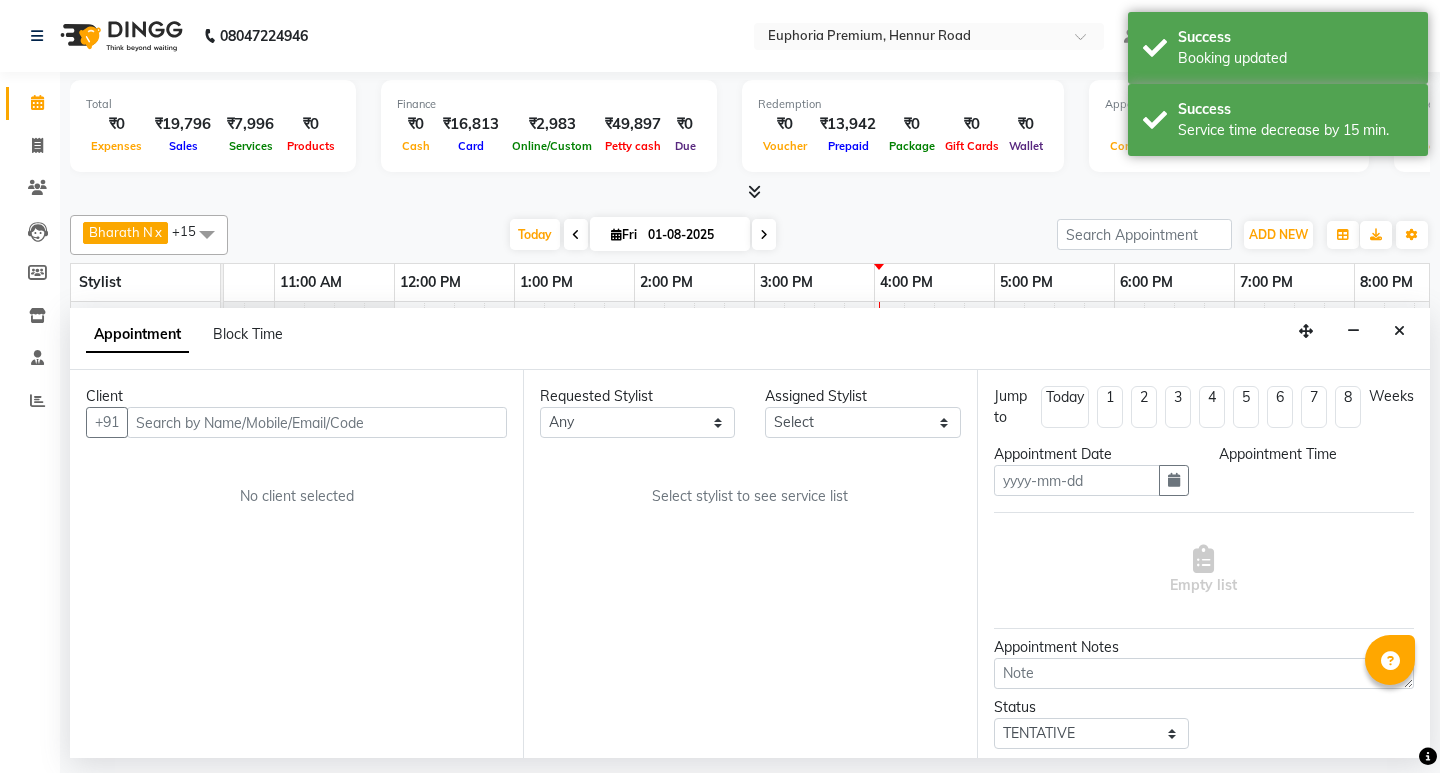 type on "01-08-2025" 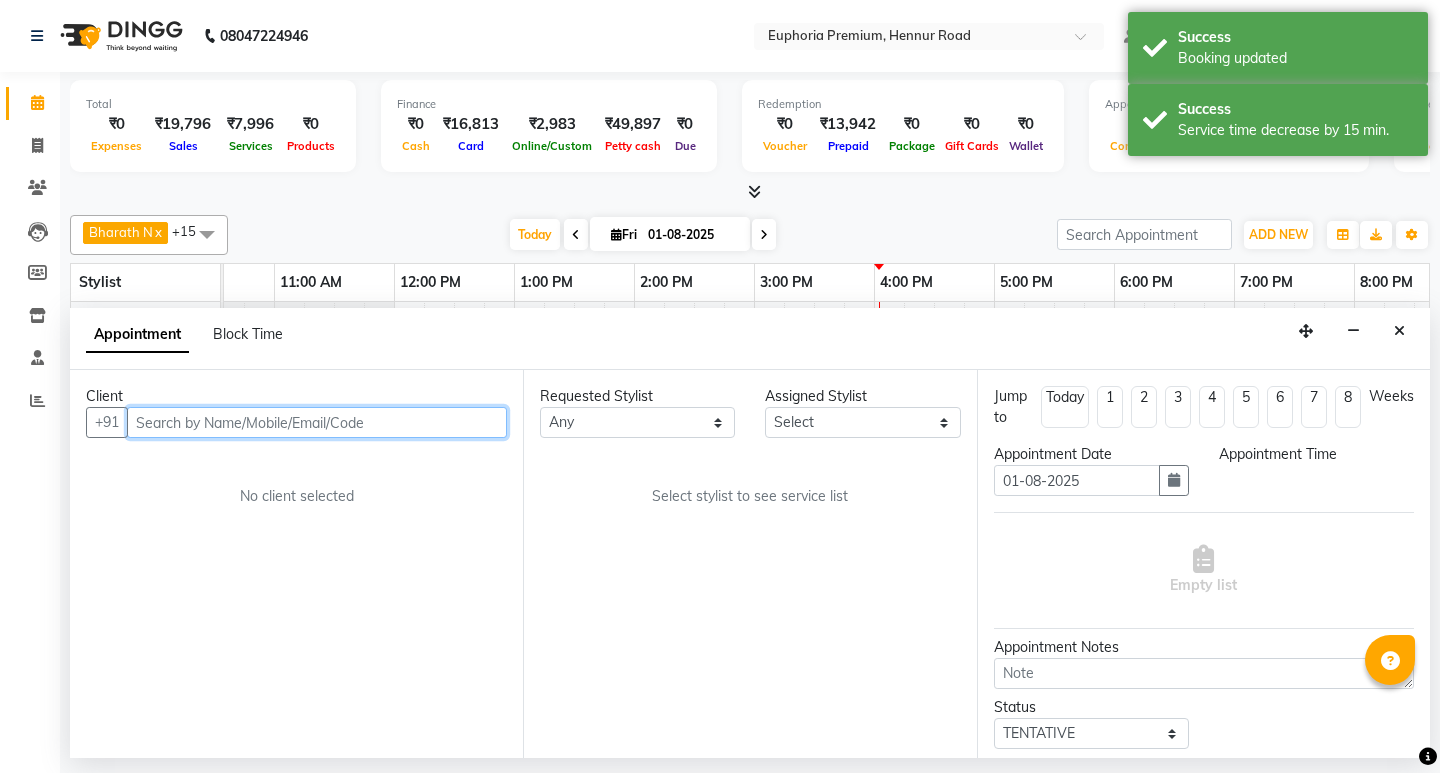 select on "71614" 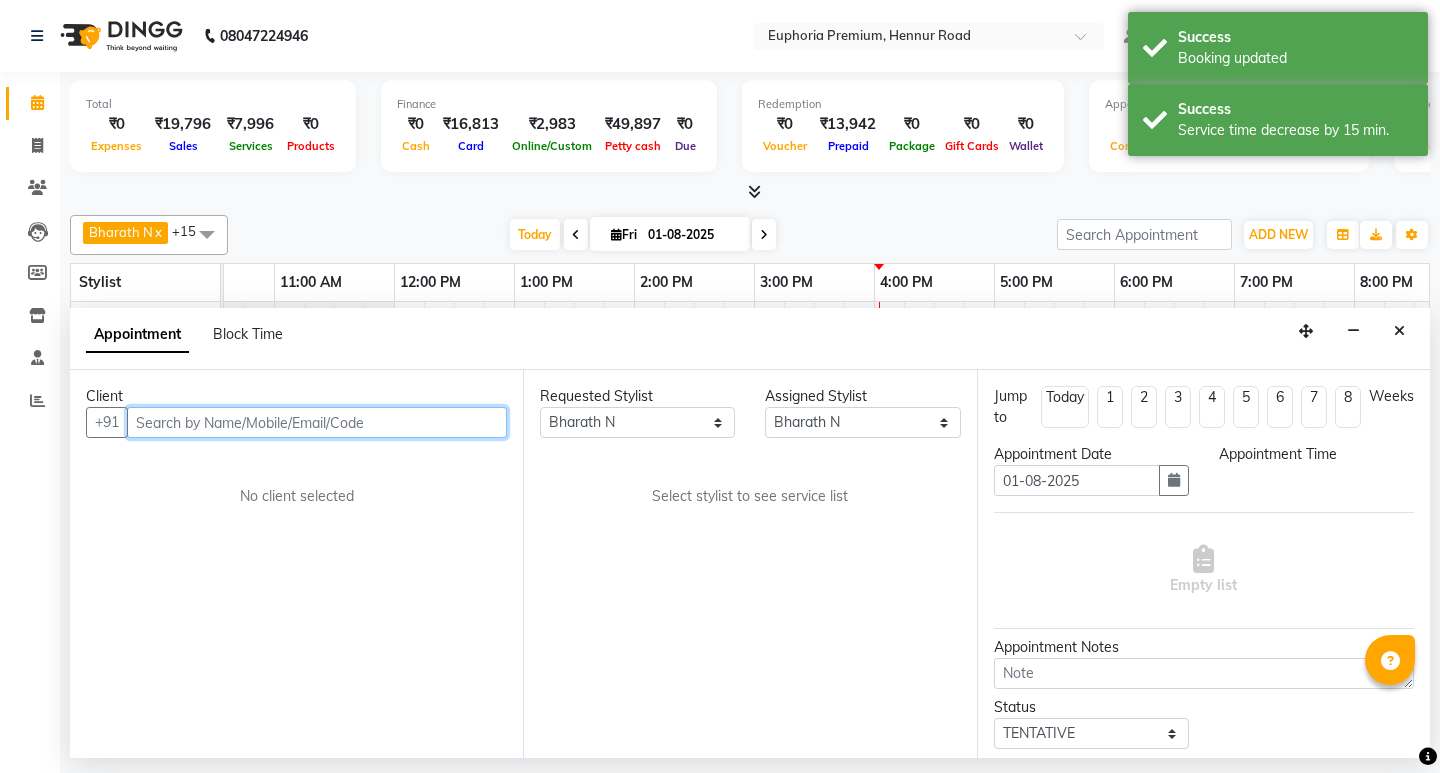 select on "915" 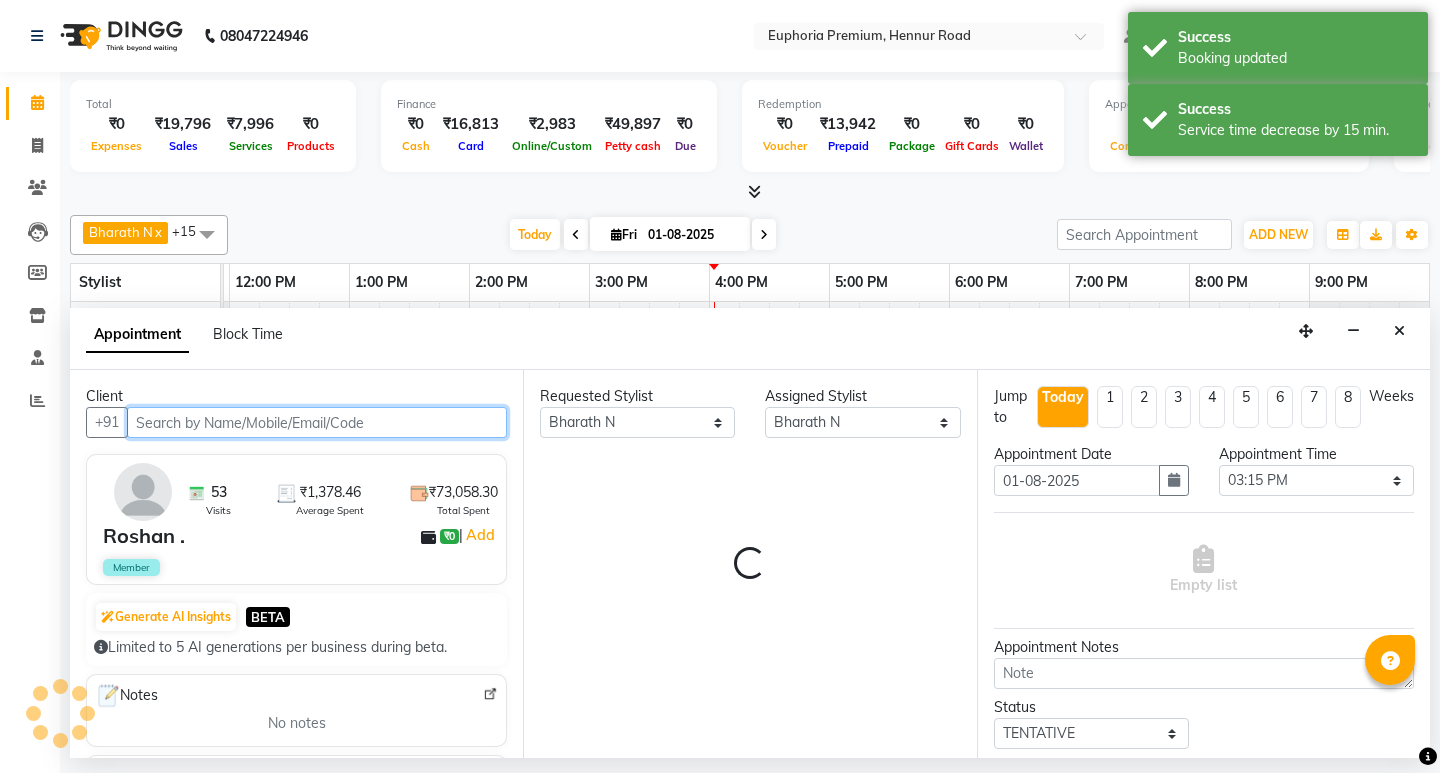 select on "4006" 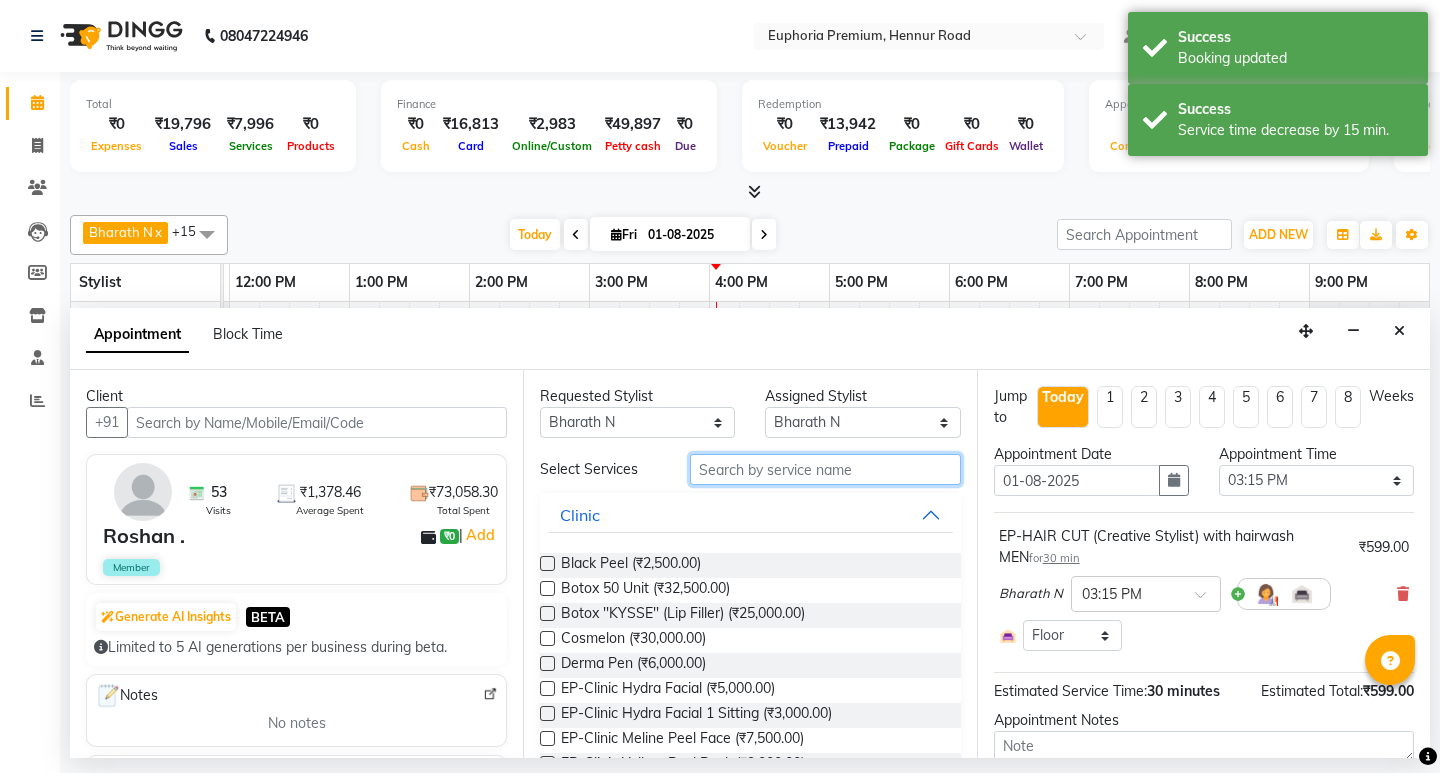 click at bounding box center (825, 469) 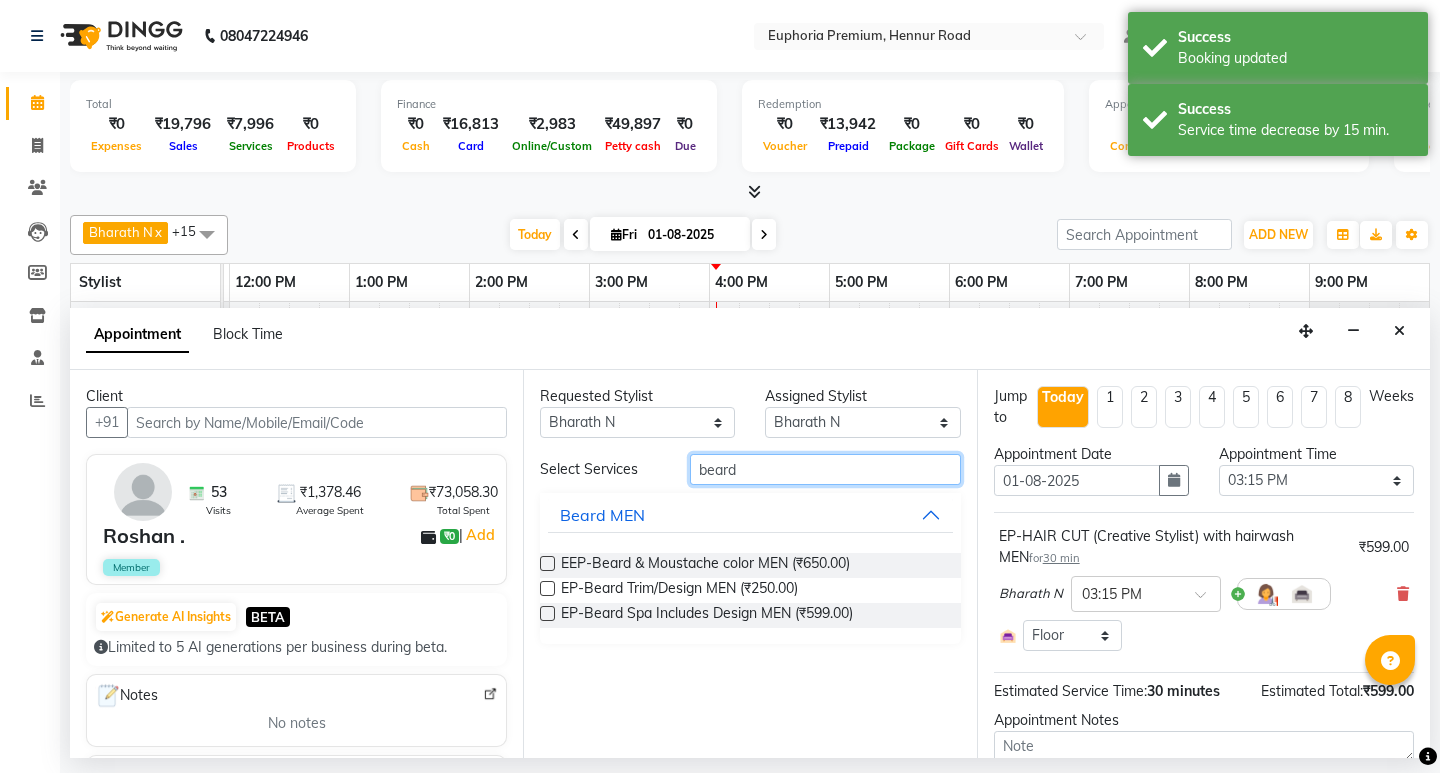 type on "beard" 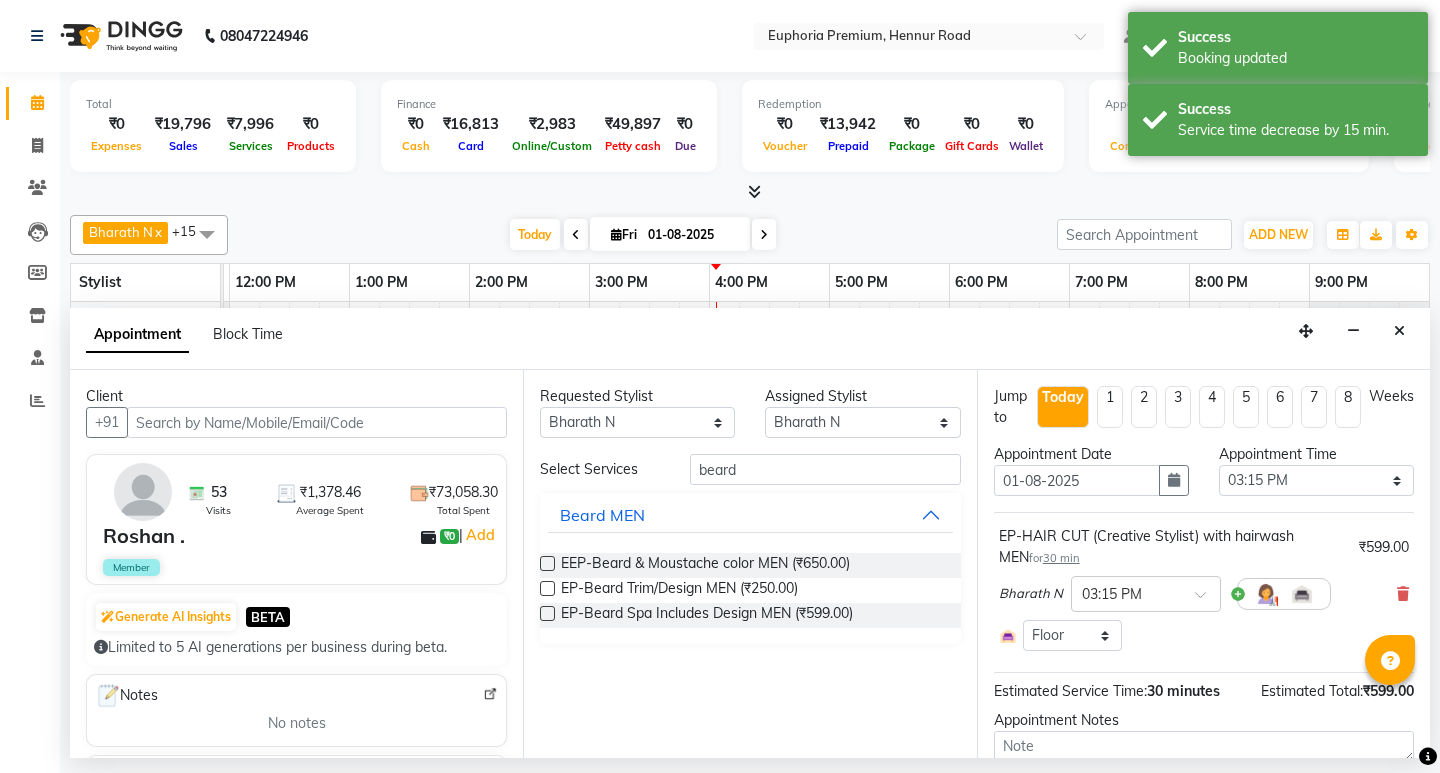 click at bounding box center [547, 588] 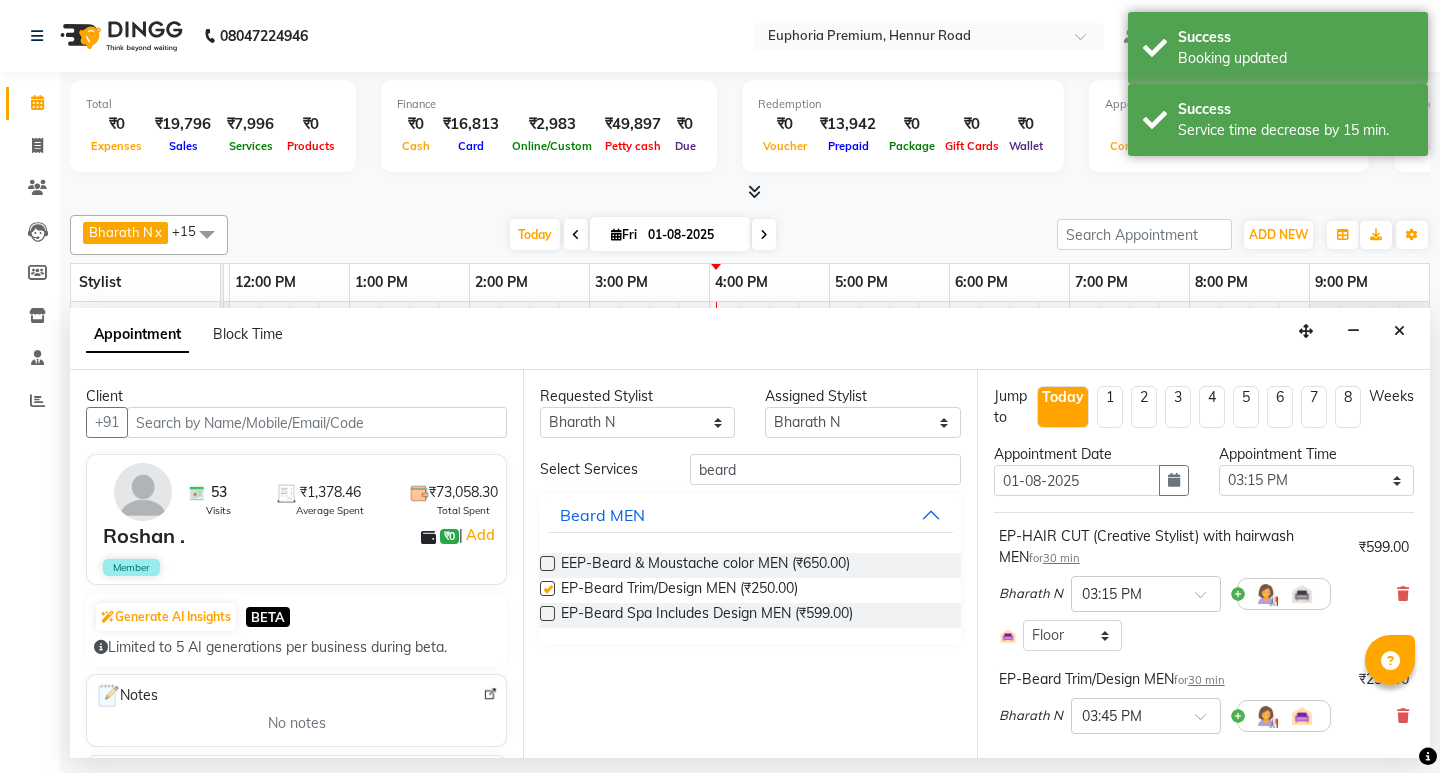 checkbox on "false" 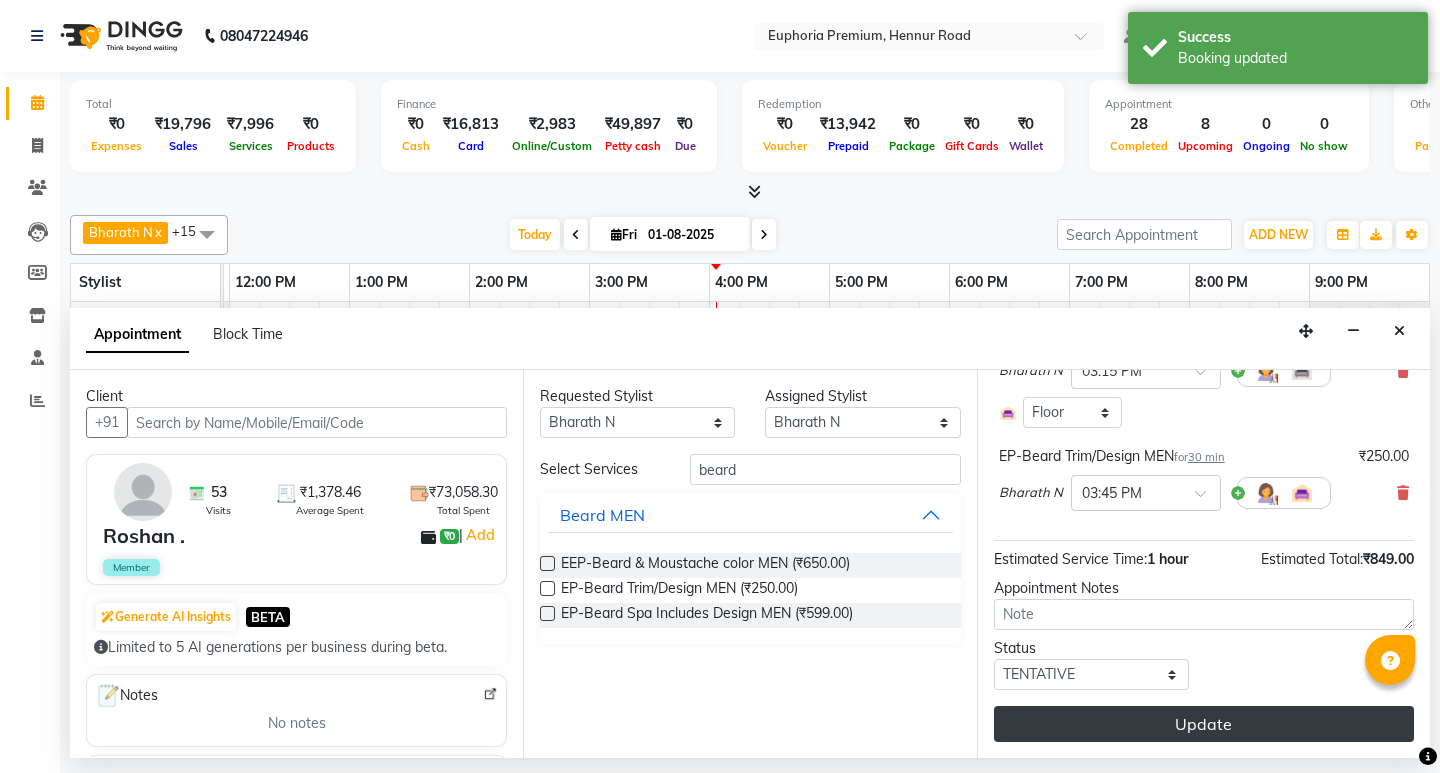 click on "Update" at bounding box center [1204, 724] 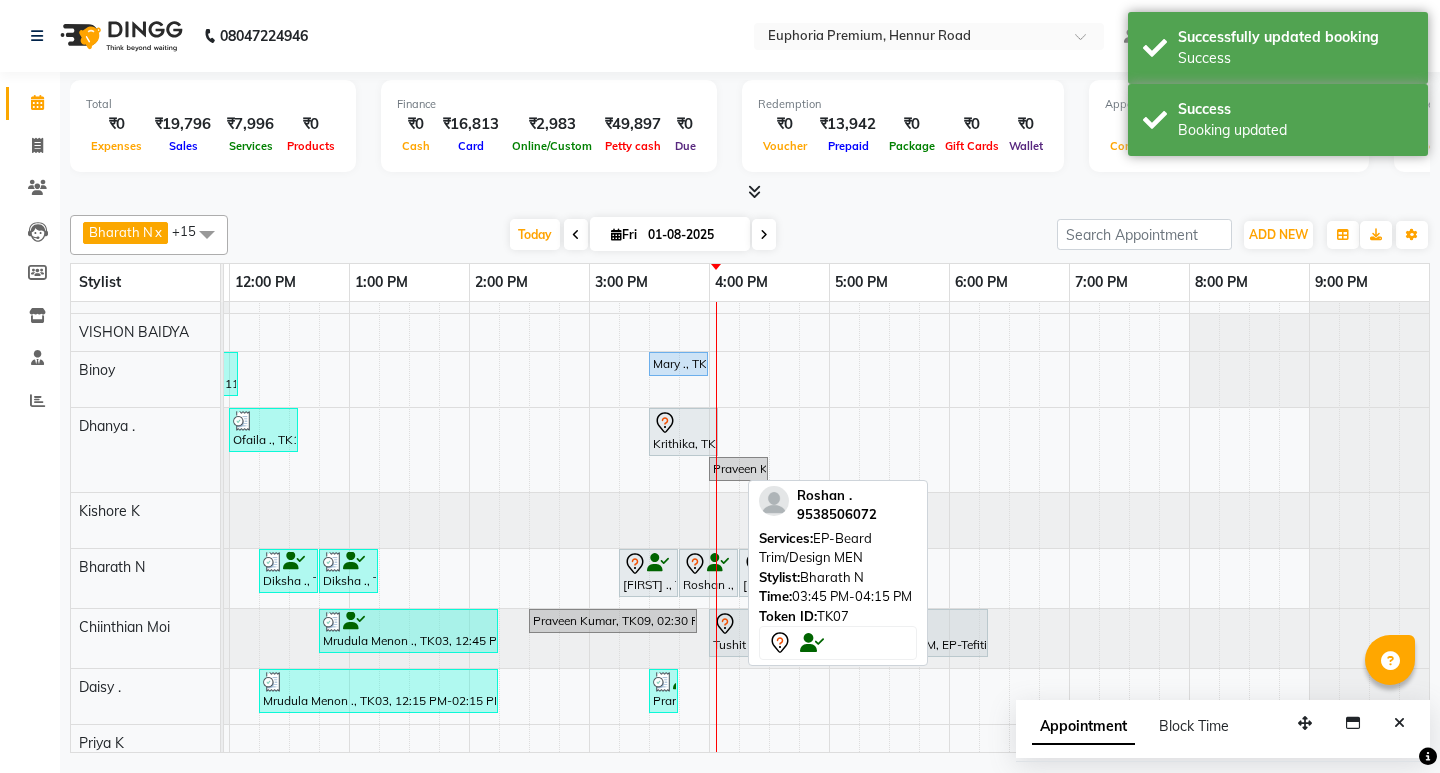 click 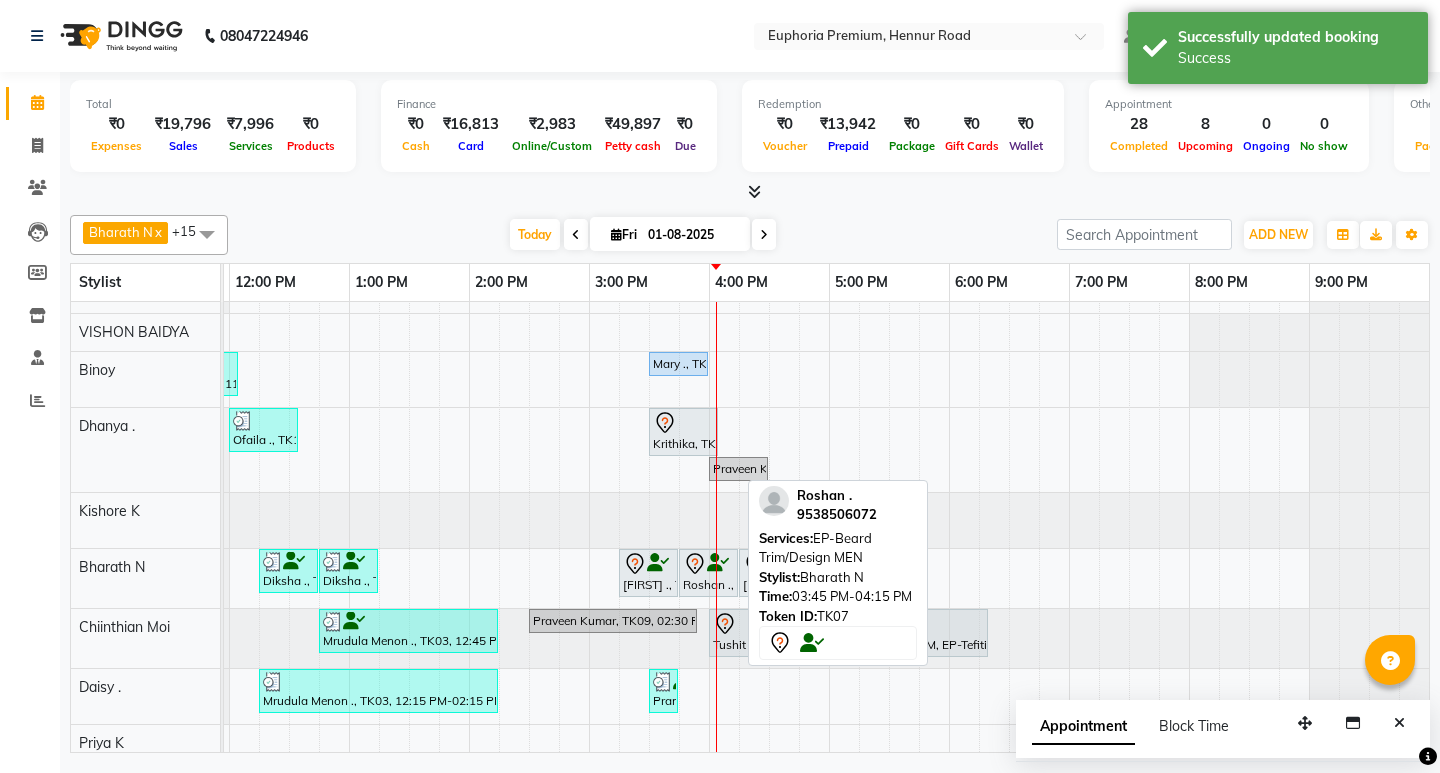 click at bounding box center (718, 563) 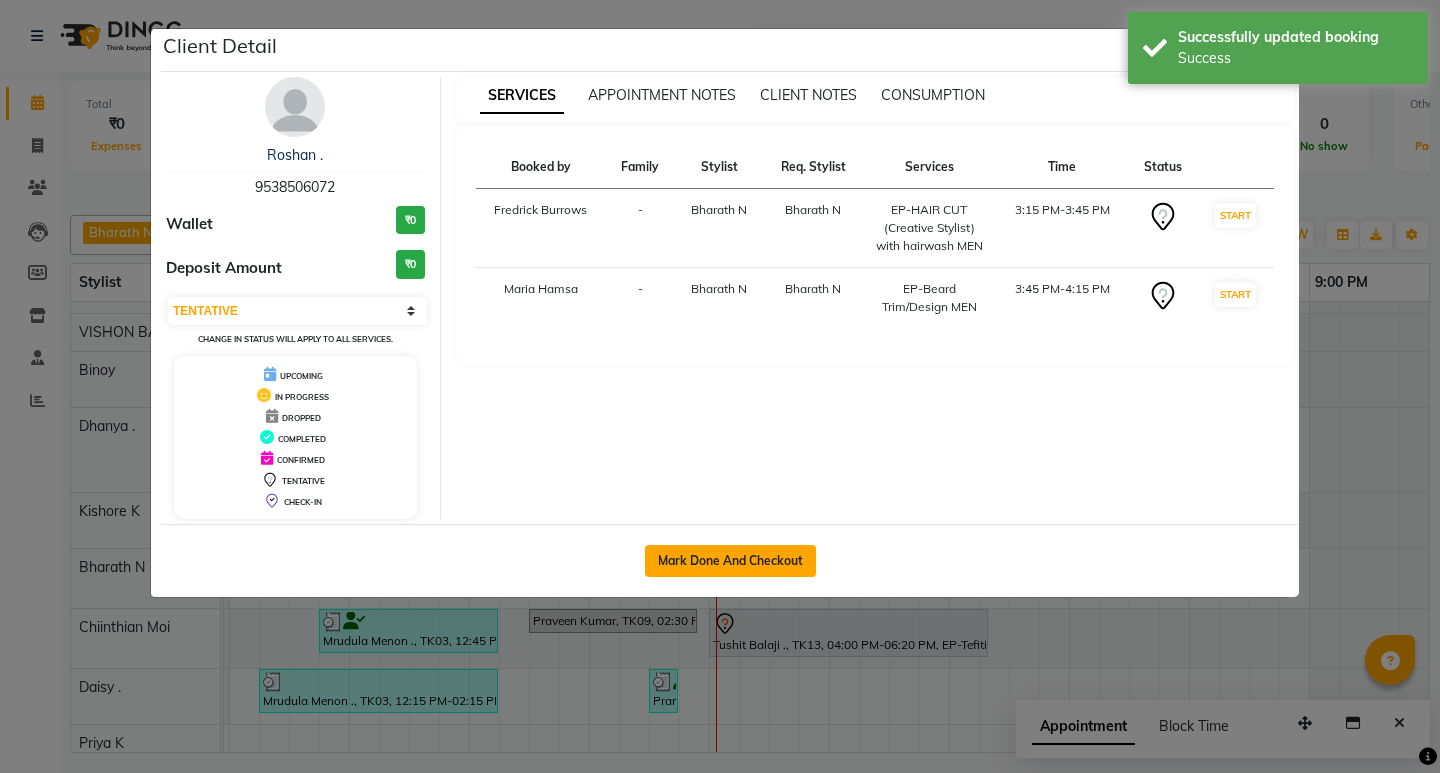 click on "Mark Done And Checkout" 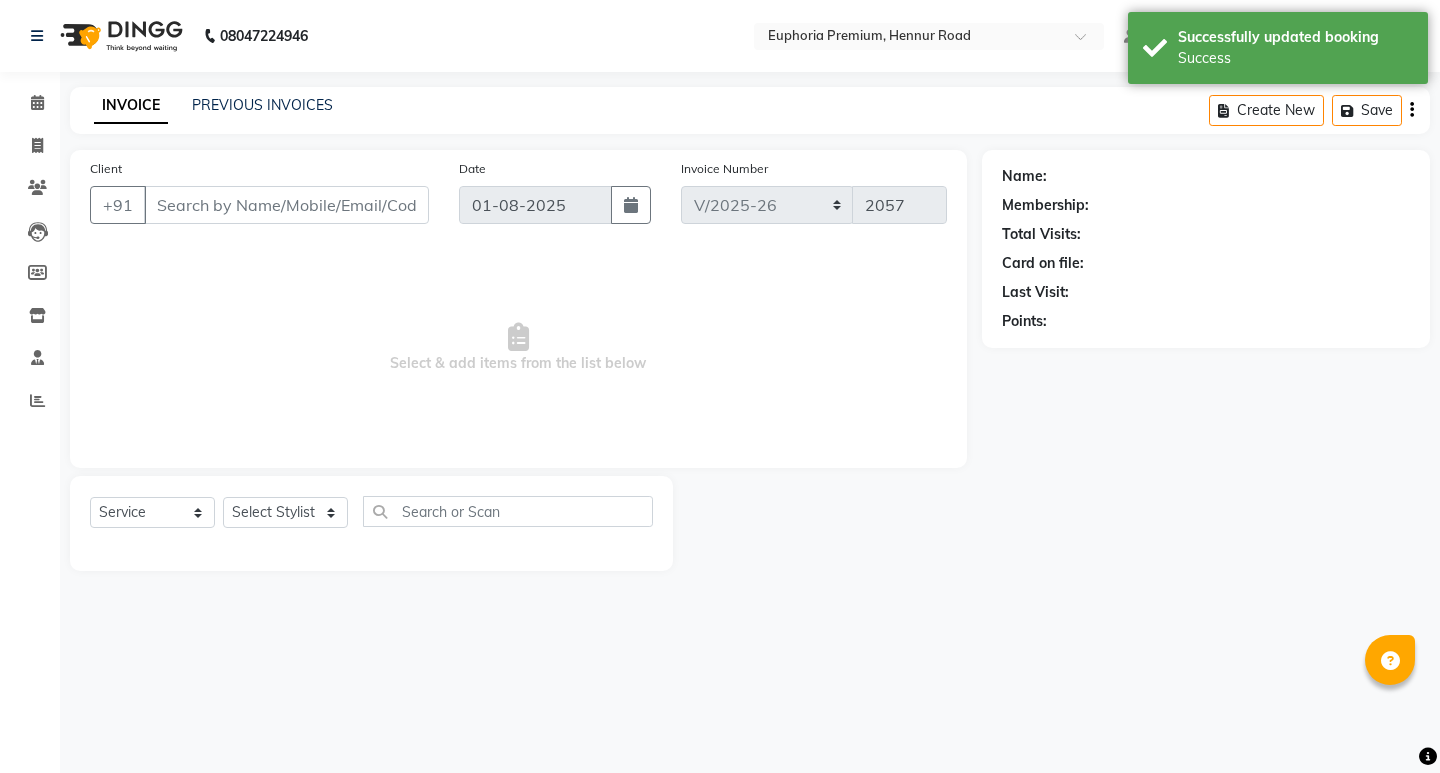 type on "95******72" 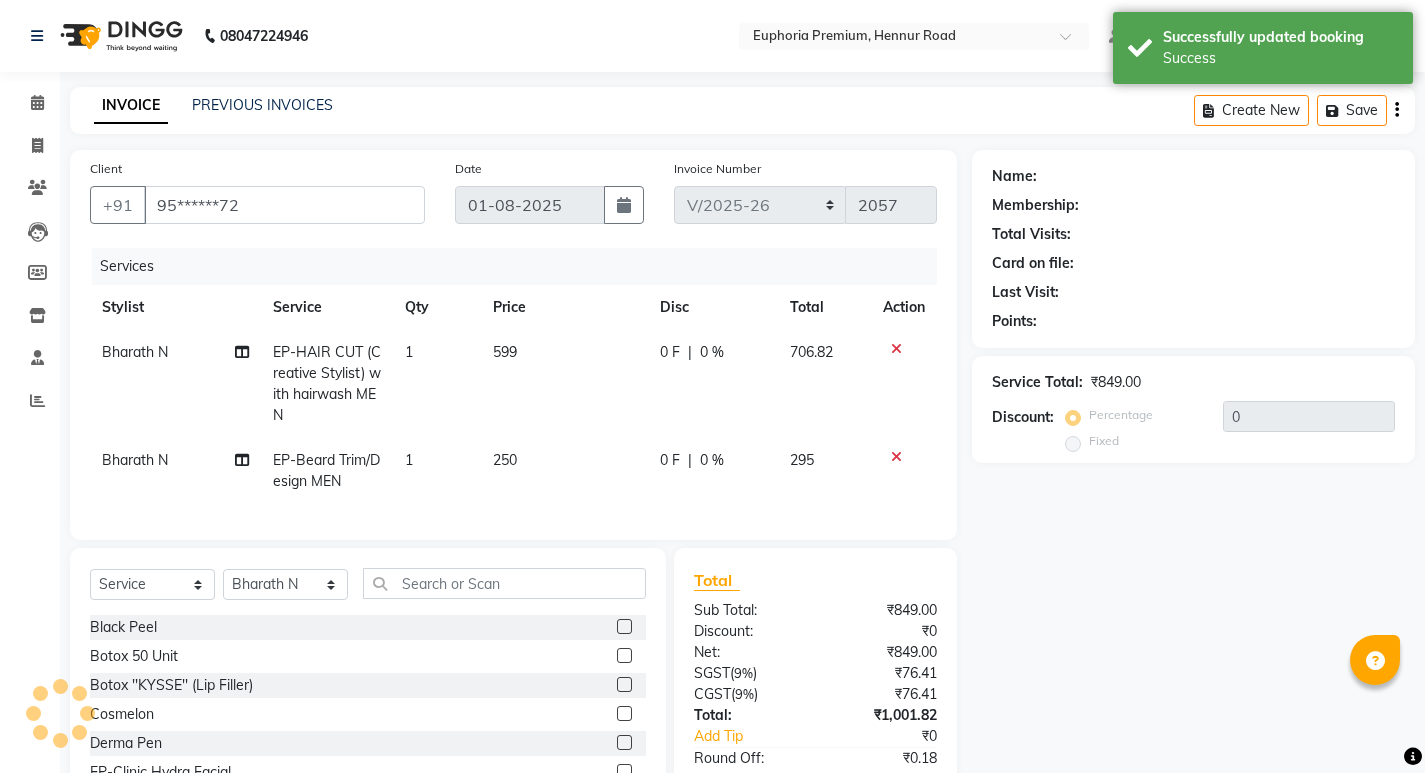 select on "2: Object" 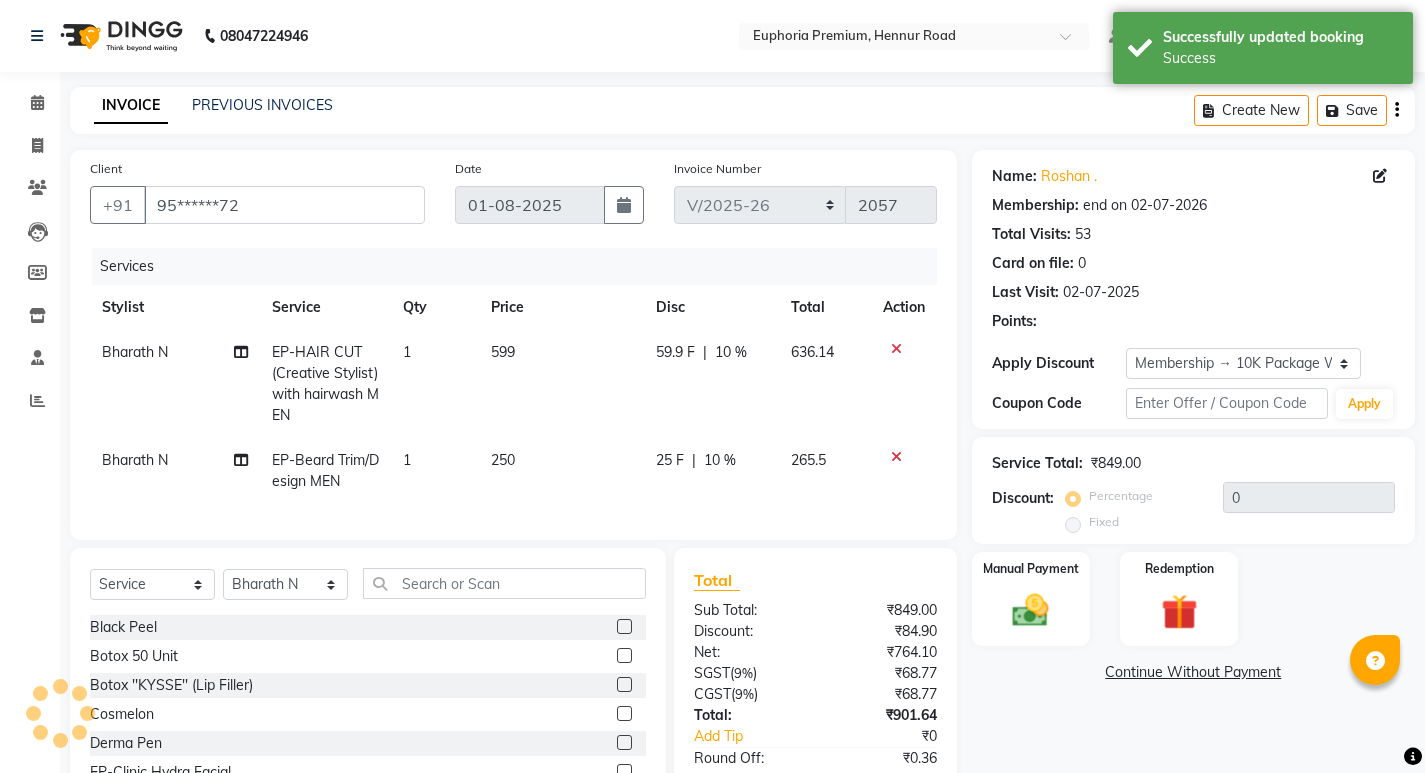 type on "10" 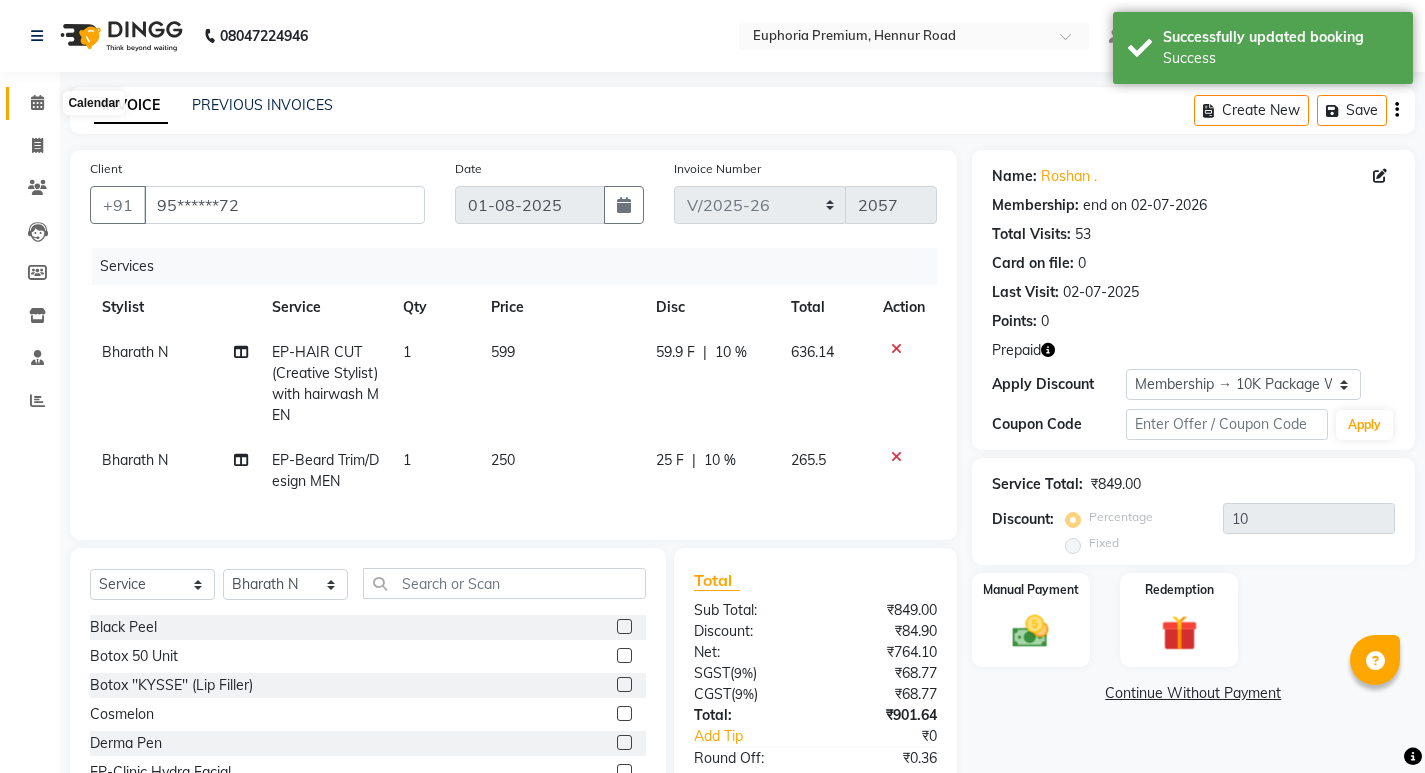 click 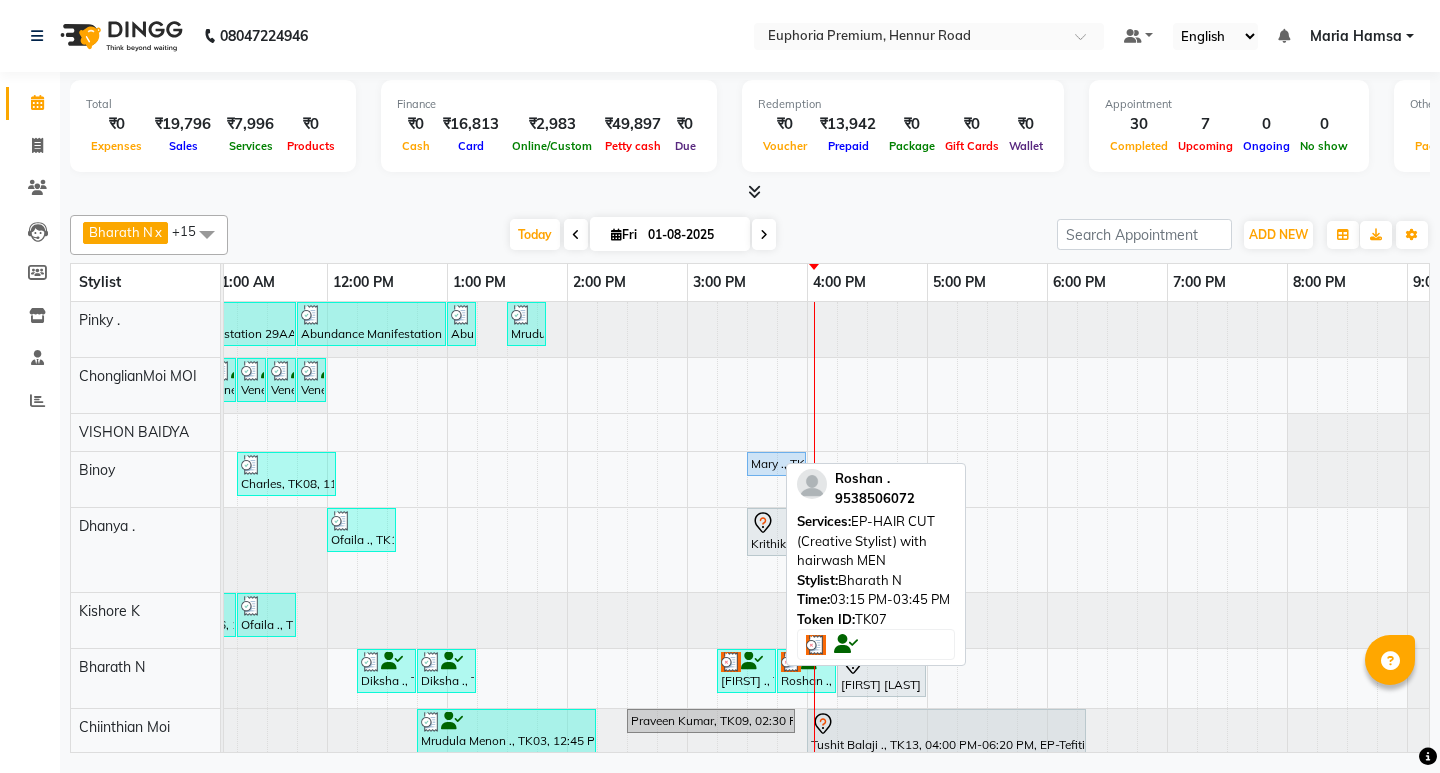 click at bounding box center (752, 661) 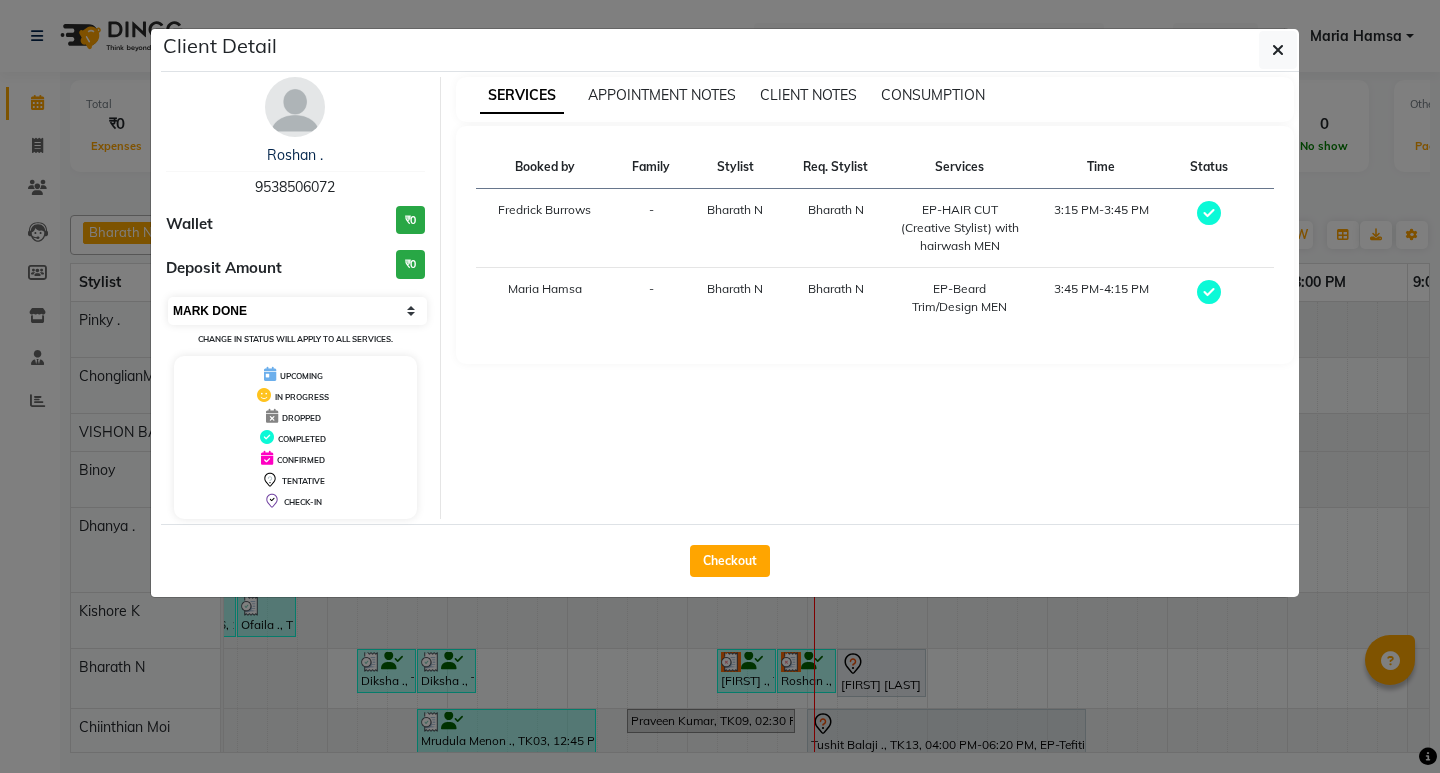 click on "Select MARK DONE UPCOMING" at bounding box center [297, 311] 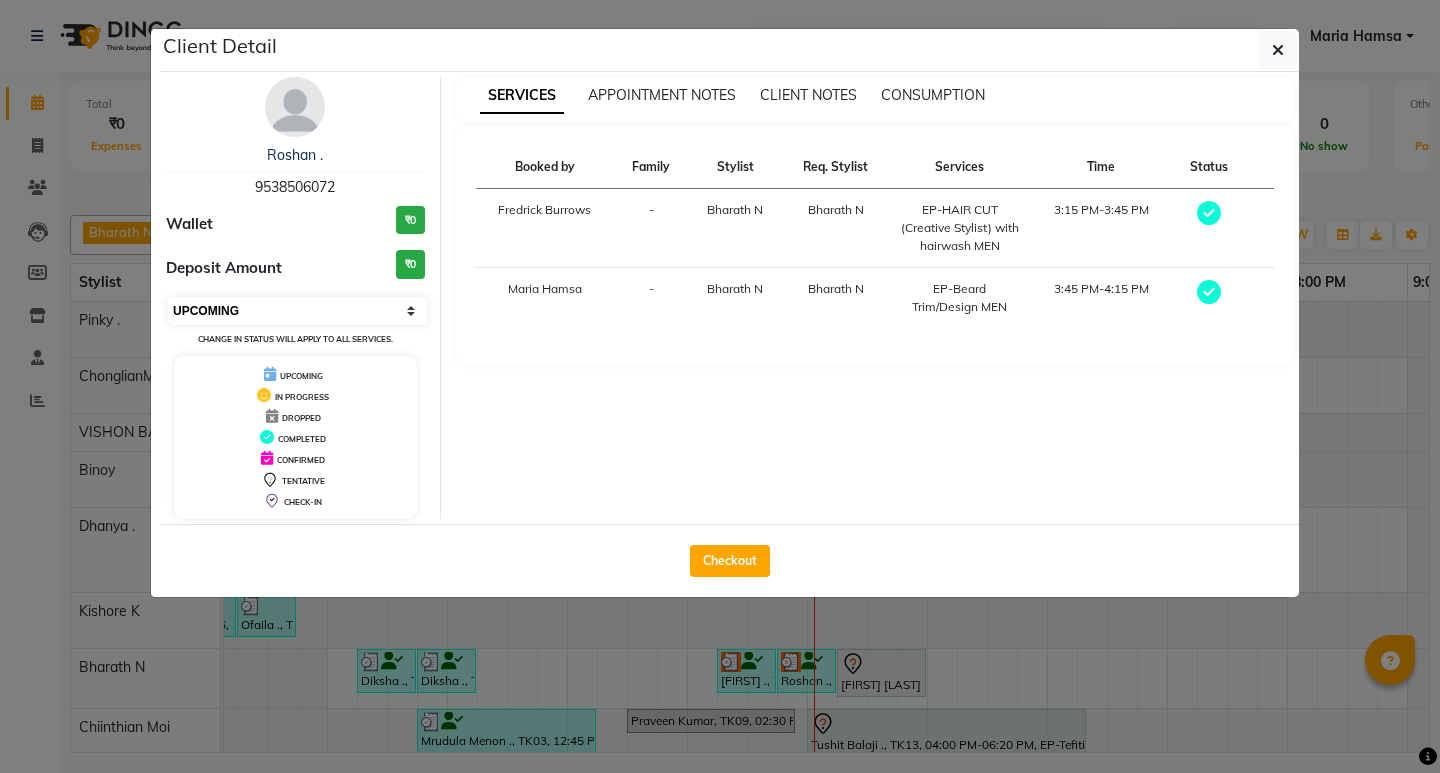 click on "Select MARK DONE UPCOMING" at bounding box center [297, 311] 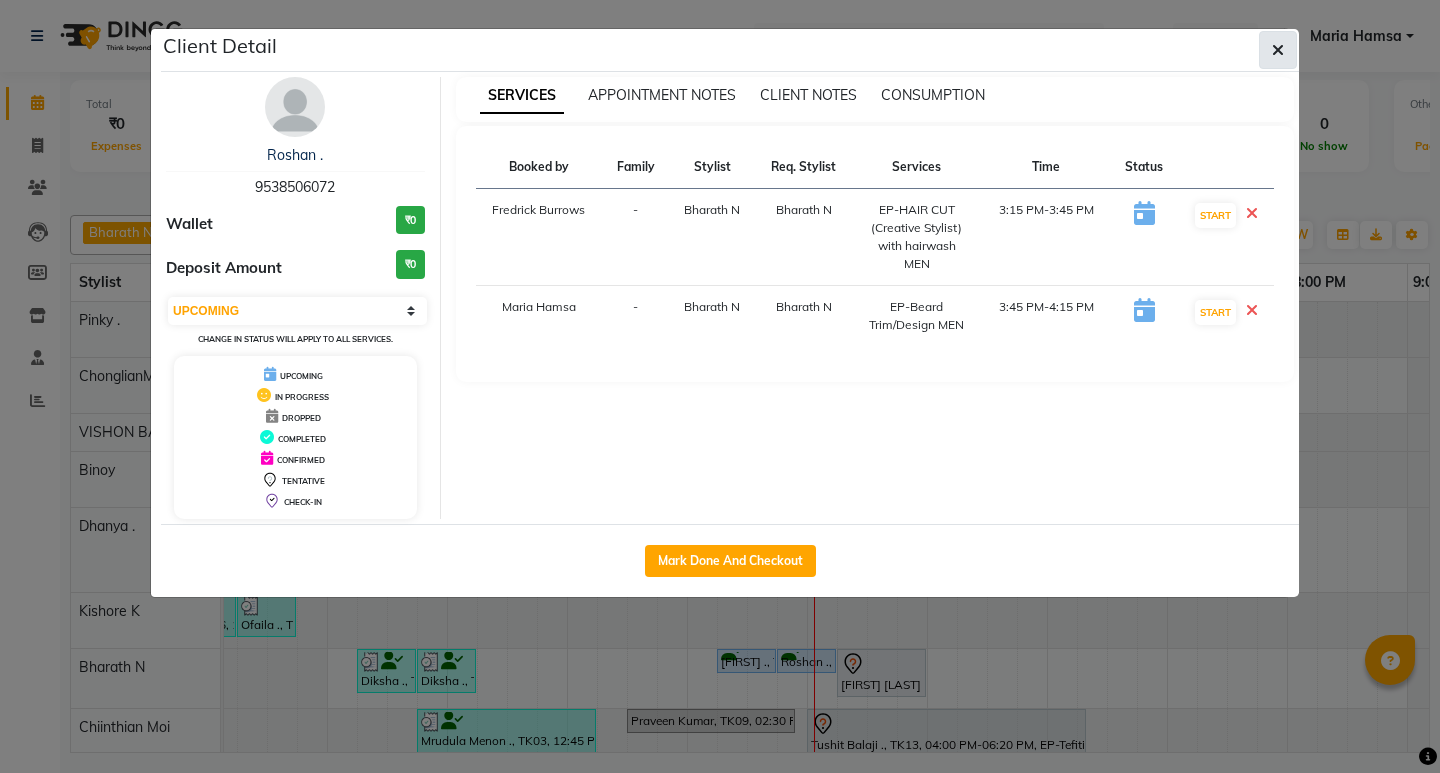 click 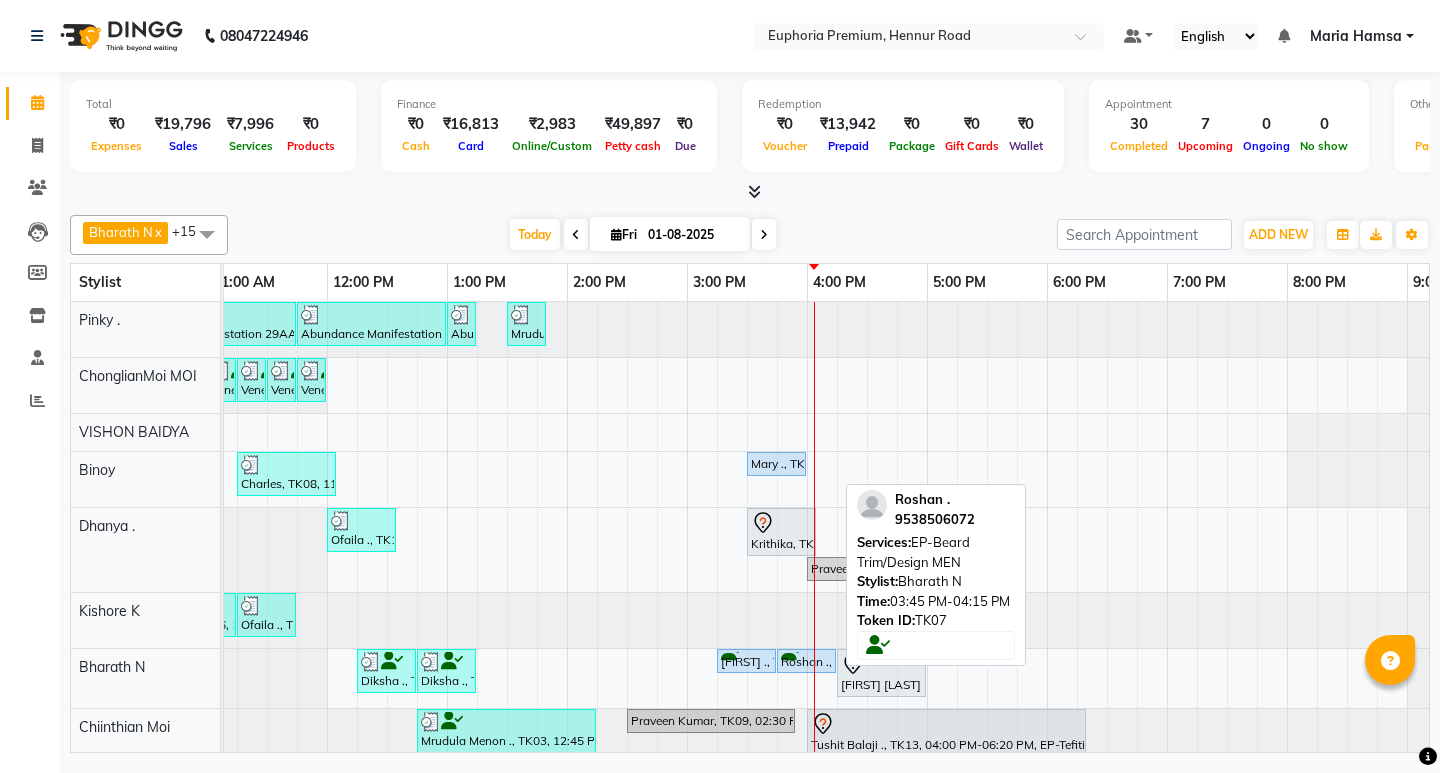 click on "Roshan ., TK07, 03:45 PM-04:15 PM, EP-Beard Trim/Design MEN" at bounding box center (806, 661) 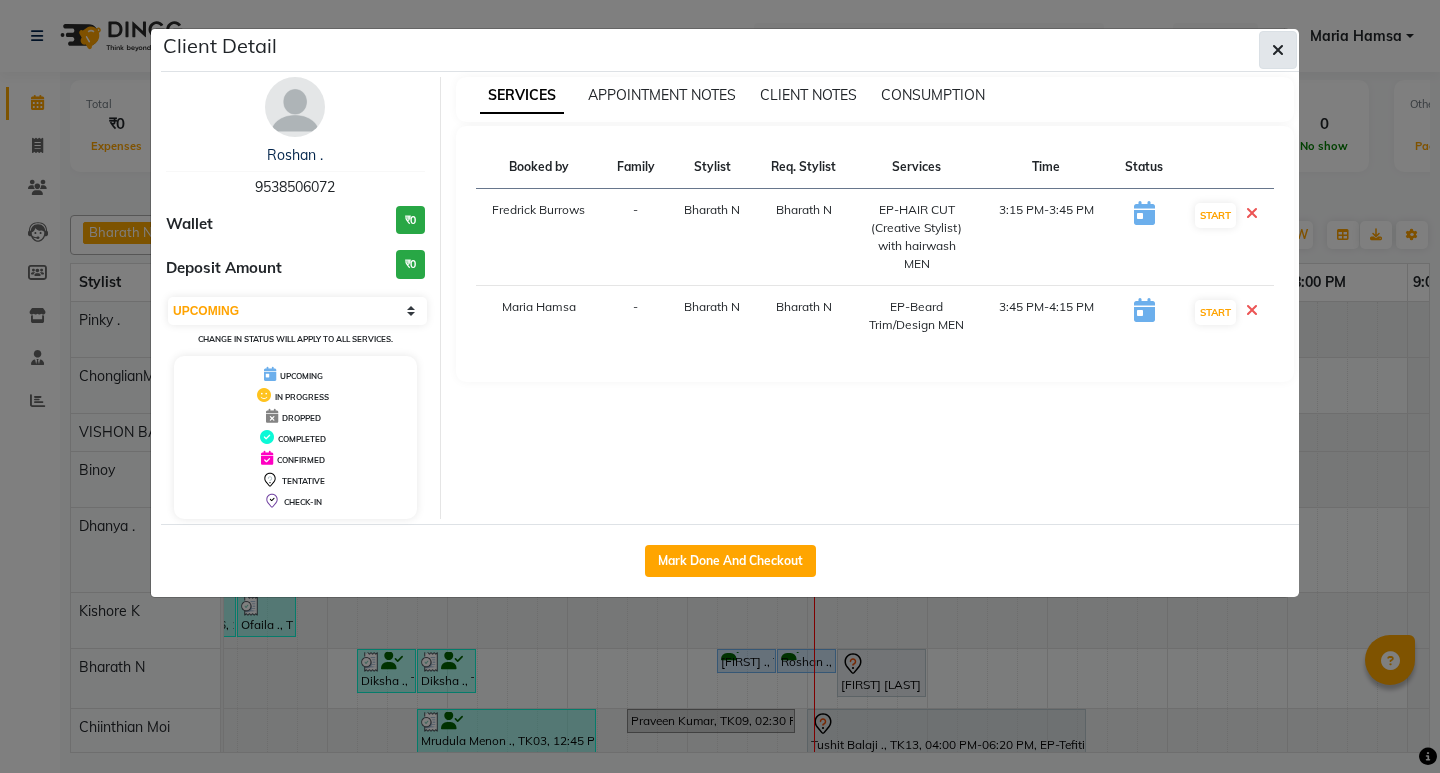 click 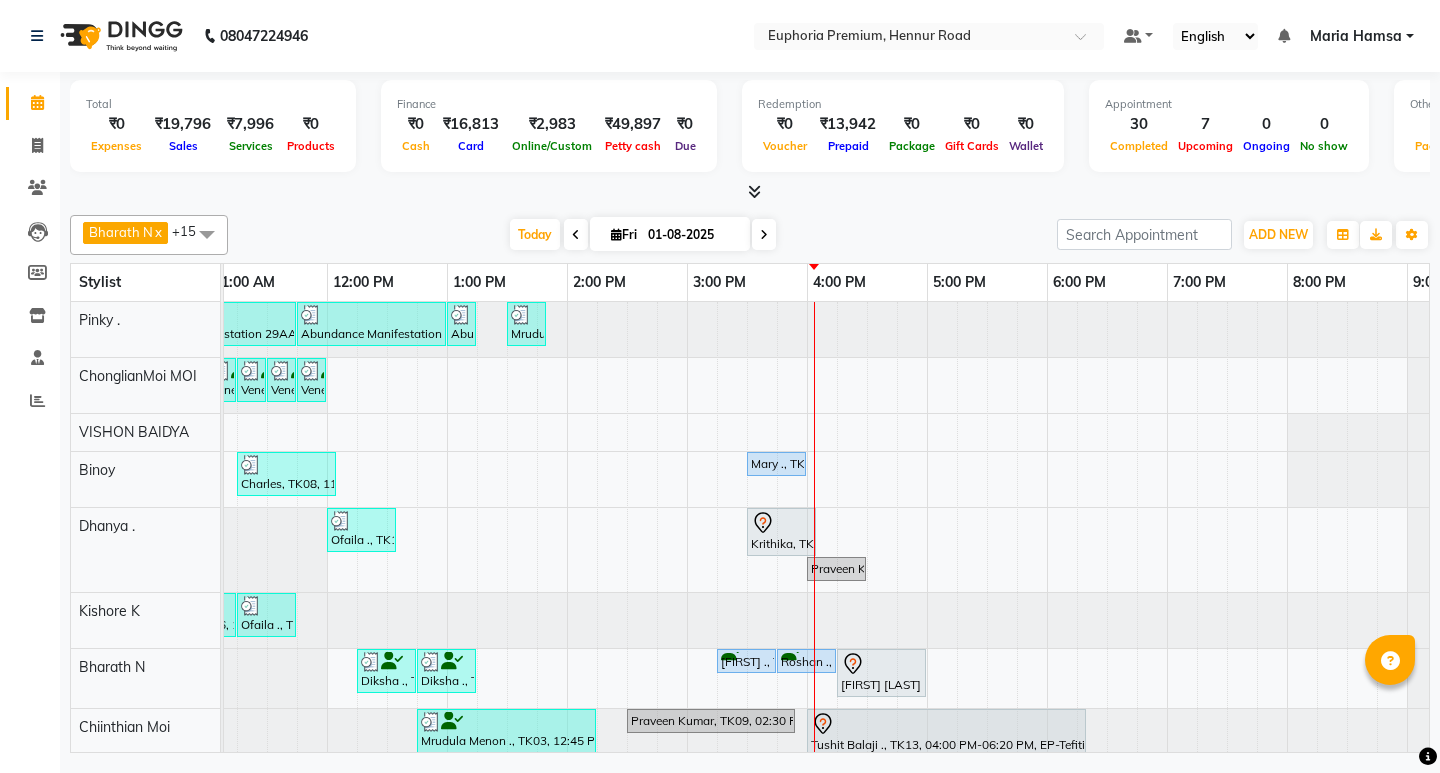 scroll, scrollTop: 53, scrollLeft: 377, axis: both 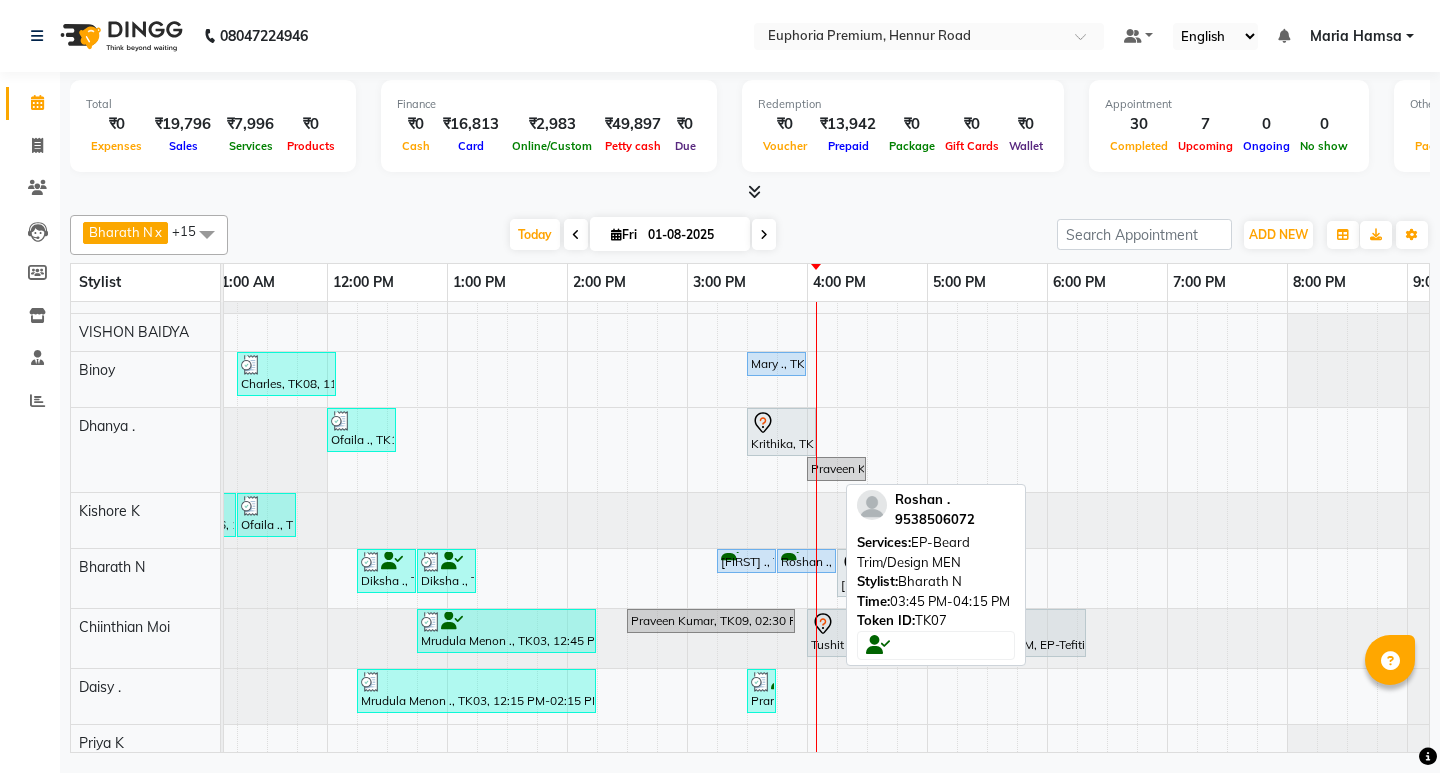 click on "Roshan ., TK07, 03:45 PM-04:15 PM, EP-Beard Trim/Design MEN" at bounding box center (806, 561) 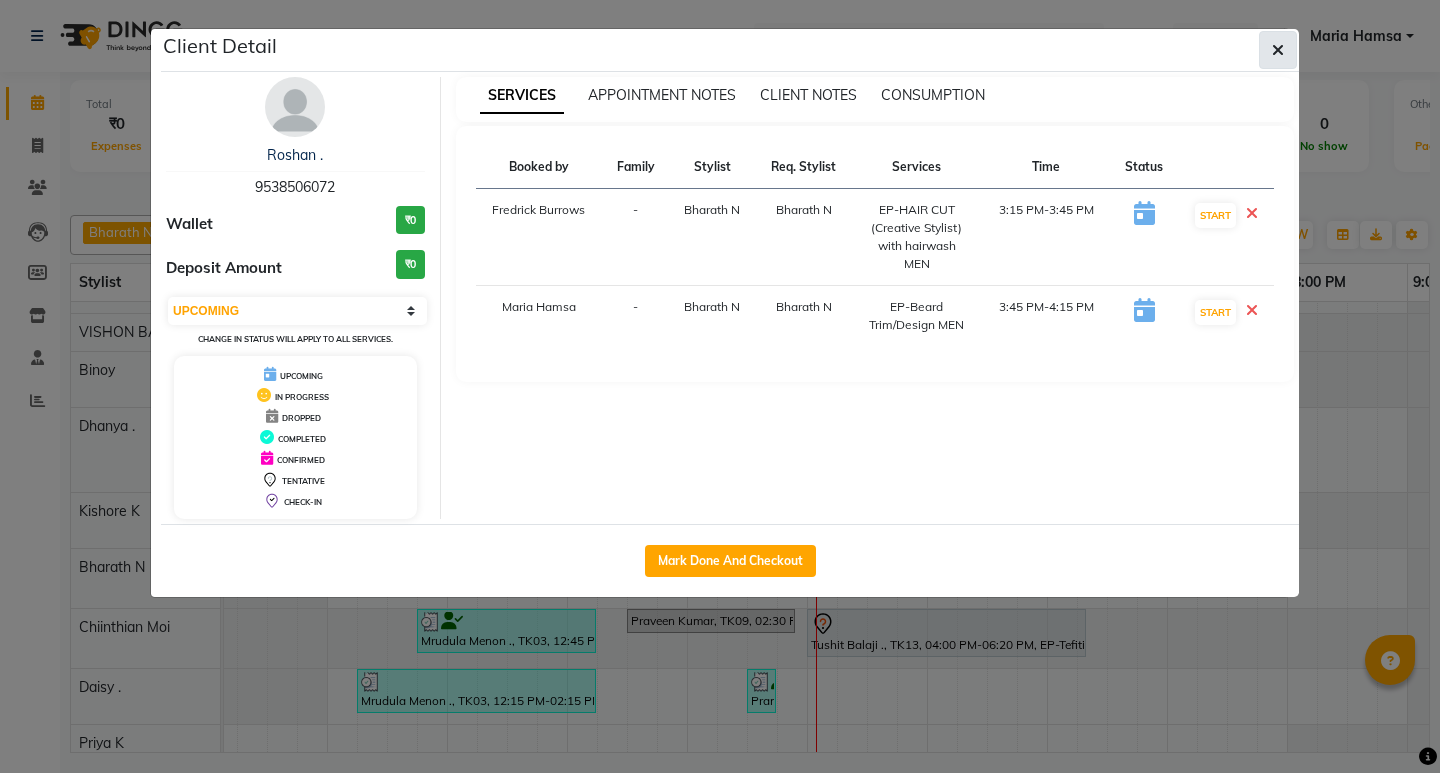 click 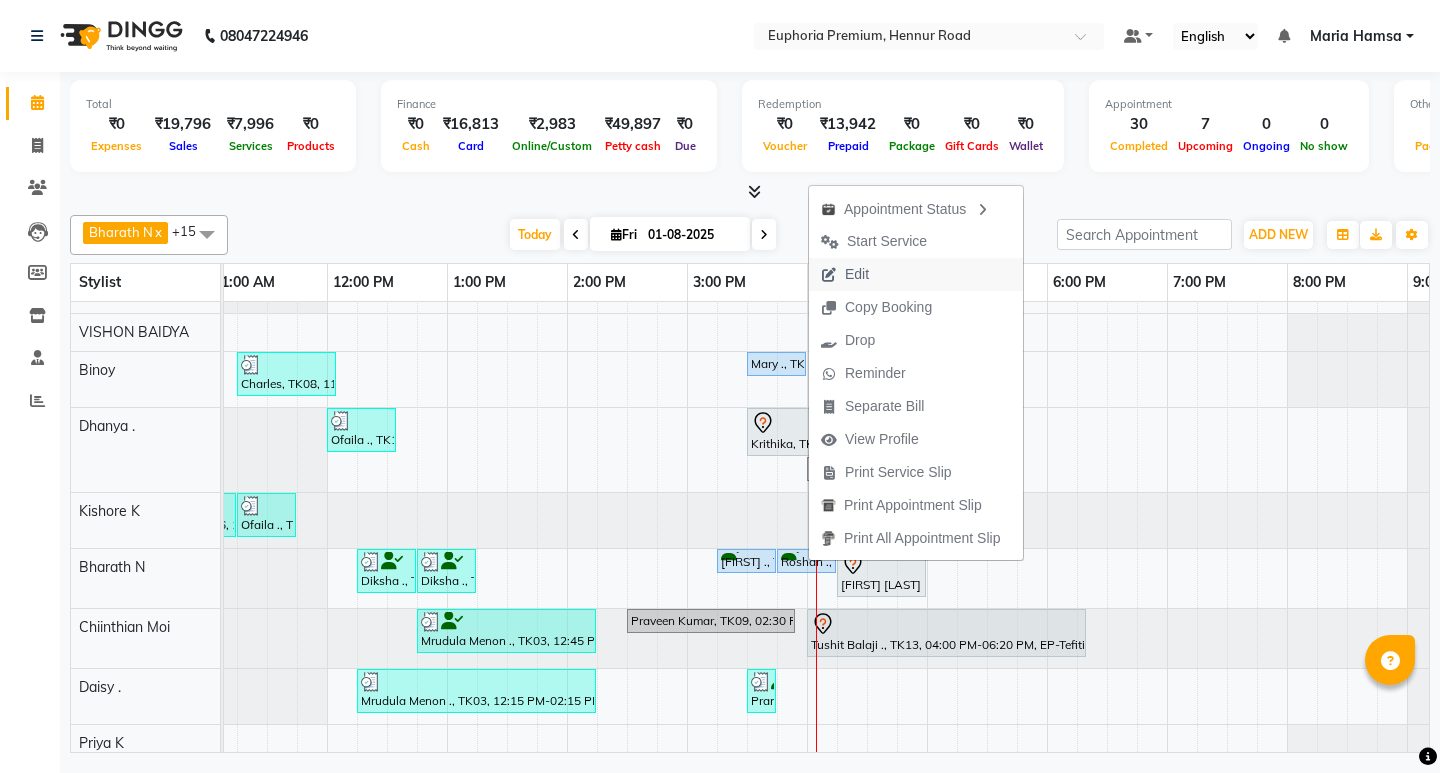 click on "Edit" at bounding box center (845, 274) 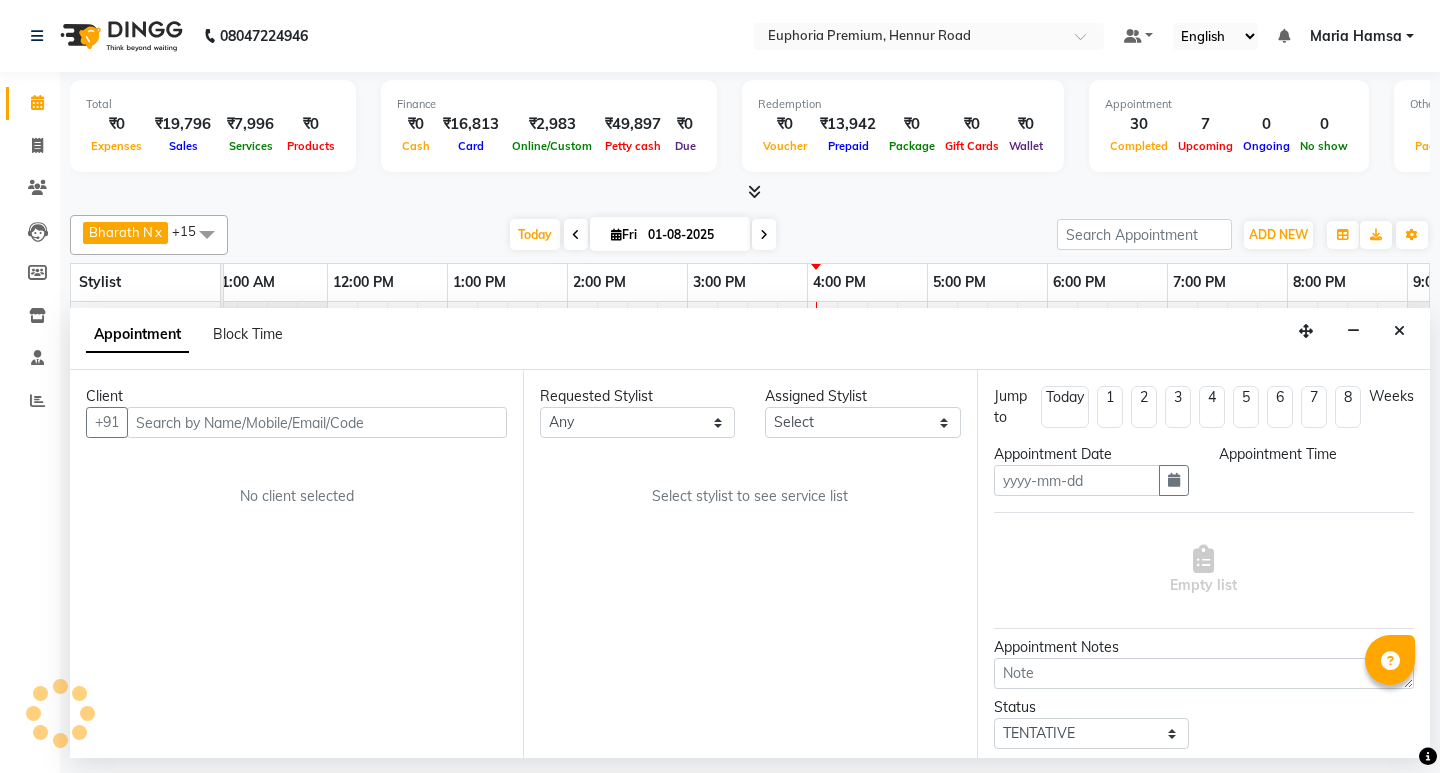 type on "01-08-2025" 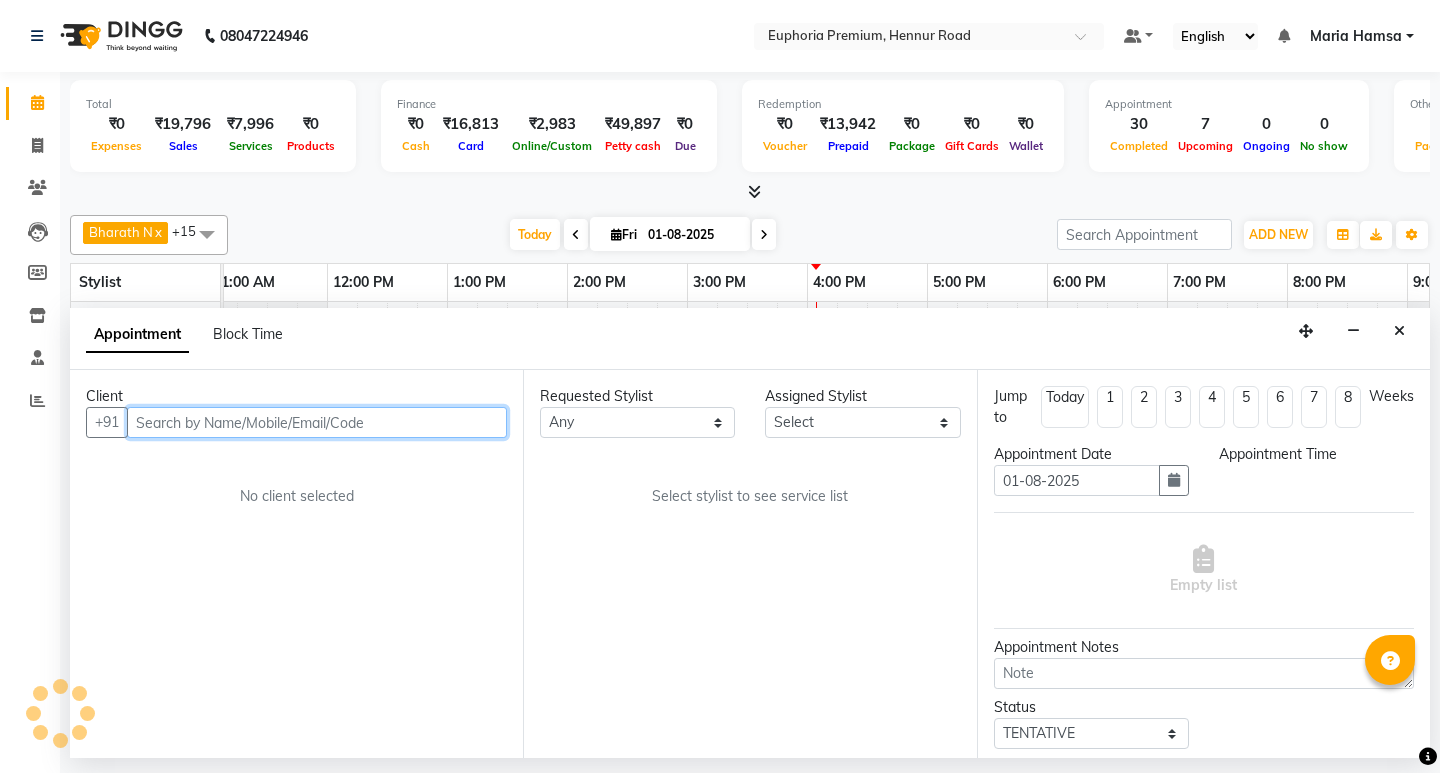 scroll, scrollTop: 0, scrollLeft: 475, axis: horizontal 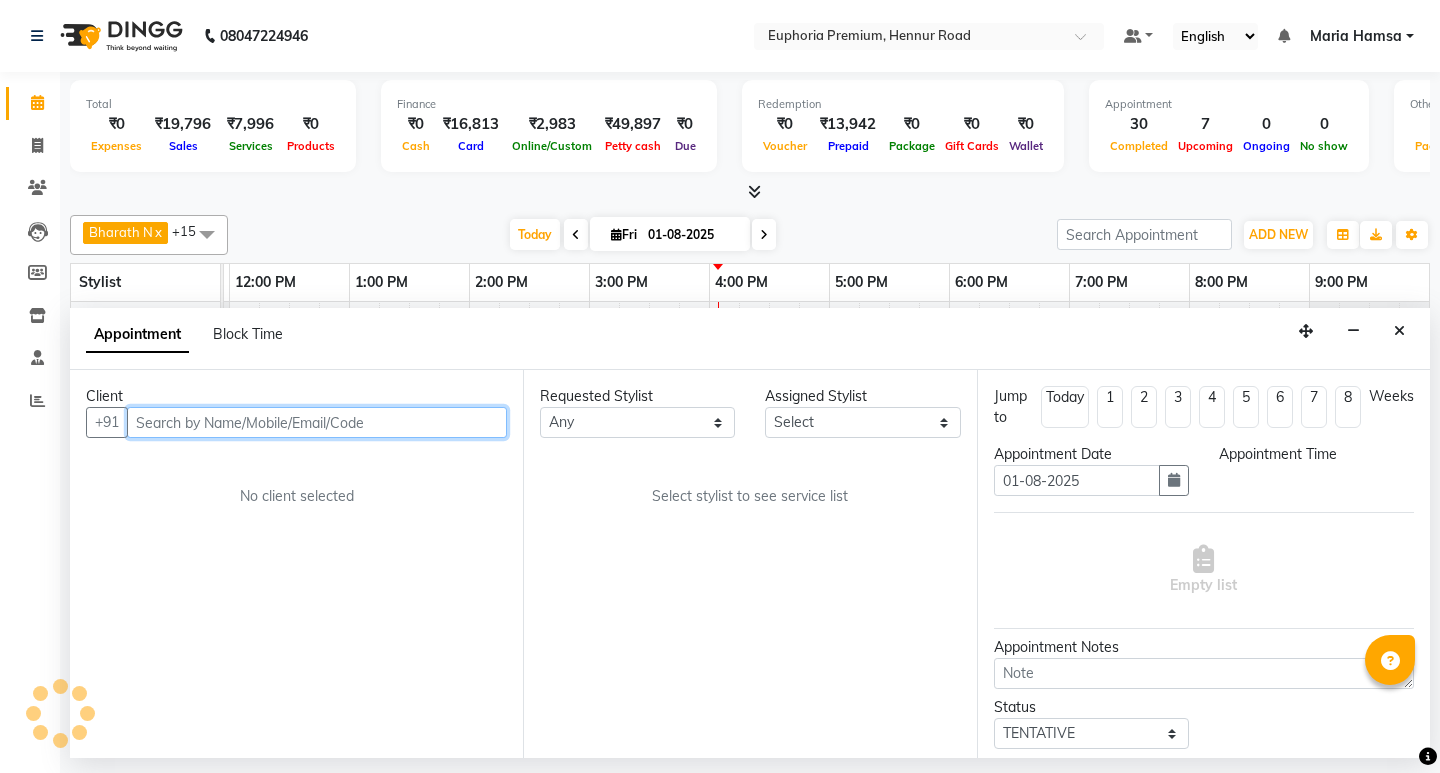 select on "upcoming" 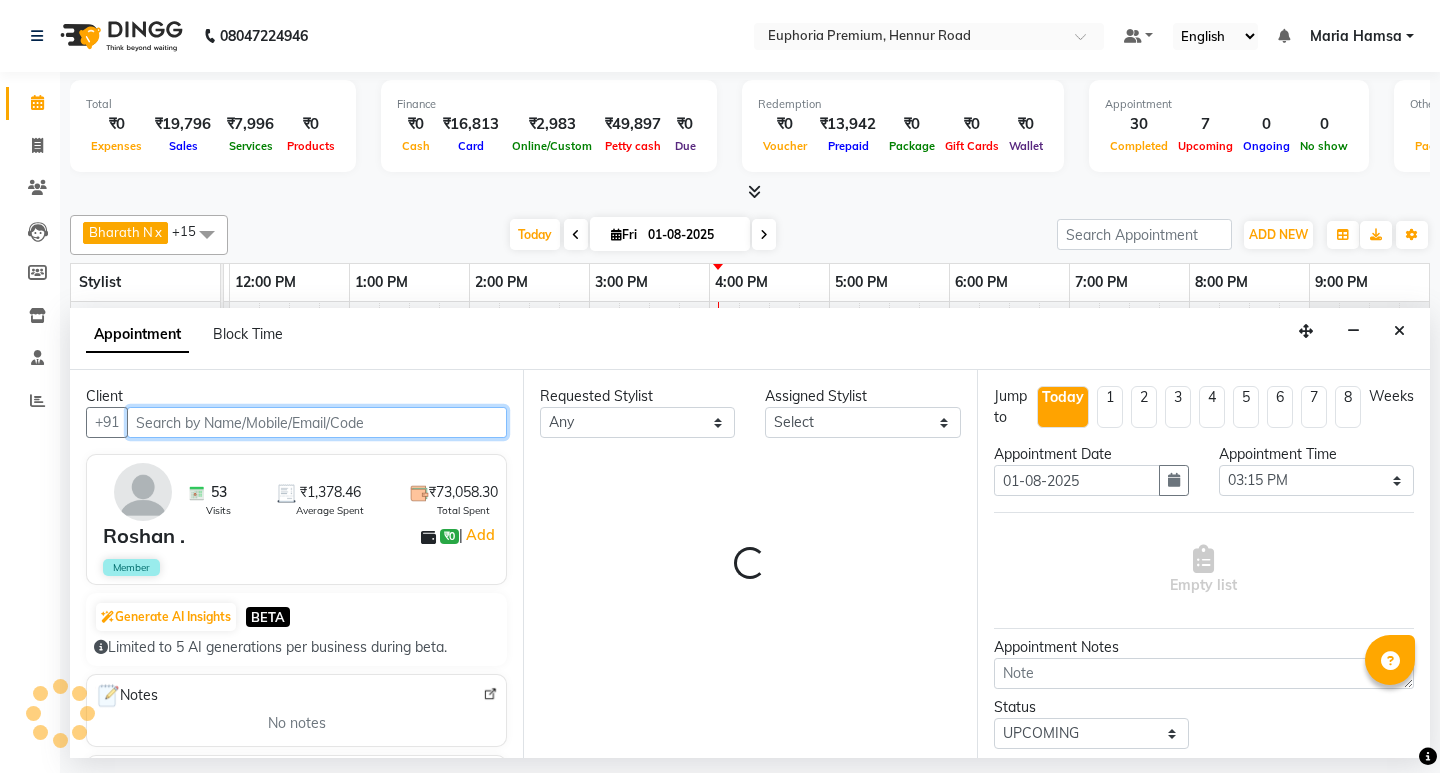 select on "71614" 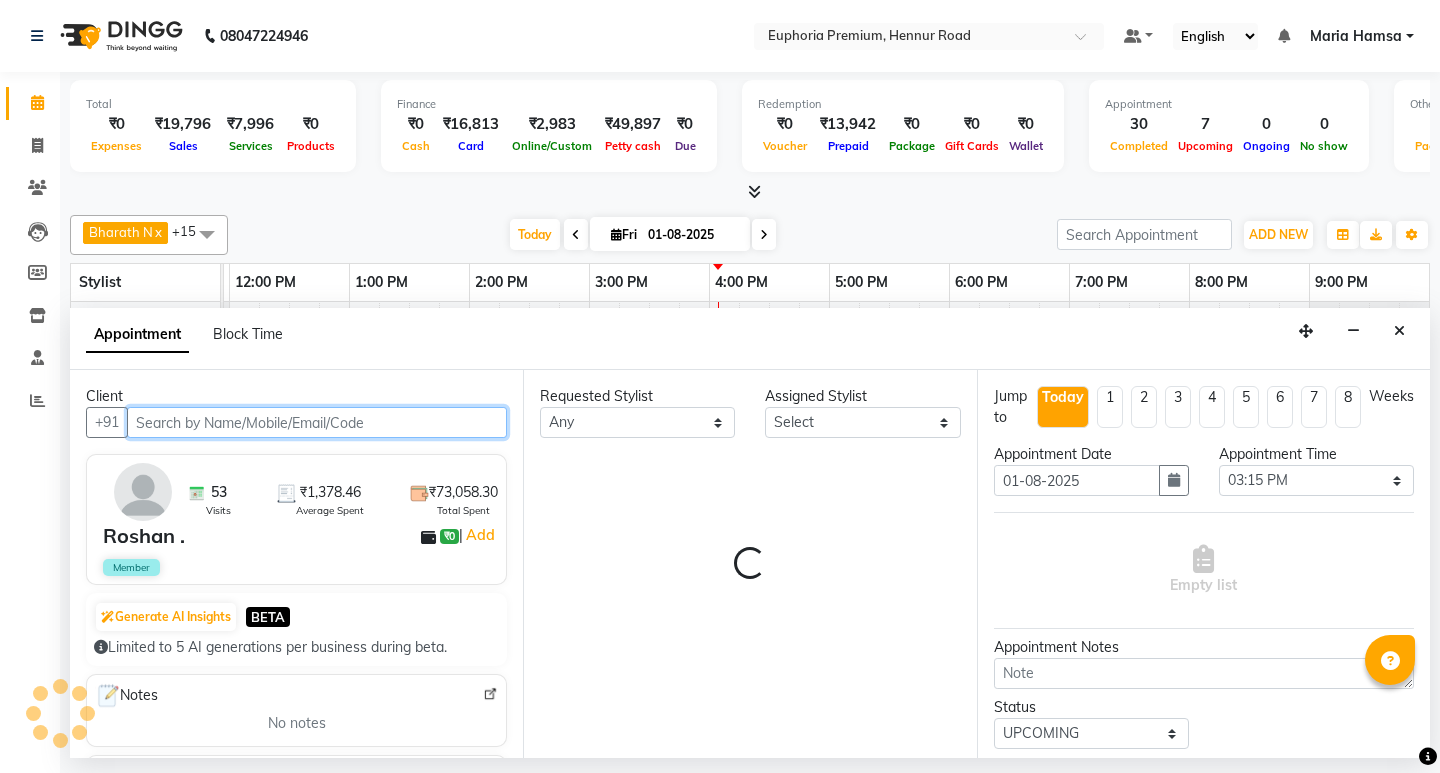 select on "71614" 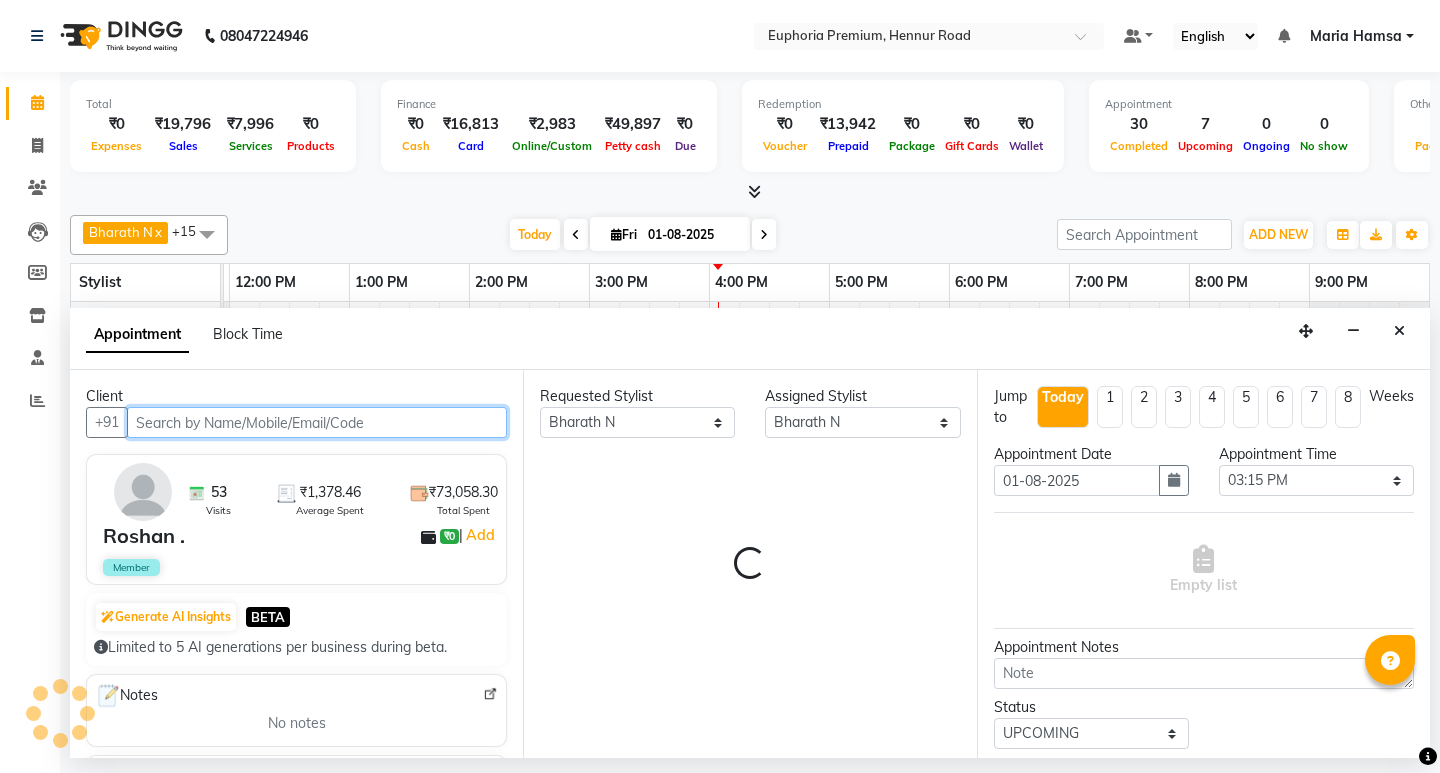 select on "4006" 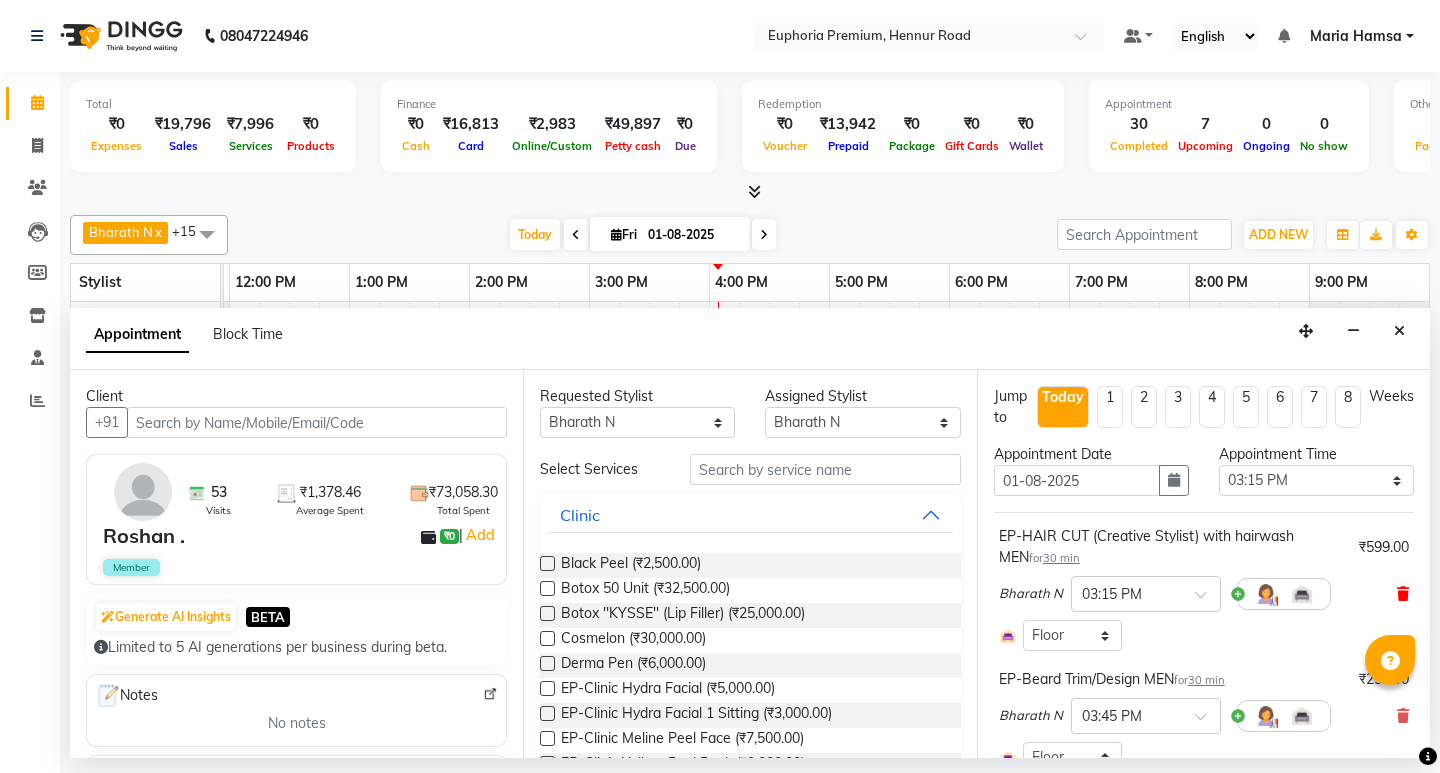 click at bounding box center (1403, 594) 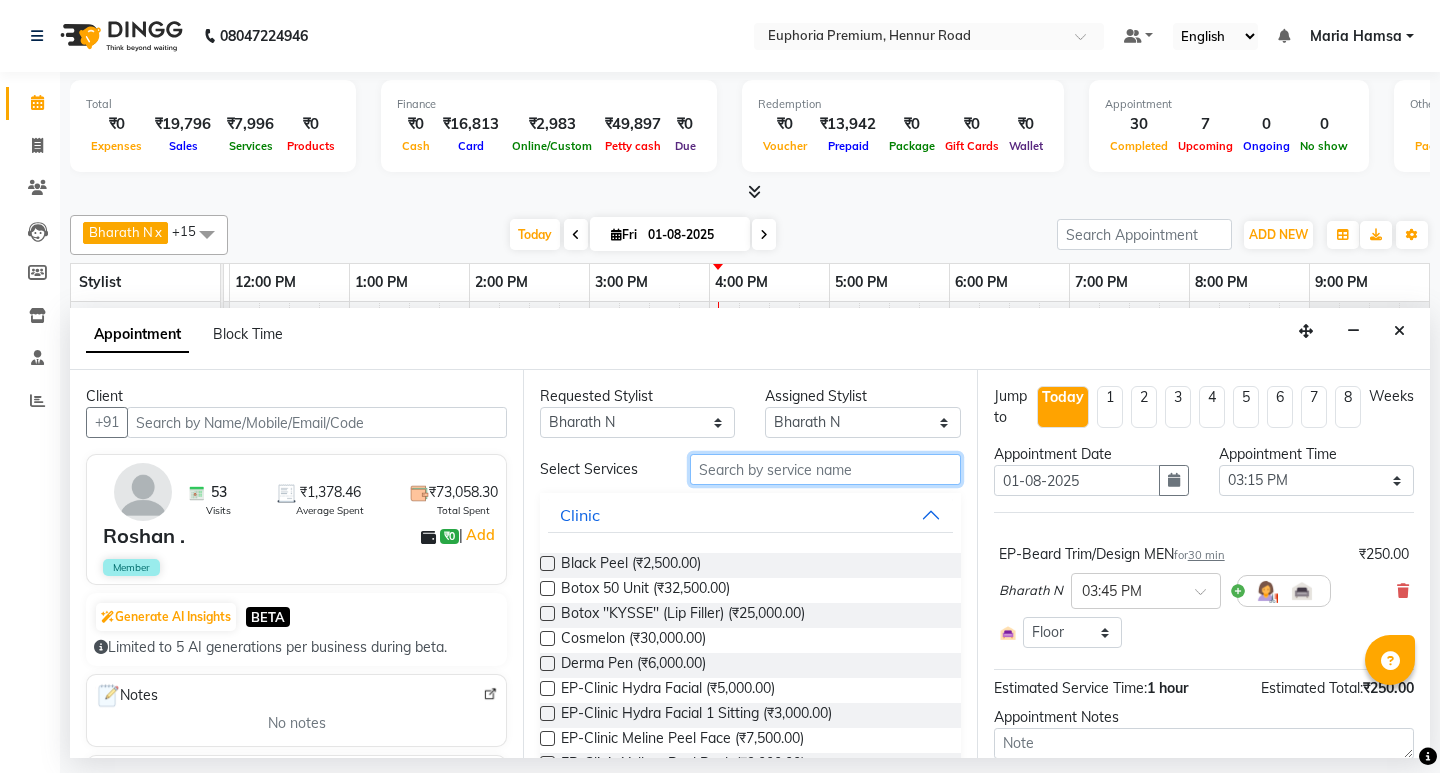 click at bounding box center [825, 469] 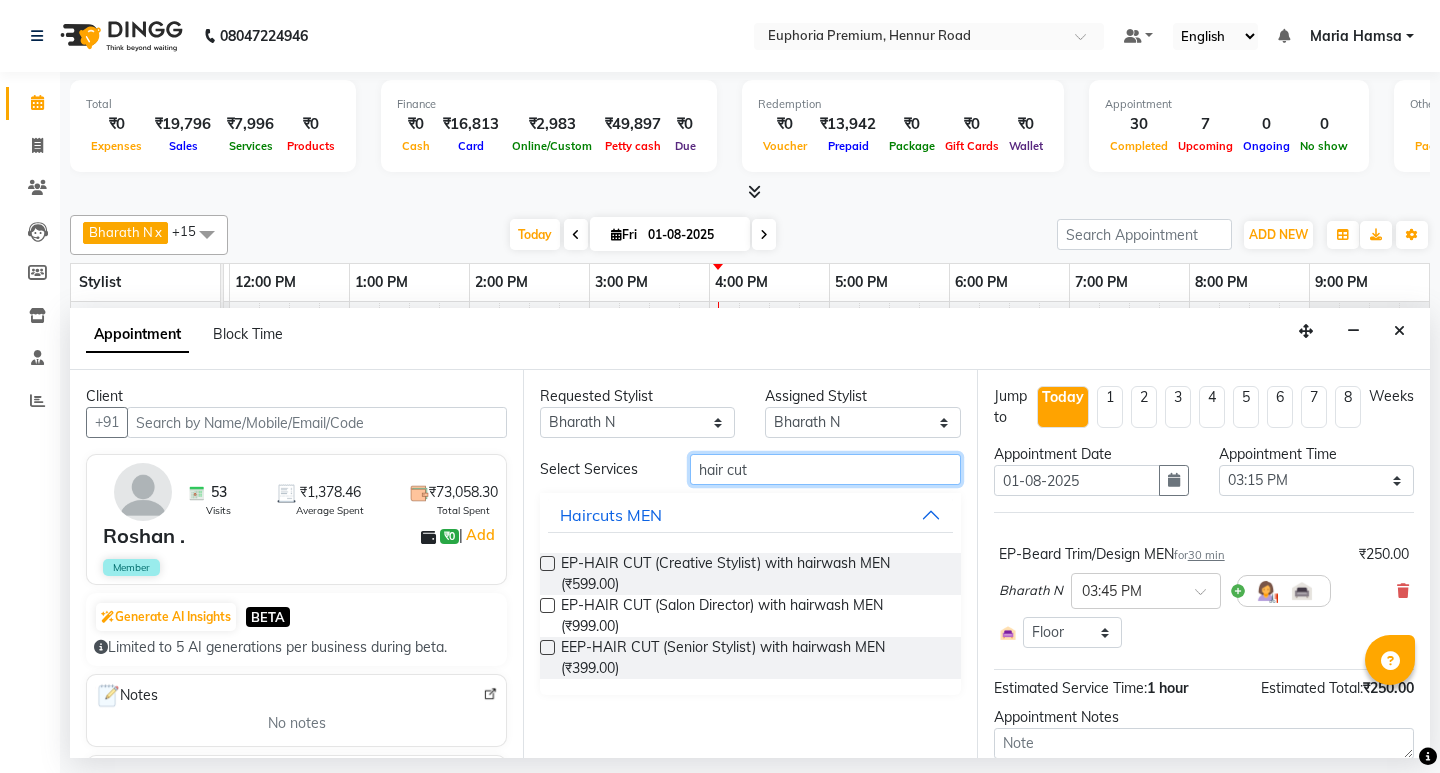 type on "hair cut" 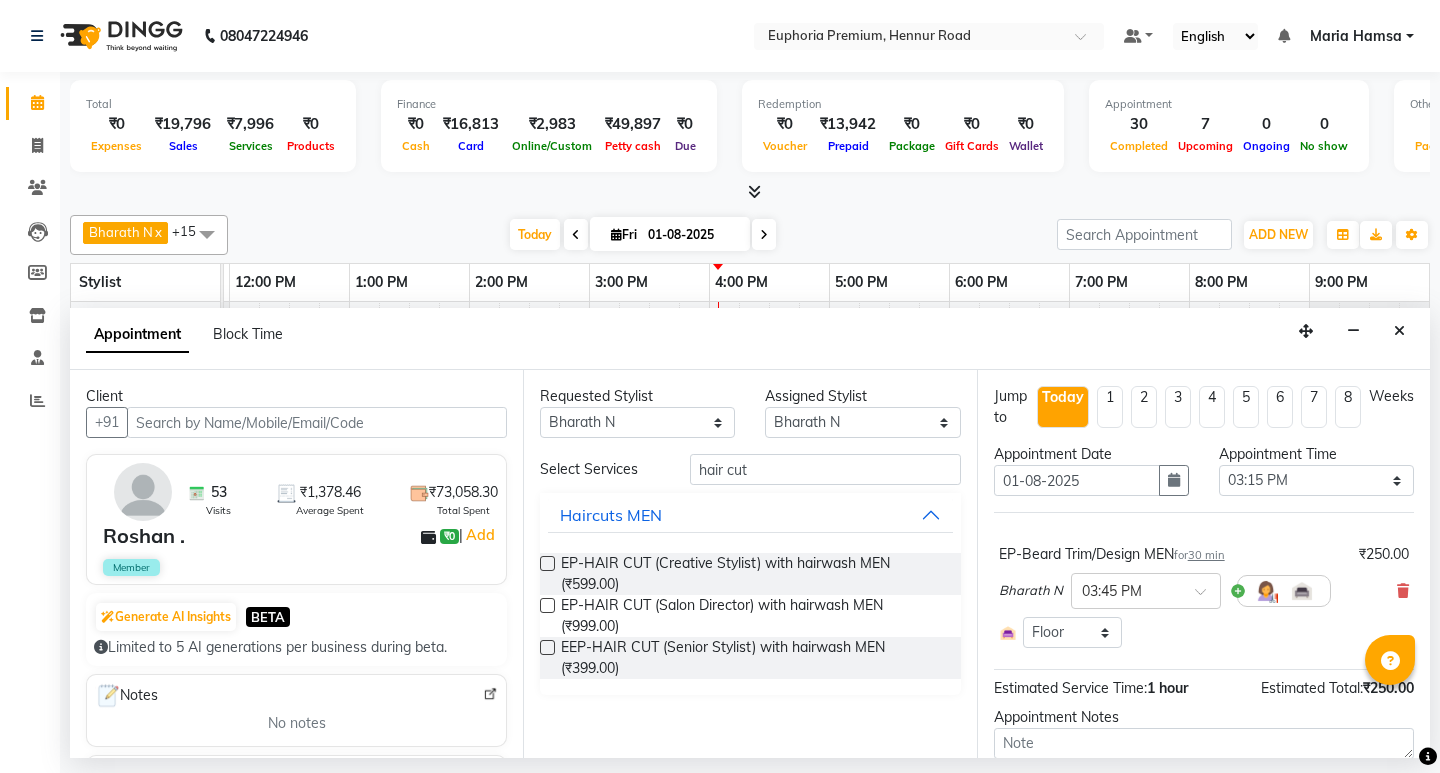 click at bounding box center (547, 647) 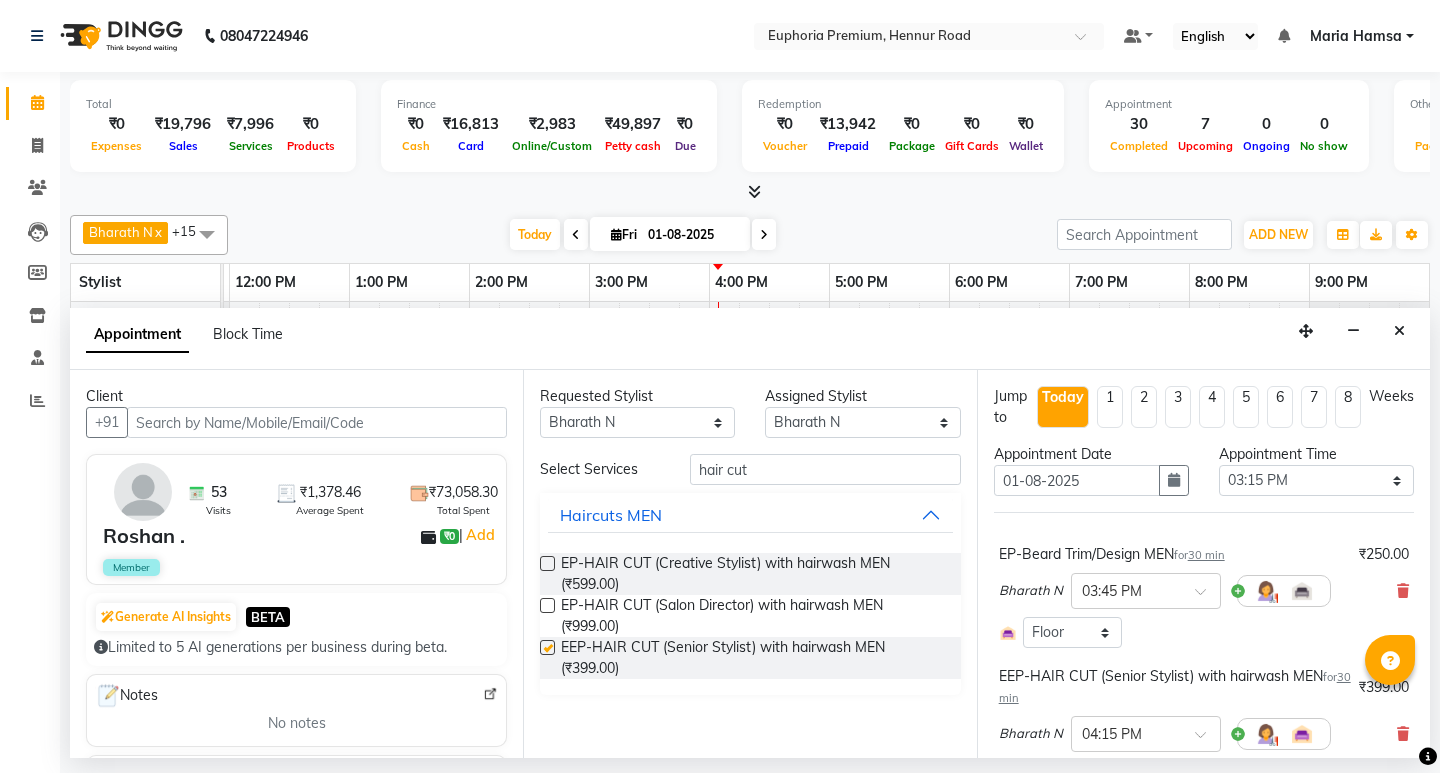 checkbox on "false" 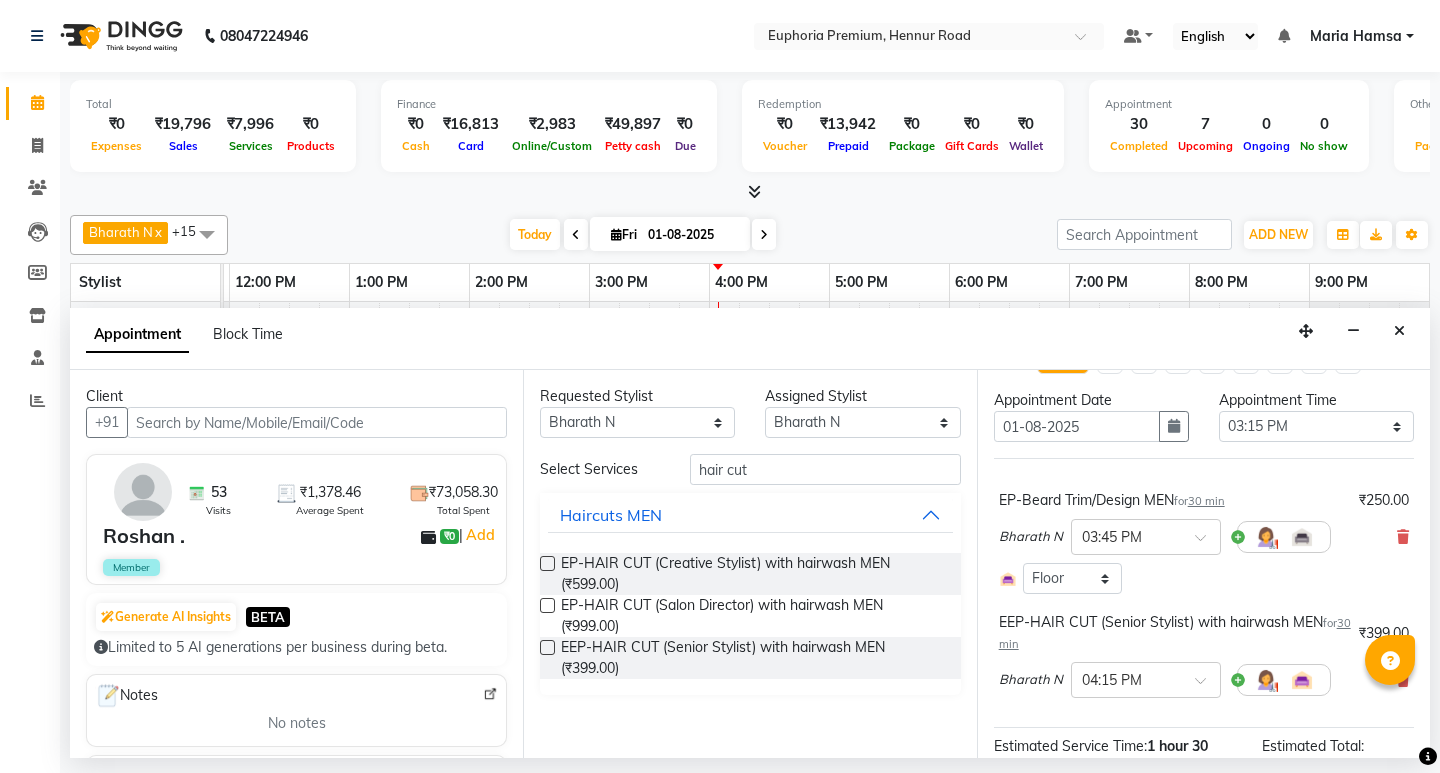 scroll, scrollTop: 100, scrollLeft: 0, axis: vertical 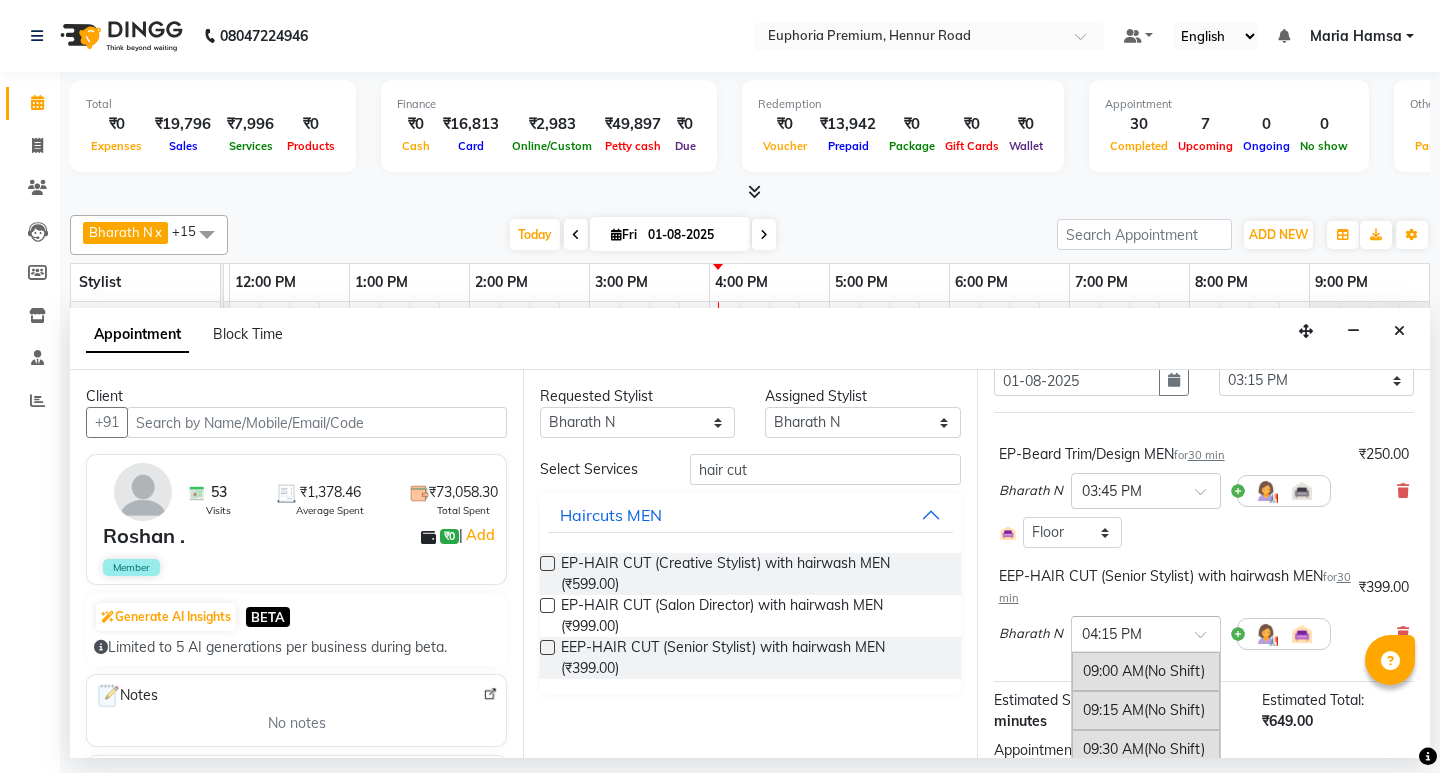 click at bounding box center (1207, 640) 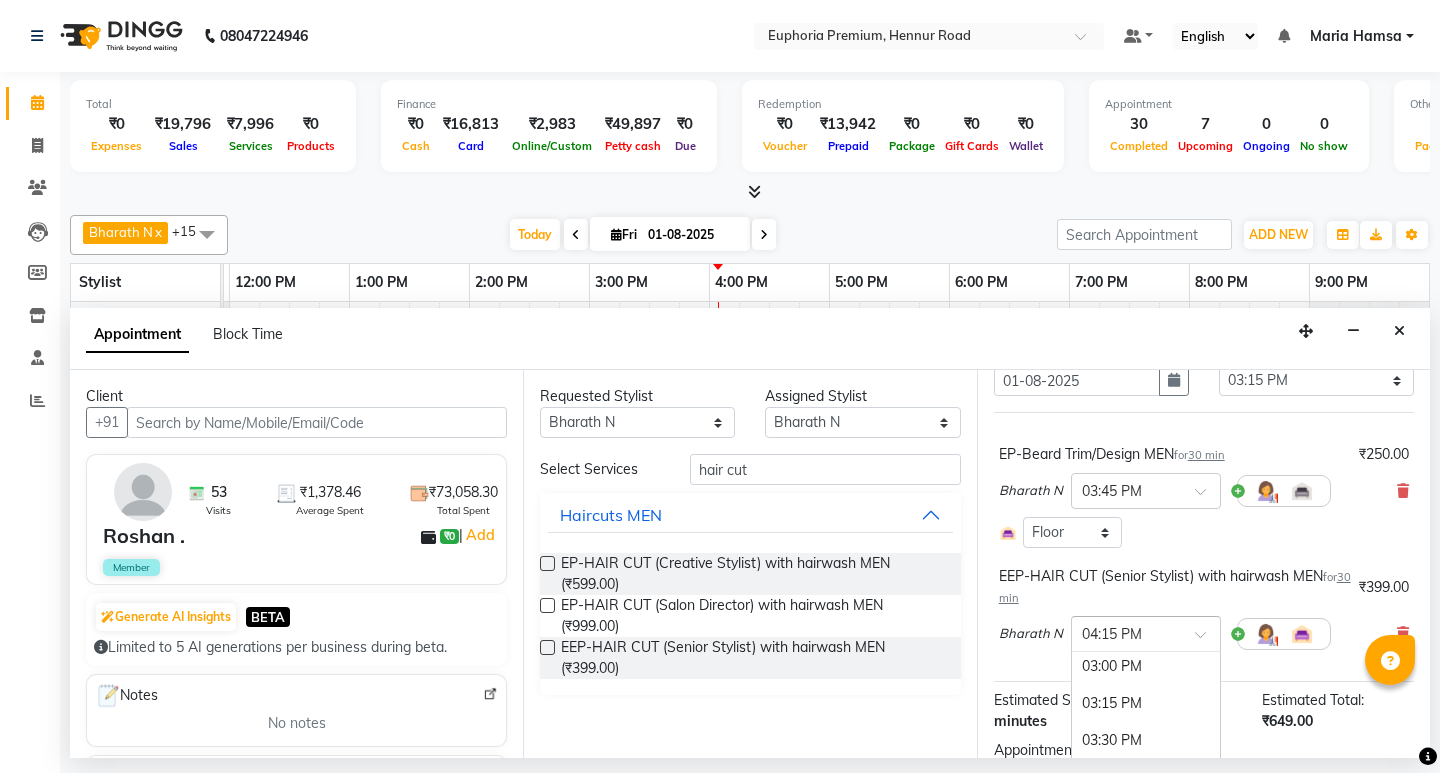 scroll, scrollTop: 905, scrollLeft: 0, axis: vertical 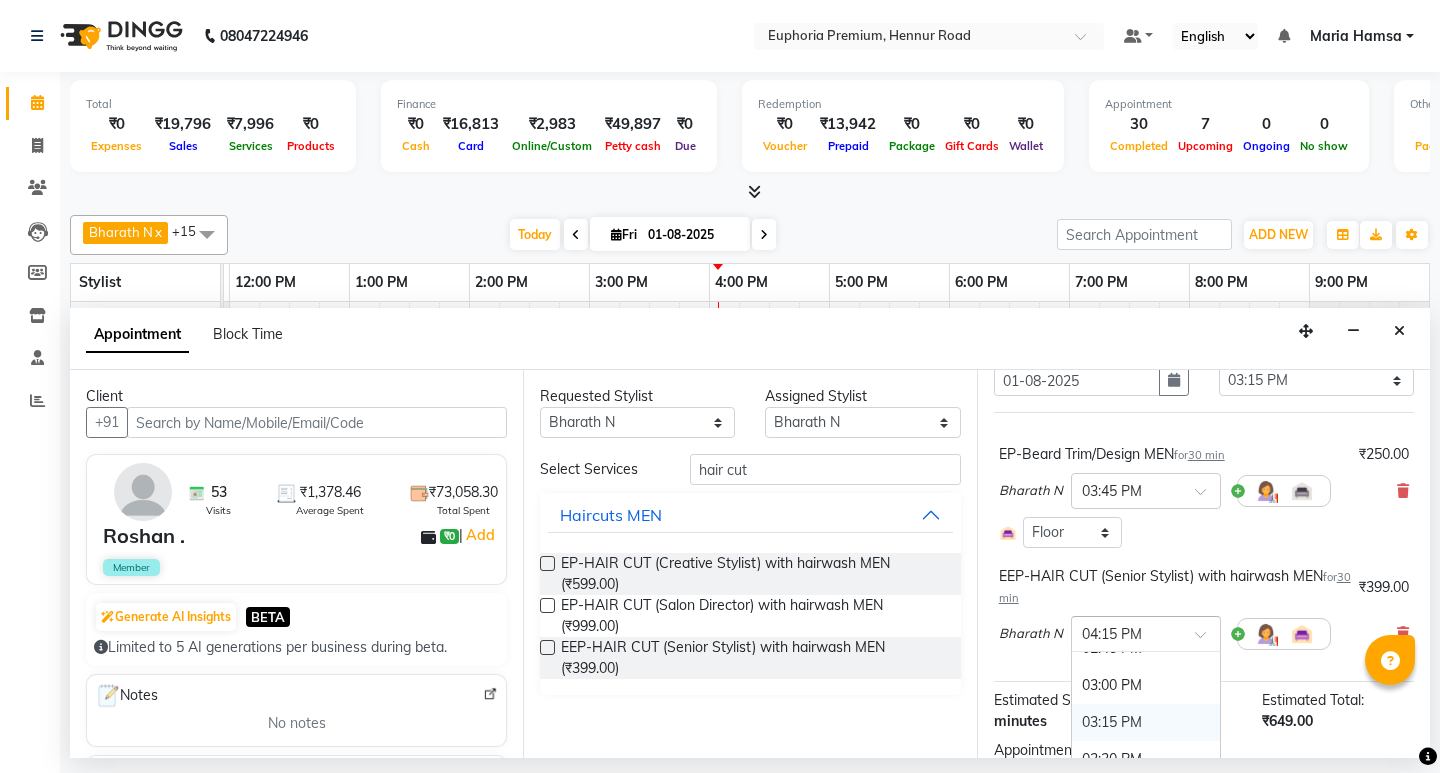 drag, startPoint x: 1129, startPoint y: 727, endPoint x: 1063, endPoint y: 681, distance: 80.44874 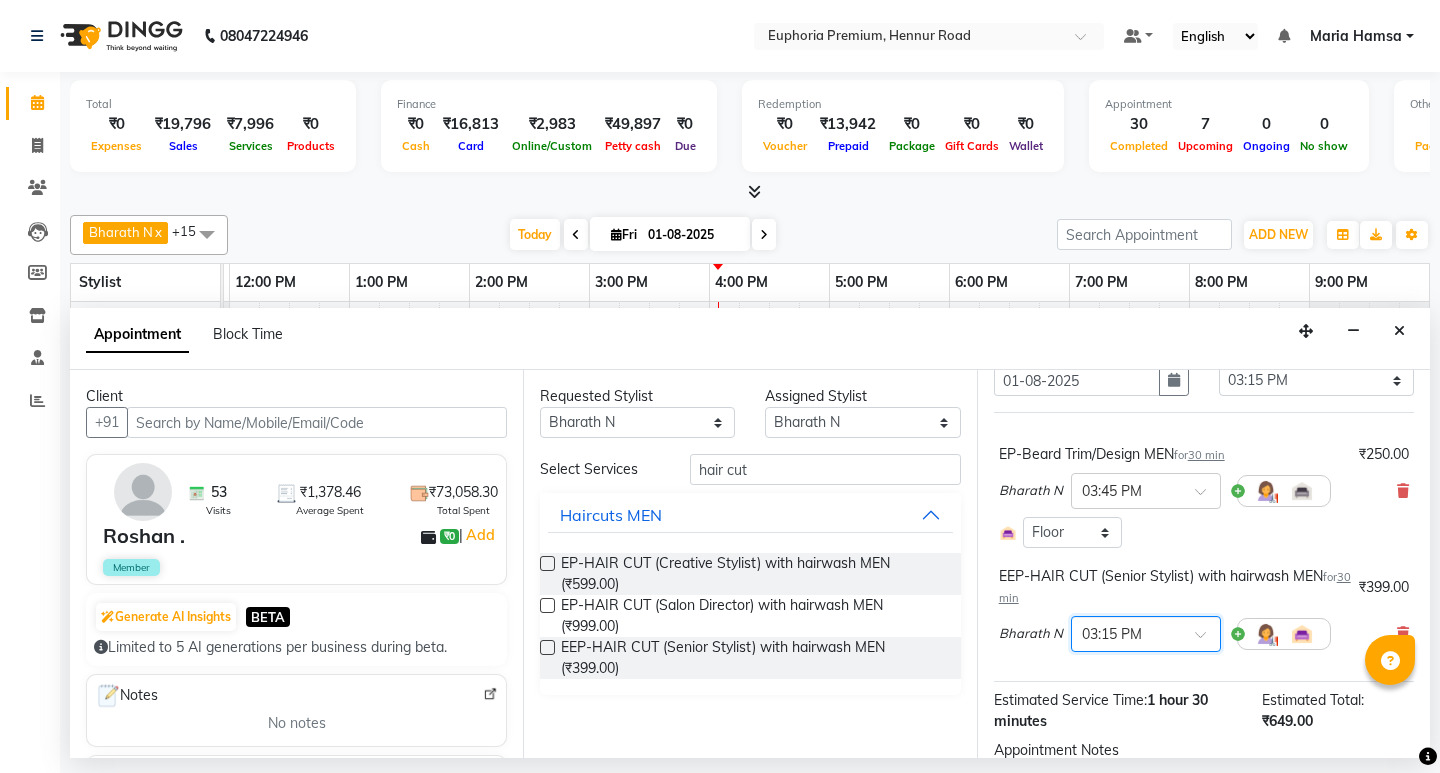 click on "[FIRST] [LAST] × [TIME]" at bounding box center [1165, 634] 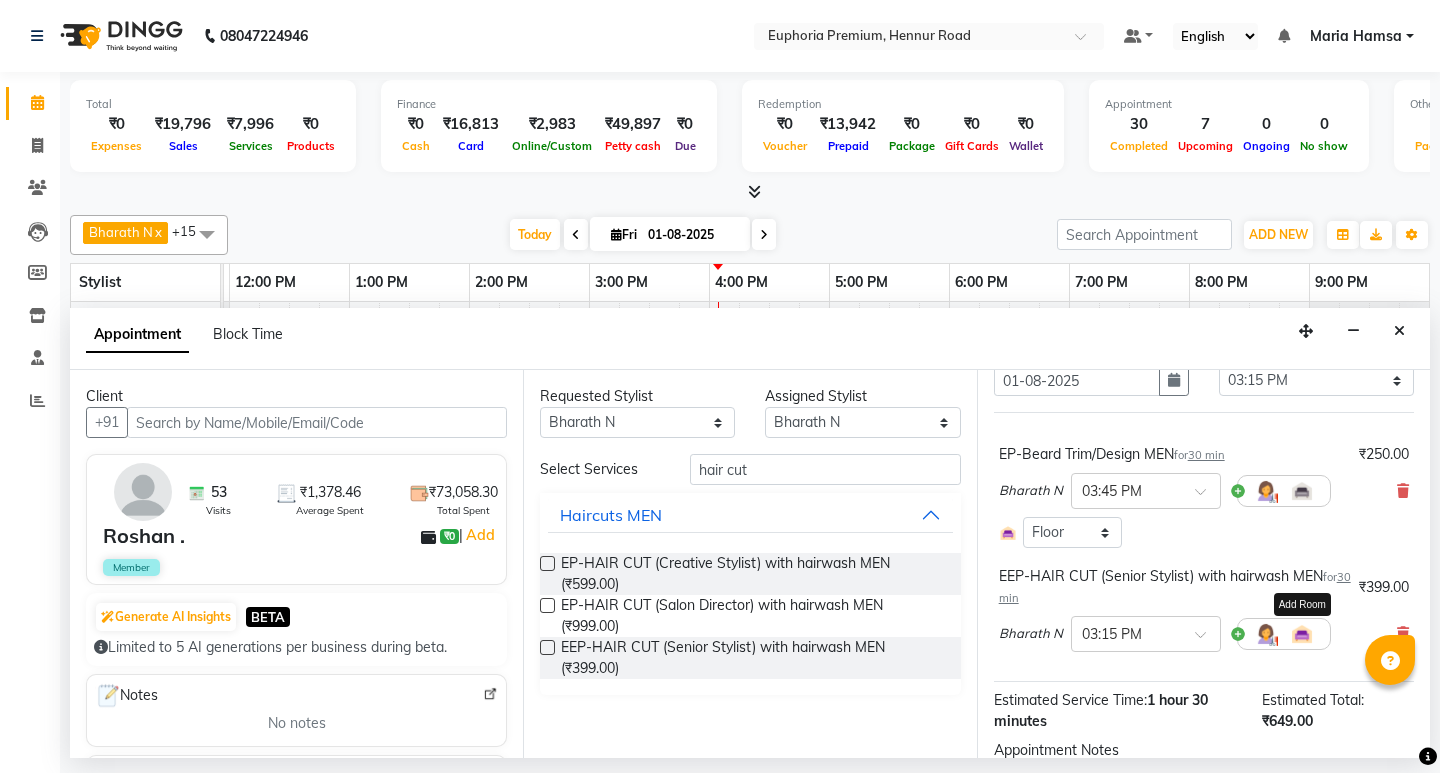 scroll, scrollTop: 262, scrollLeft: 0, axis: vertical 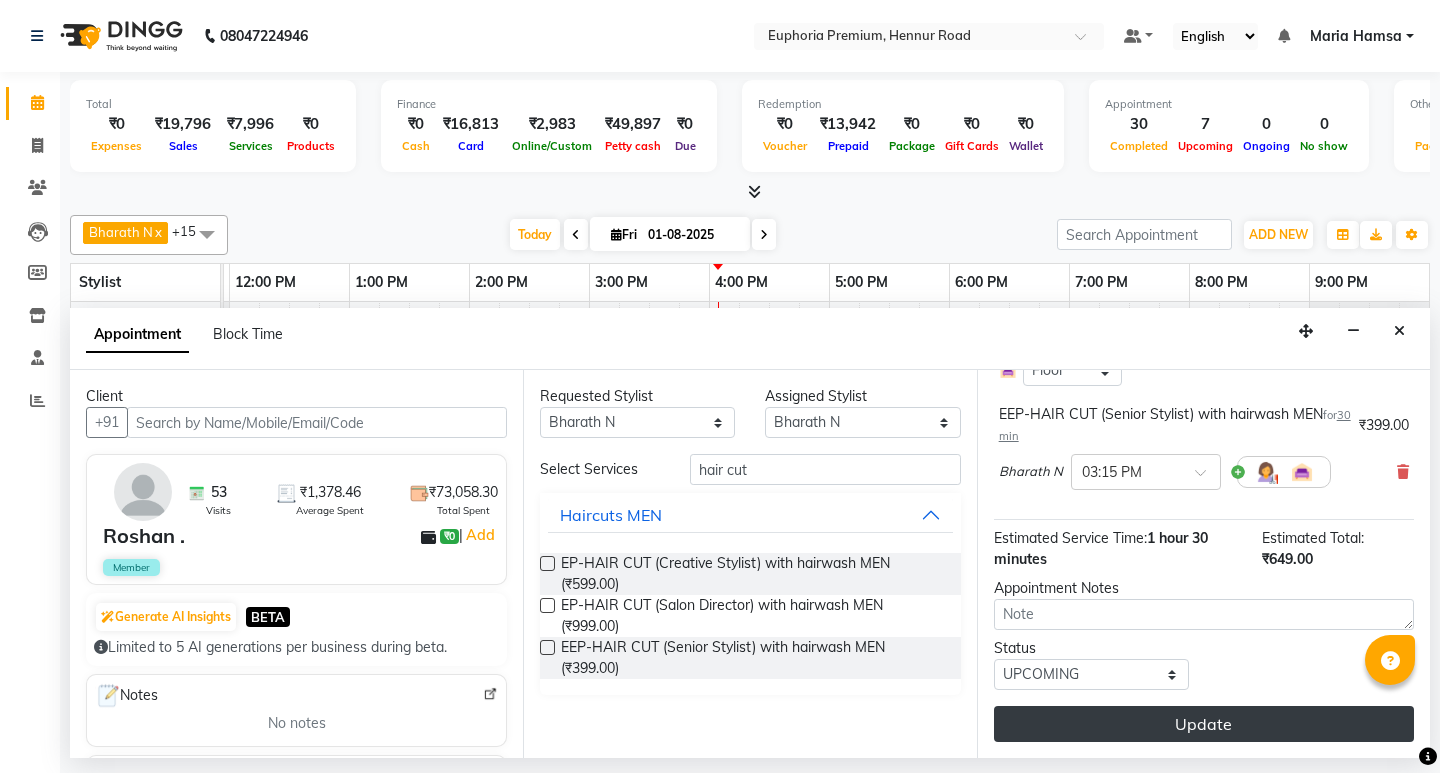 click on "Update" at bounding box center [1204, 724] 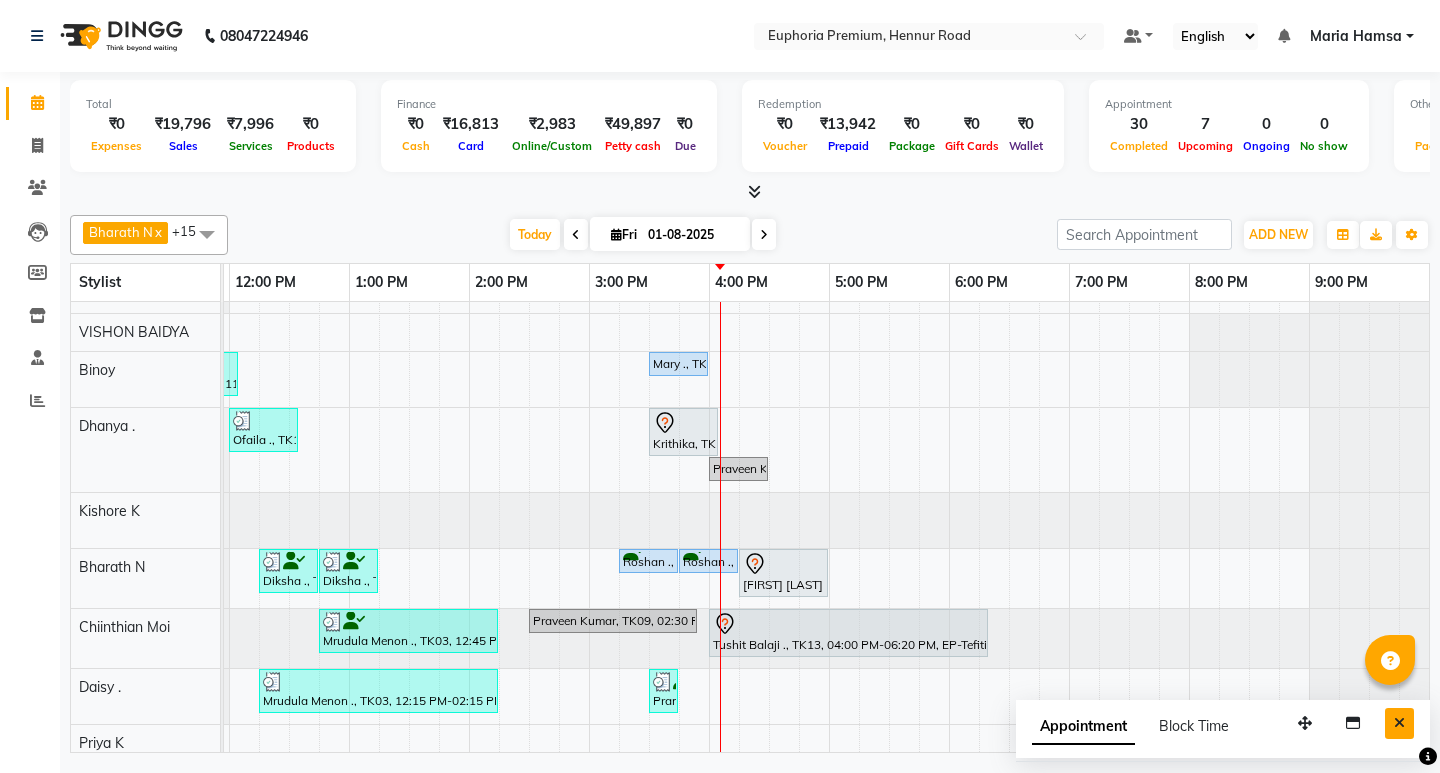 click at bounding box center [1399, 723] 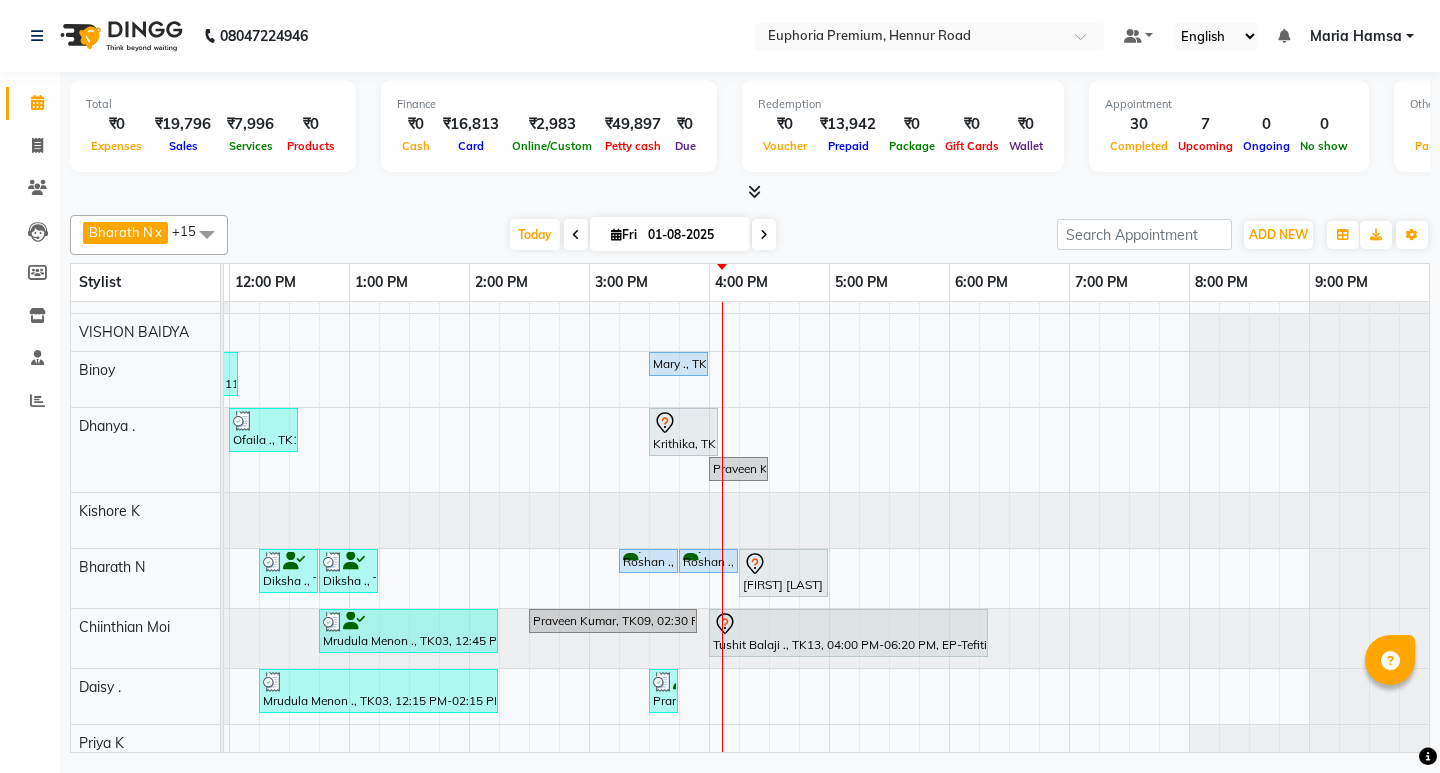 scroll, scrollTop: 364, scrollLeft: 475, axis: both 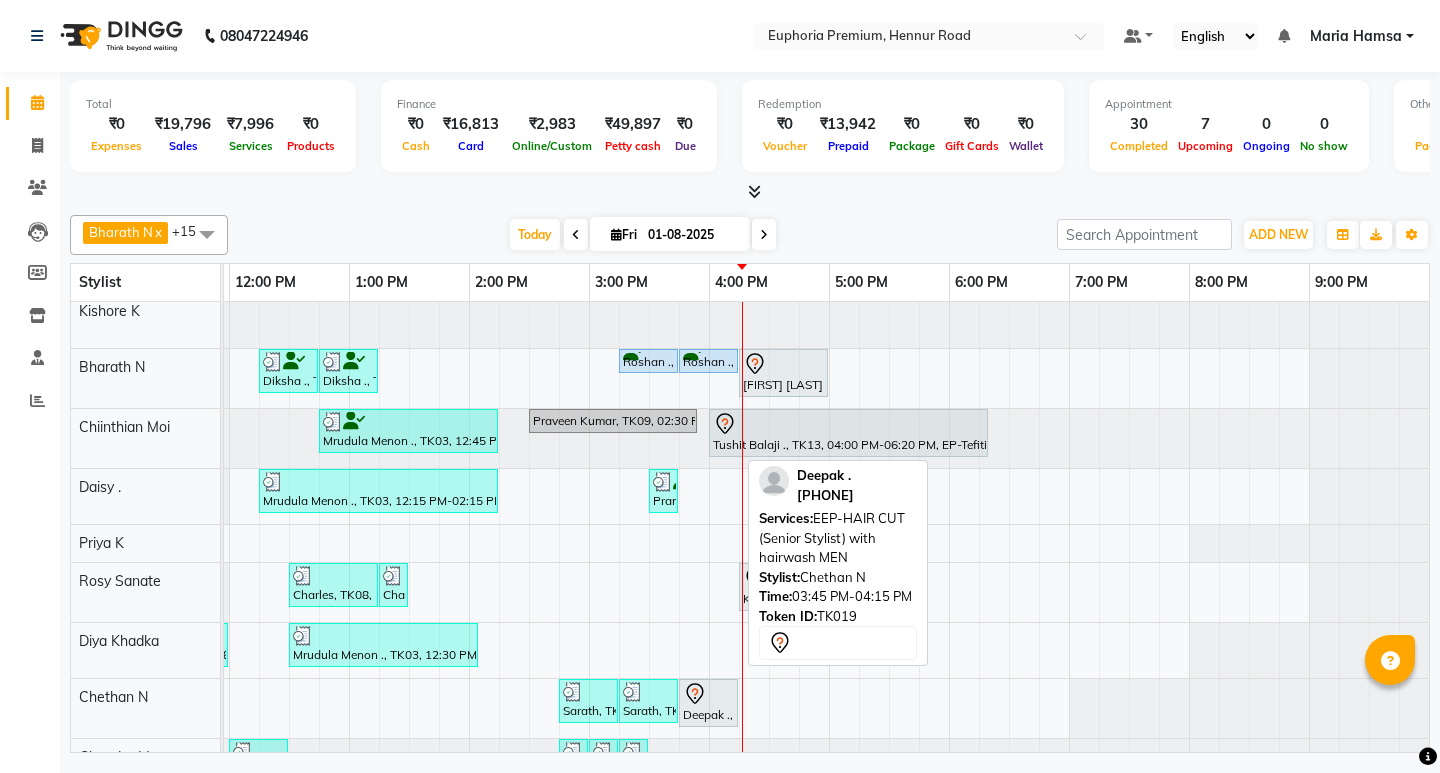 click at bounding box center (708, 694) 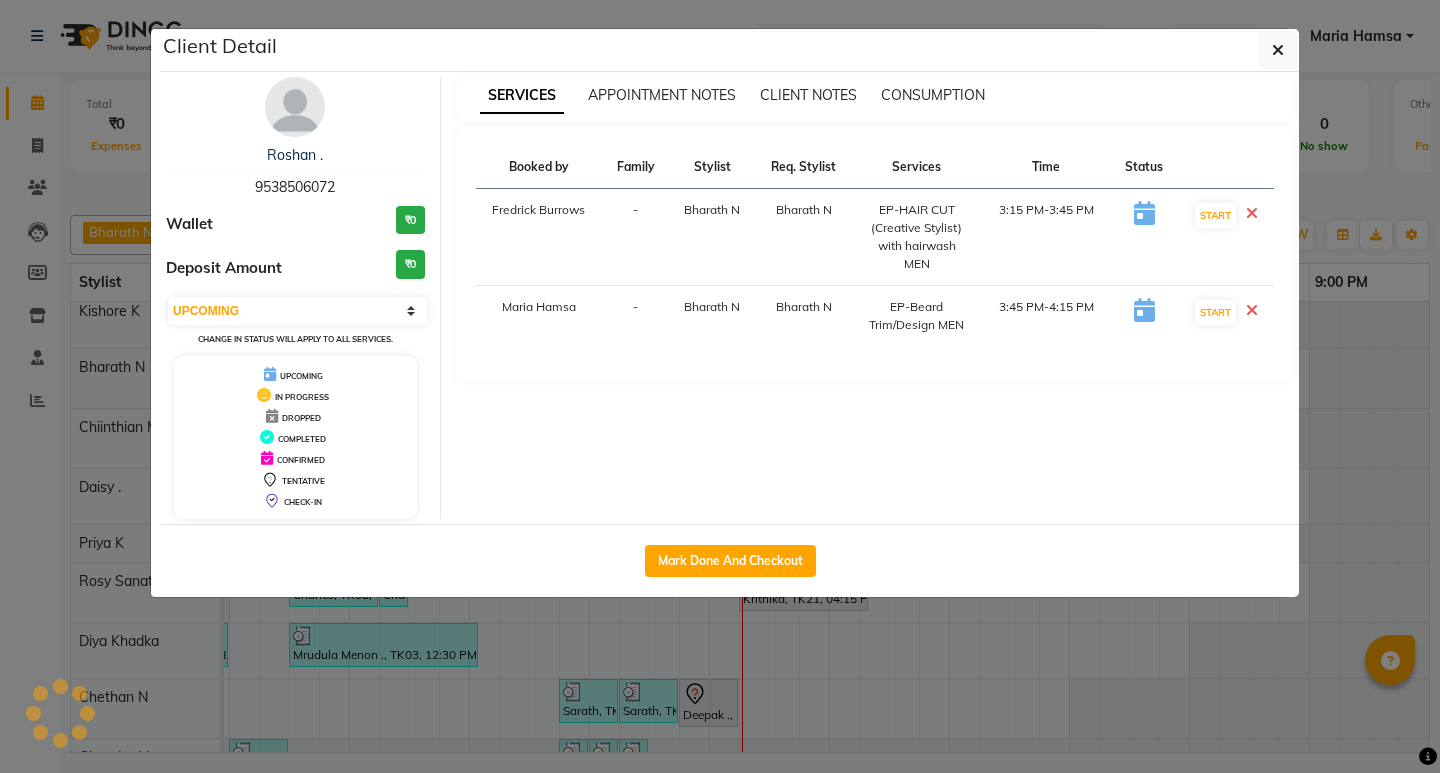 select on "7" 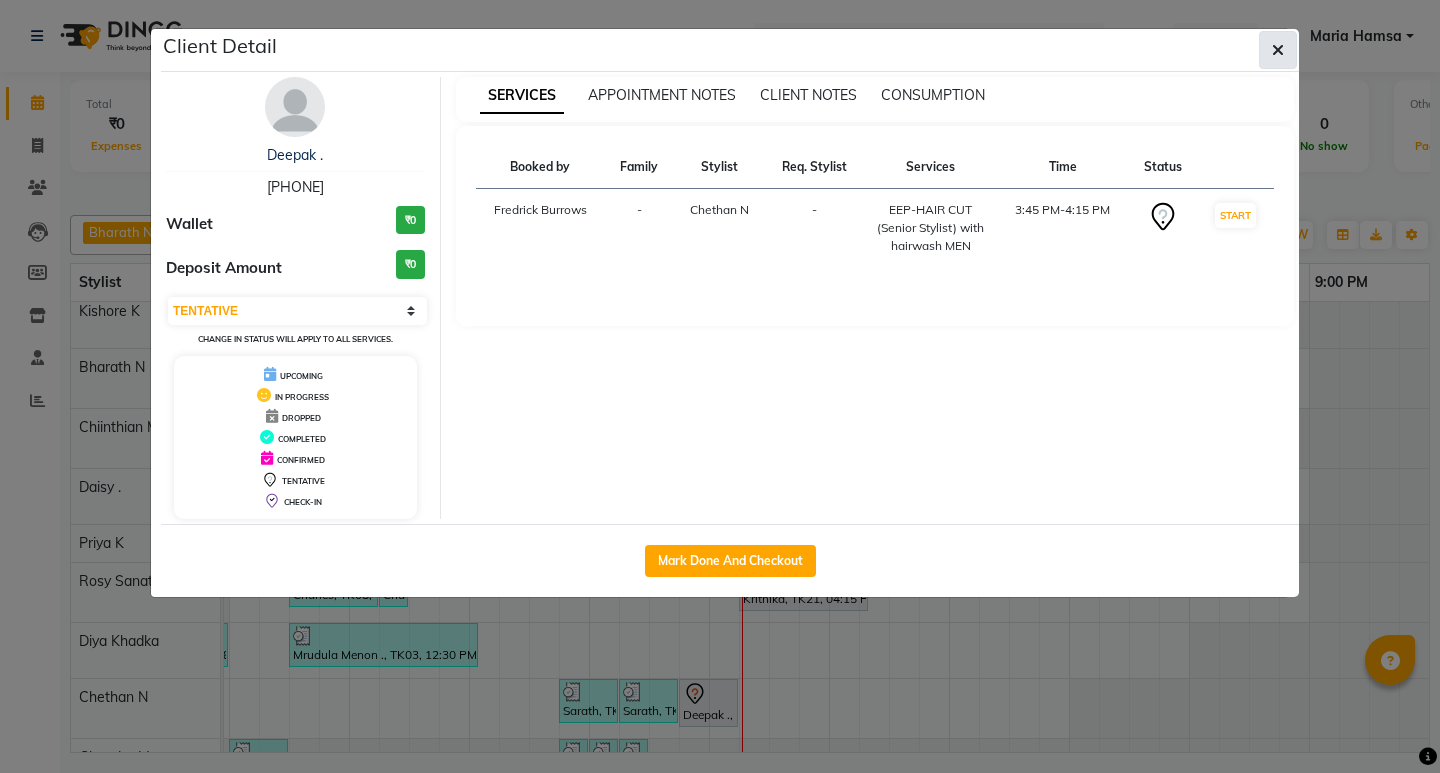 click 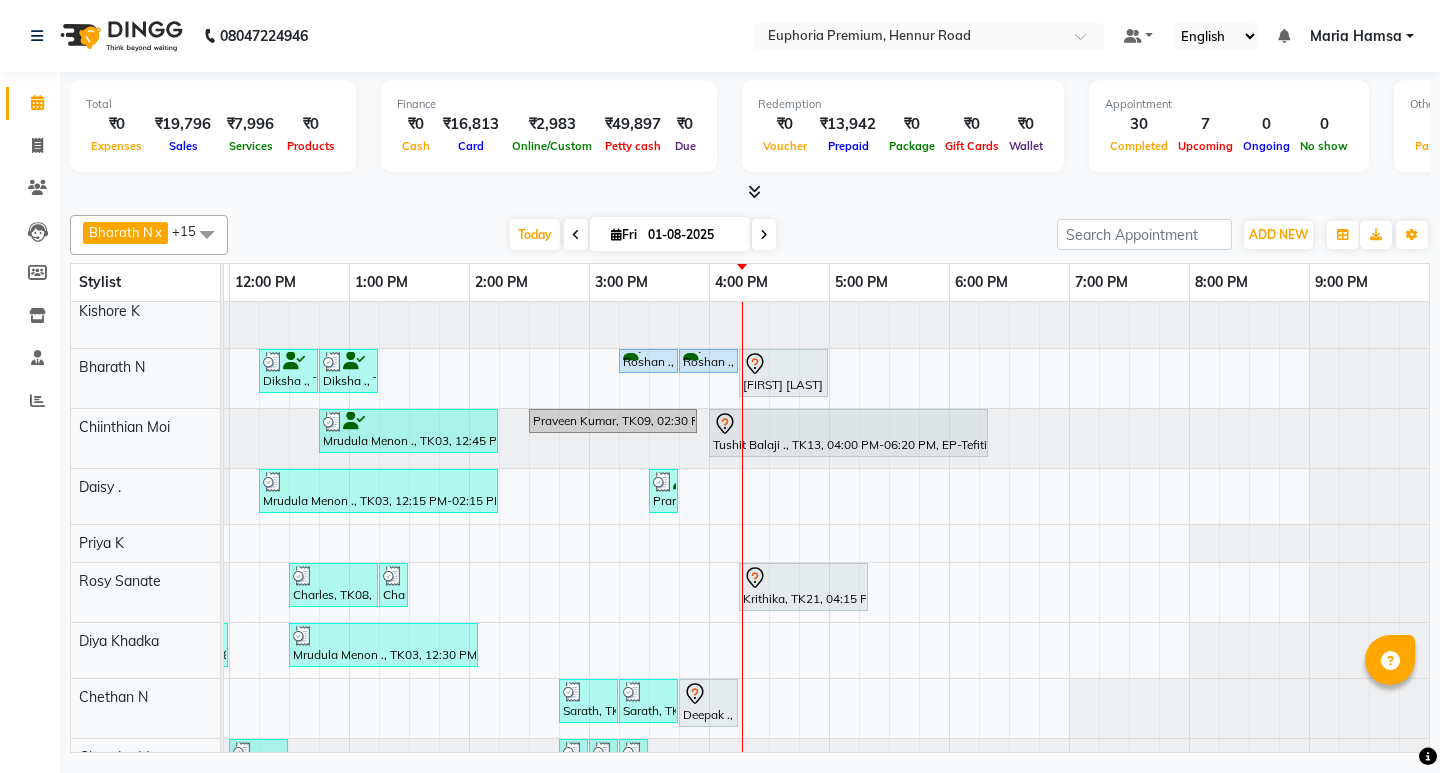 scroll, scrollTop: 115, scrollLeft: 475, axis: both 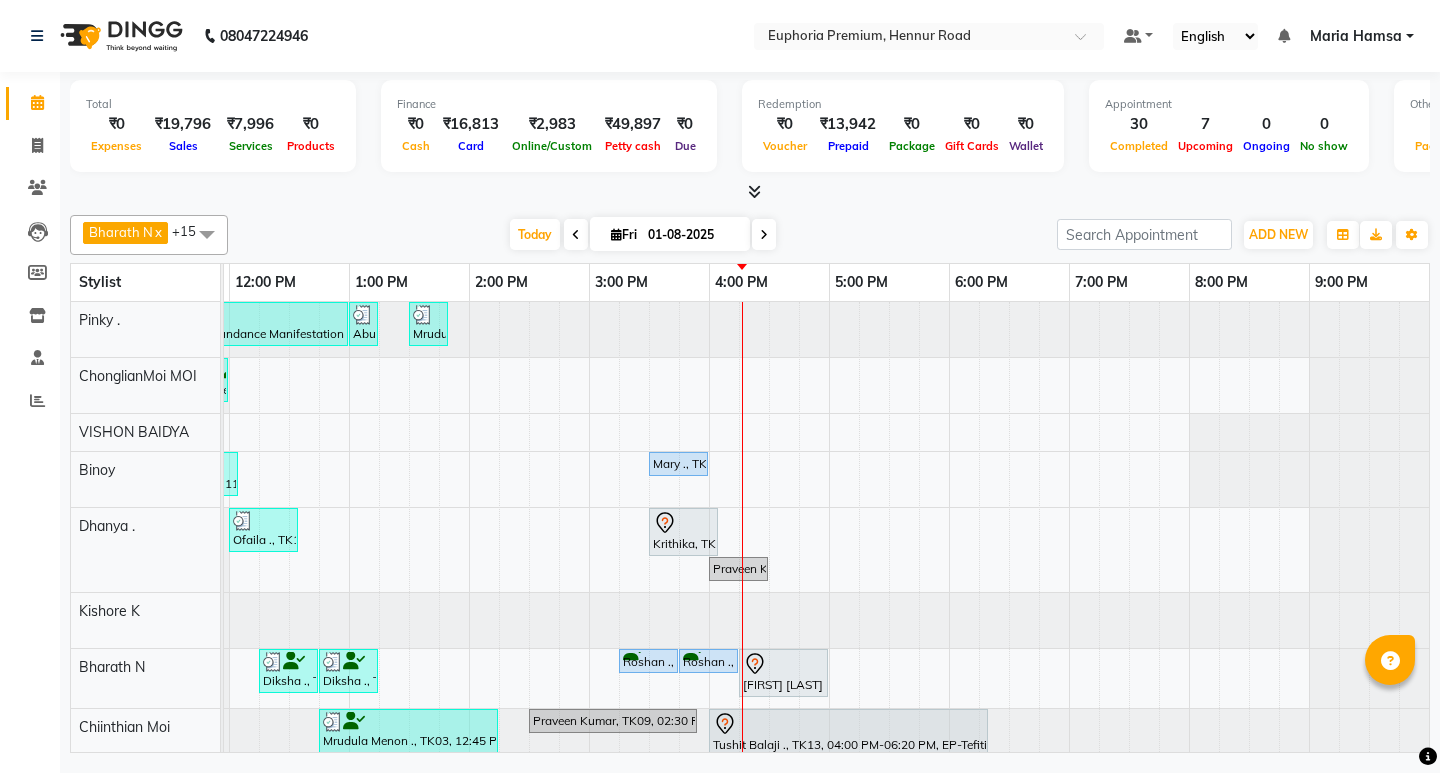 click on "Maria Hamsa" at bounding box center [1362, 36] 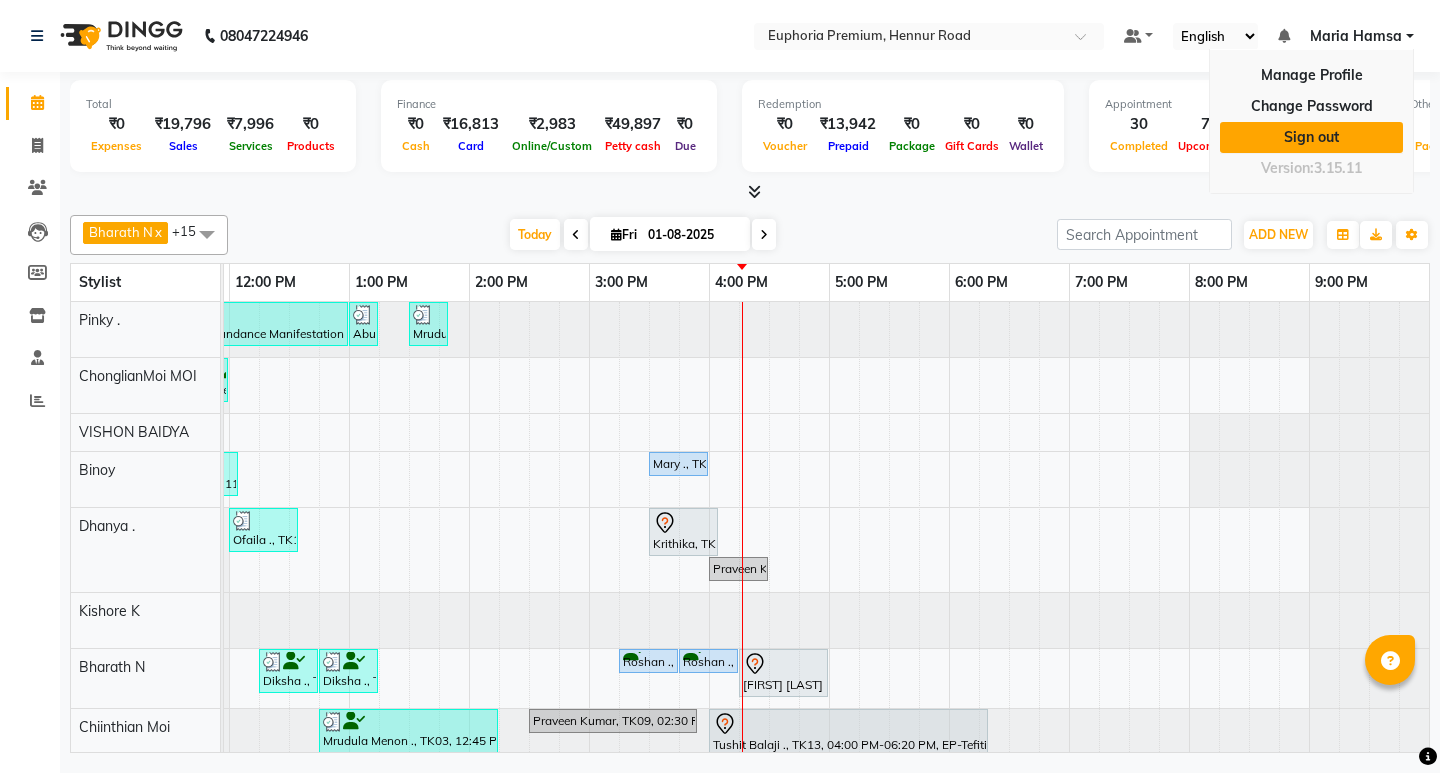 click on "Sign out" at bounding box center [1311, 137] 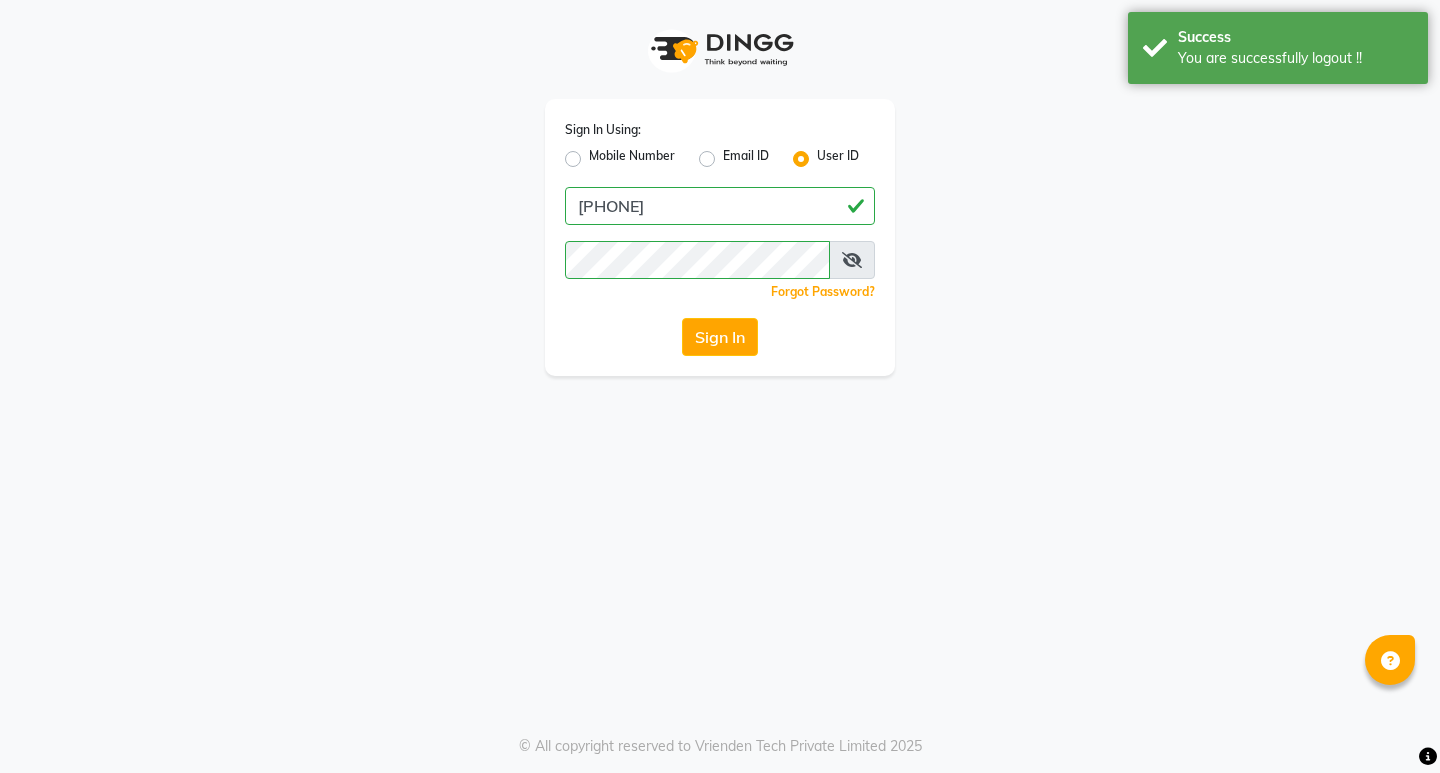 click on "Mobile Number" 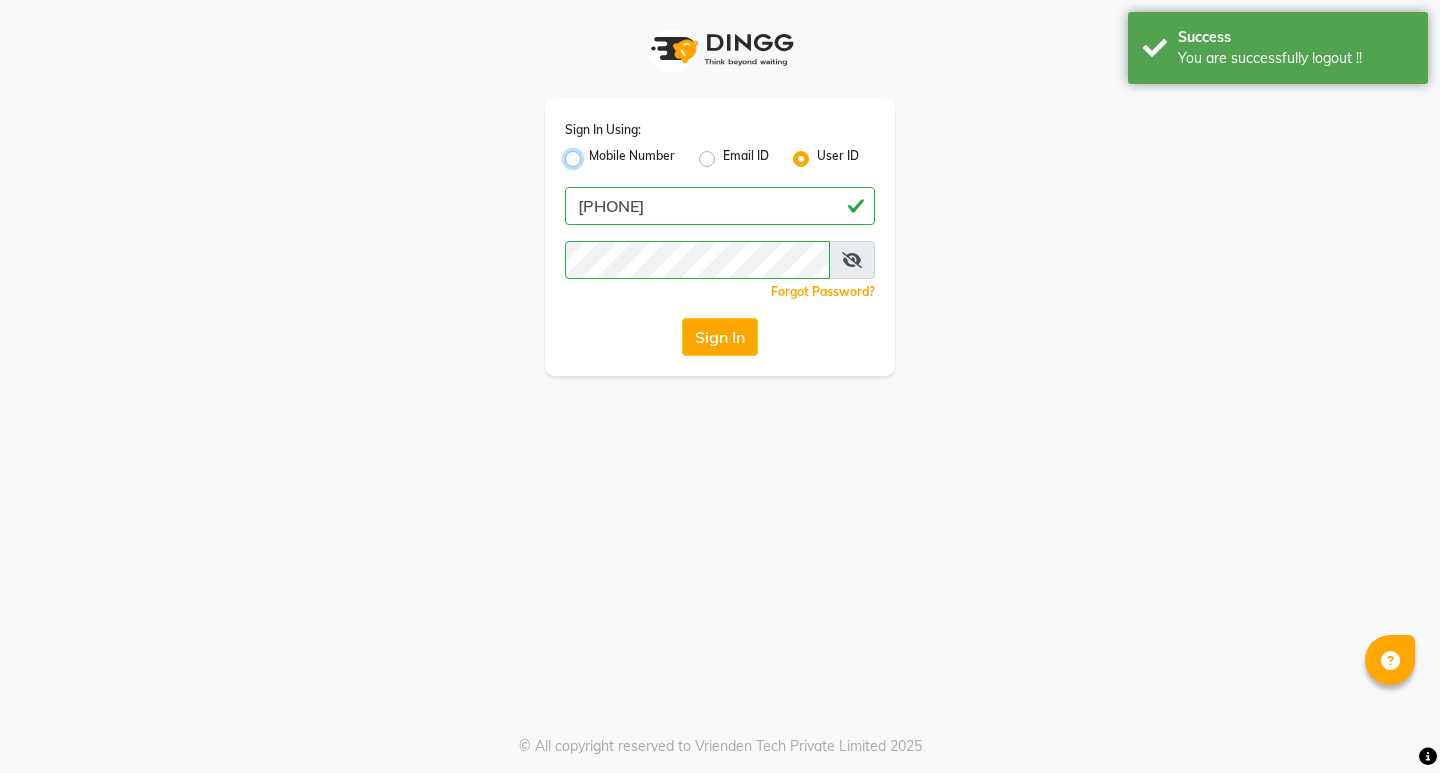 click on "Mobile Number" at bounding box center (595, 153) 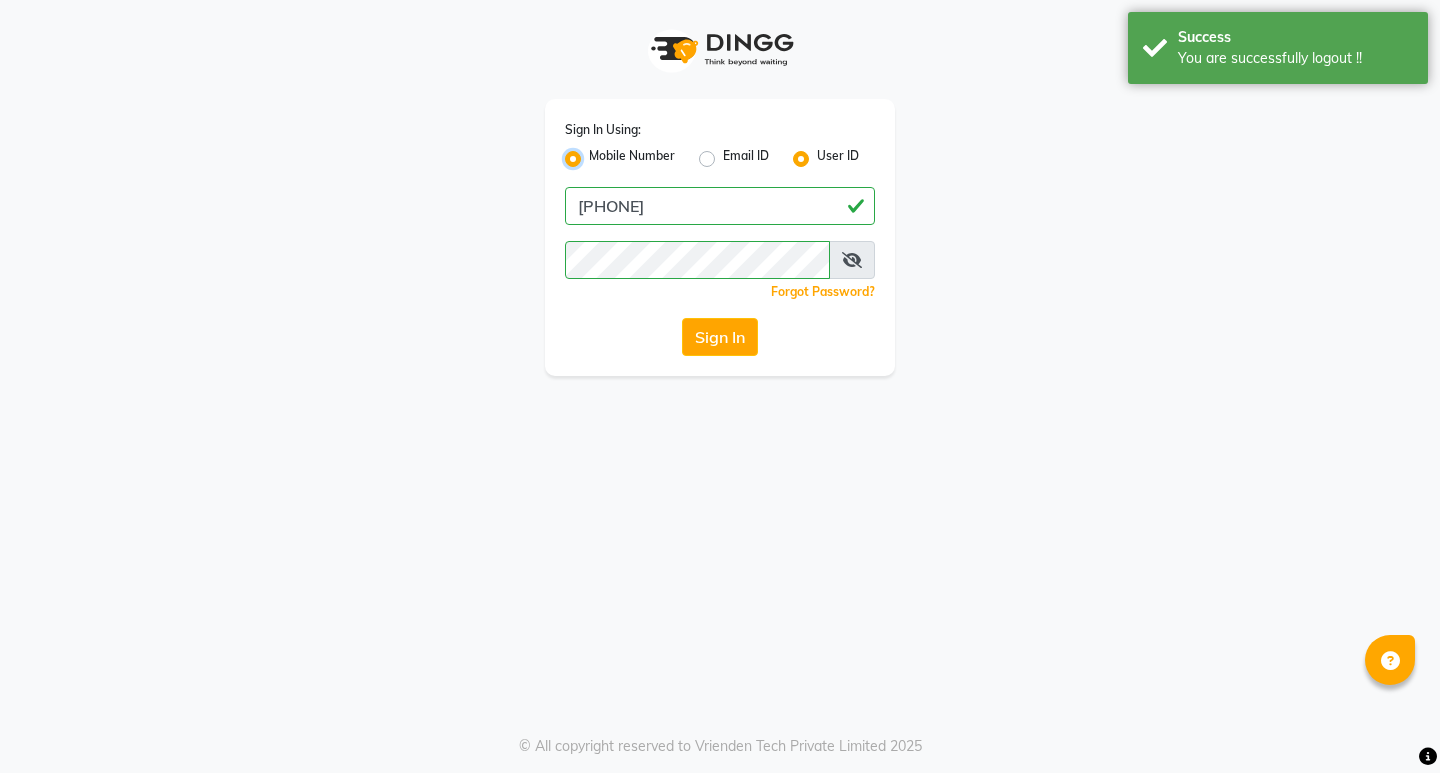 radio on "false" 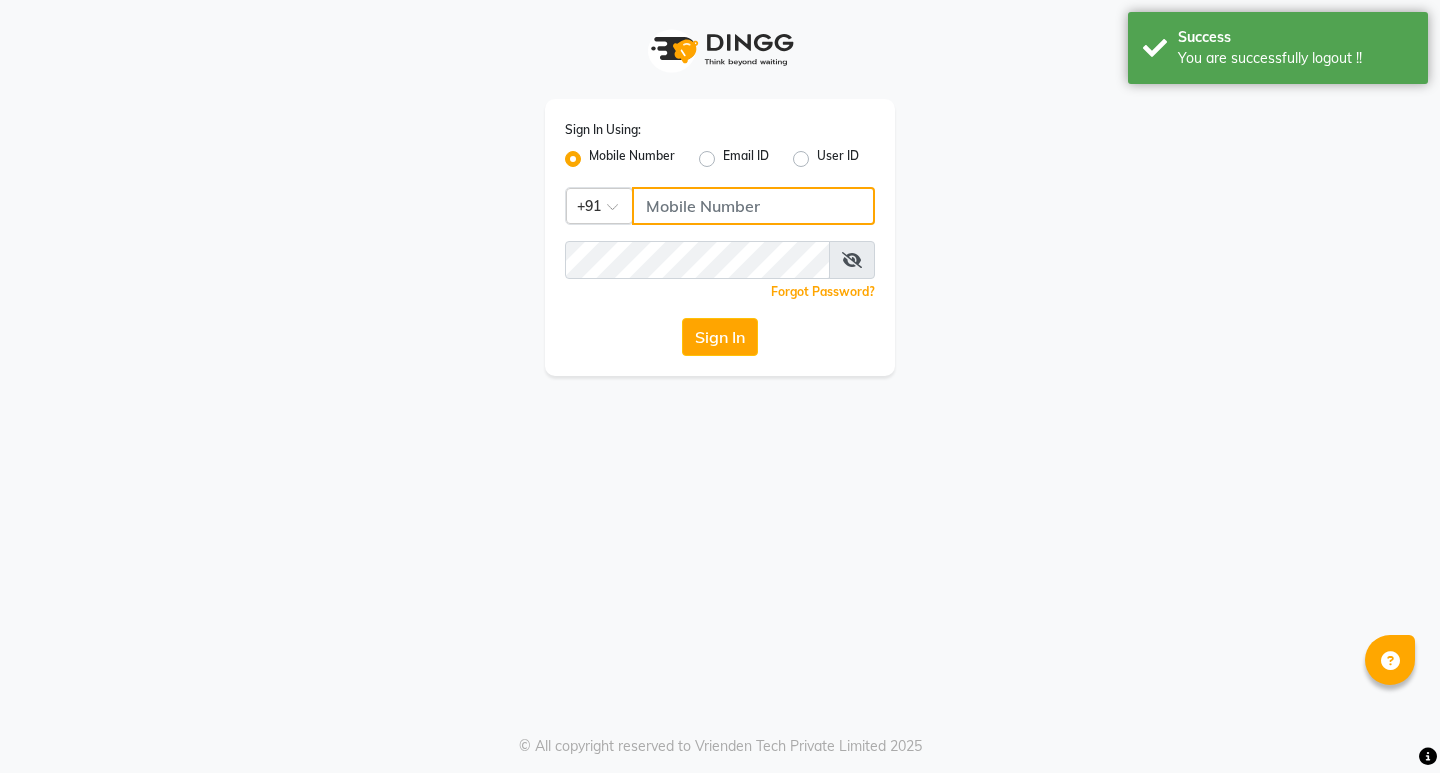 click 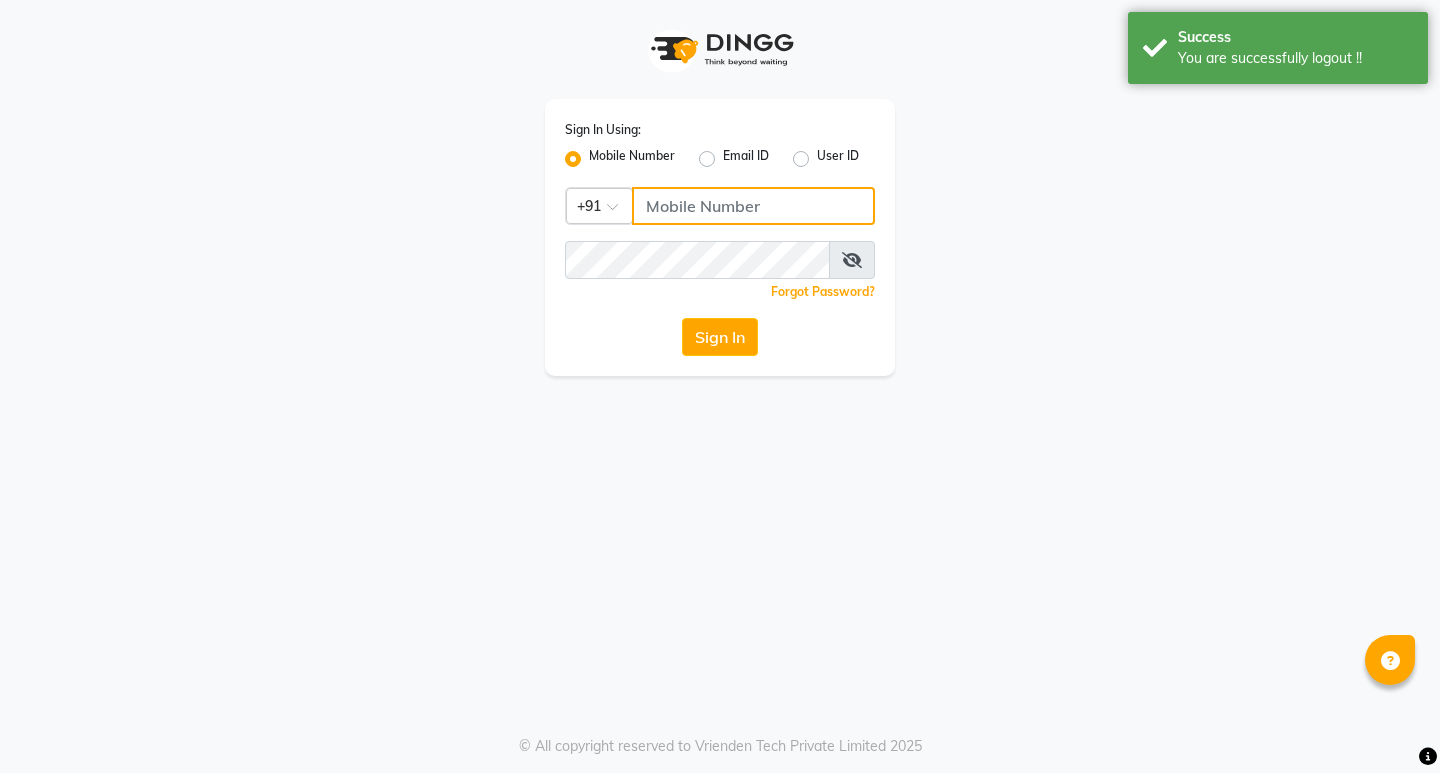 type on "7760179992" 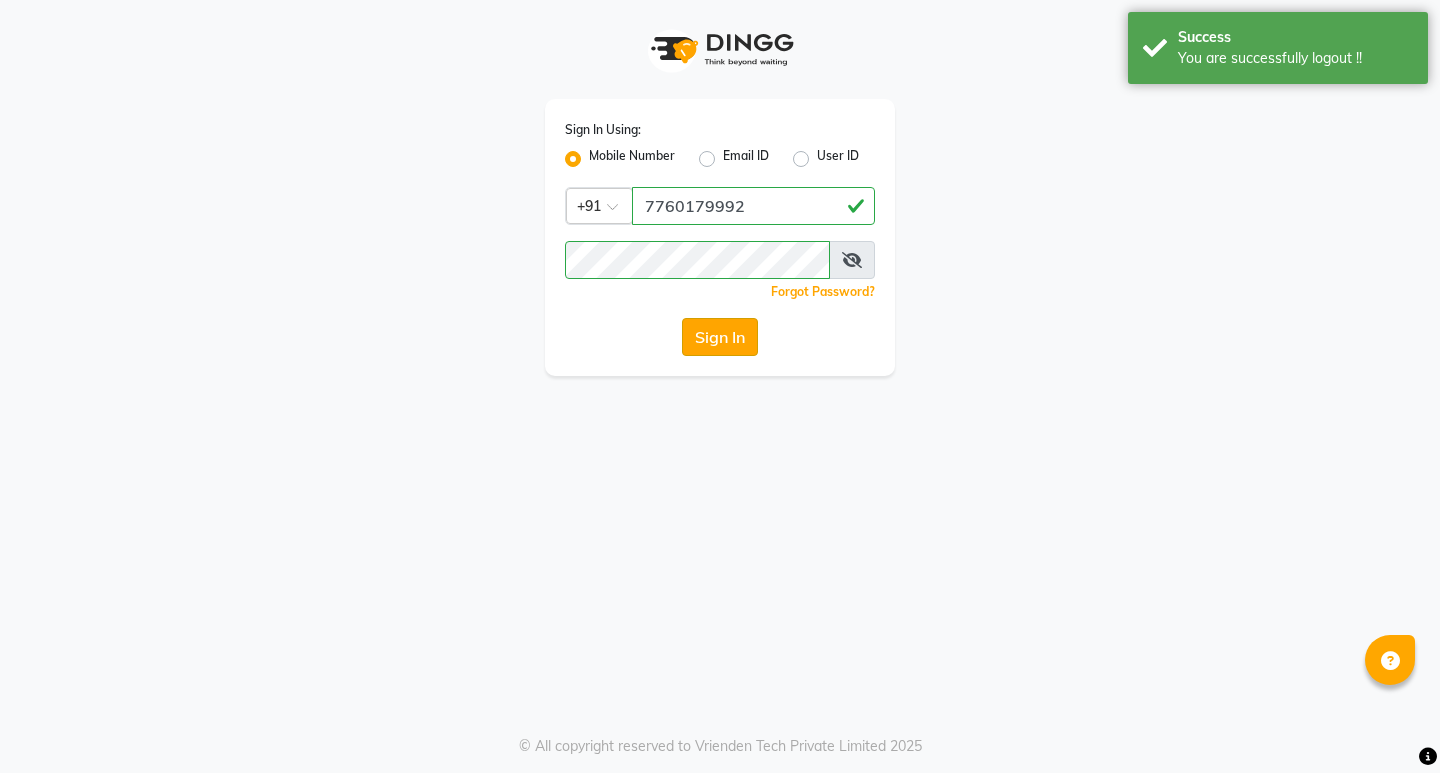 click on "Sign In" 